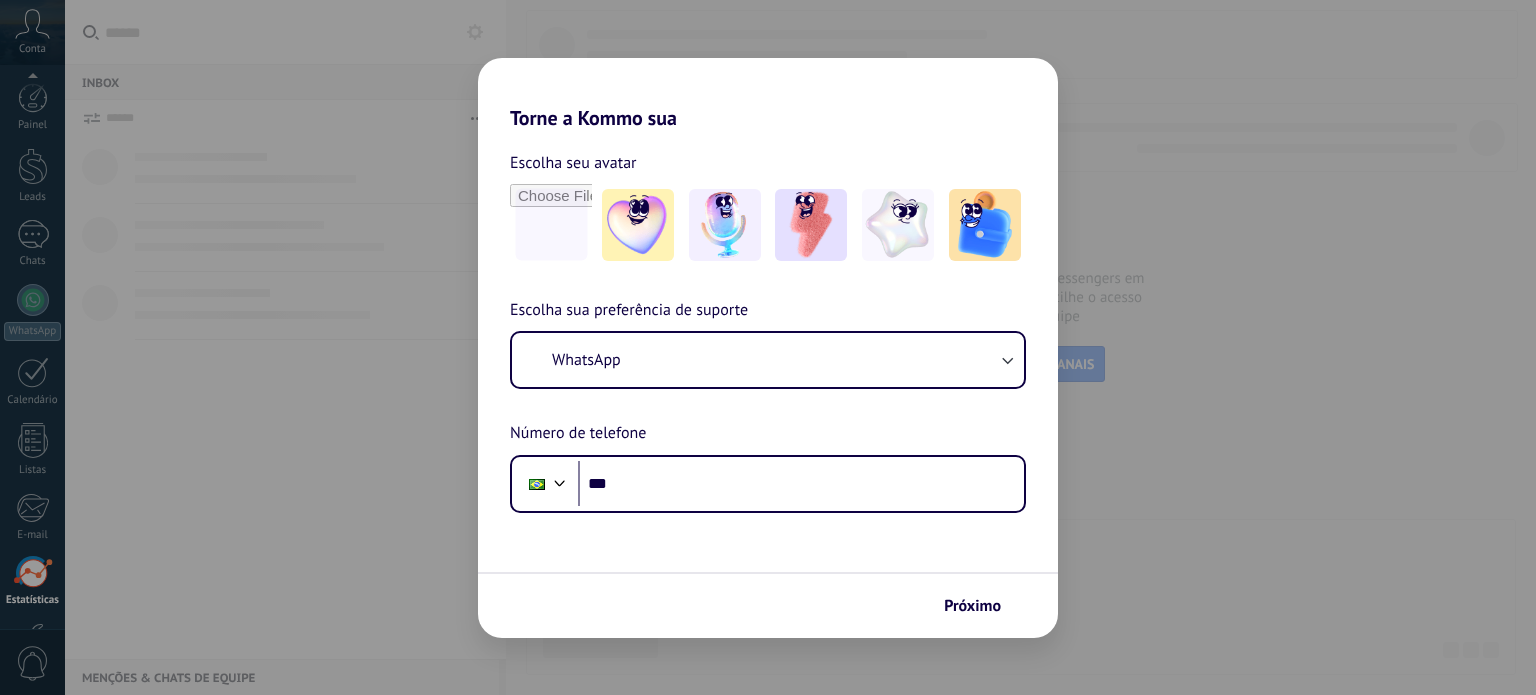 click on "Torne a Kommo sua Escolha seu avatar Escolha sua preferência de suporte WhatsApp Número de telefone Phone *** Próximo" at bounding box center [768, 347] 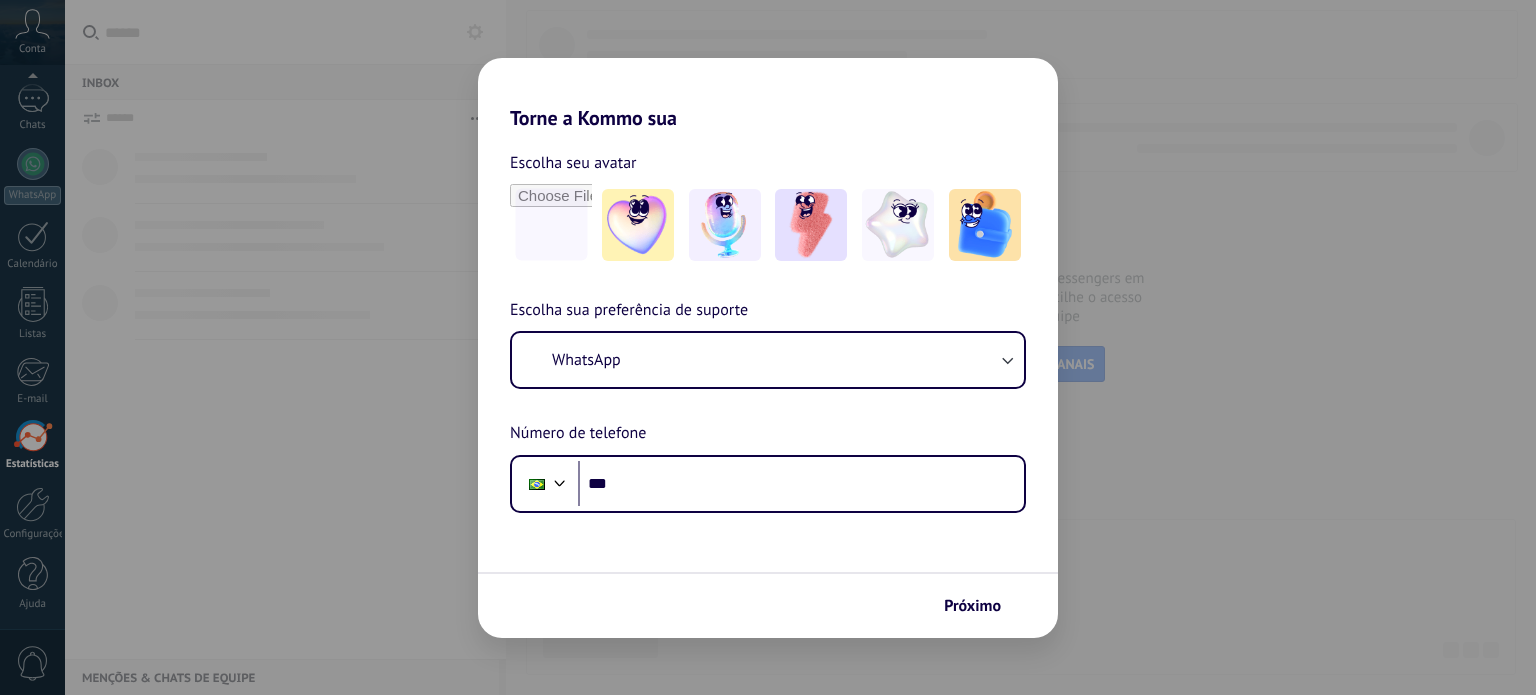 scroll, scrollTop: 0, scrollLeft: 0, axis: both 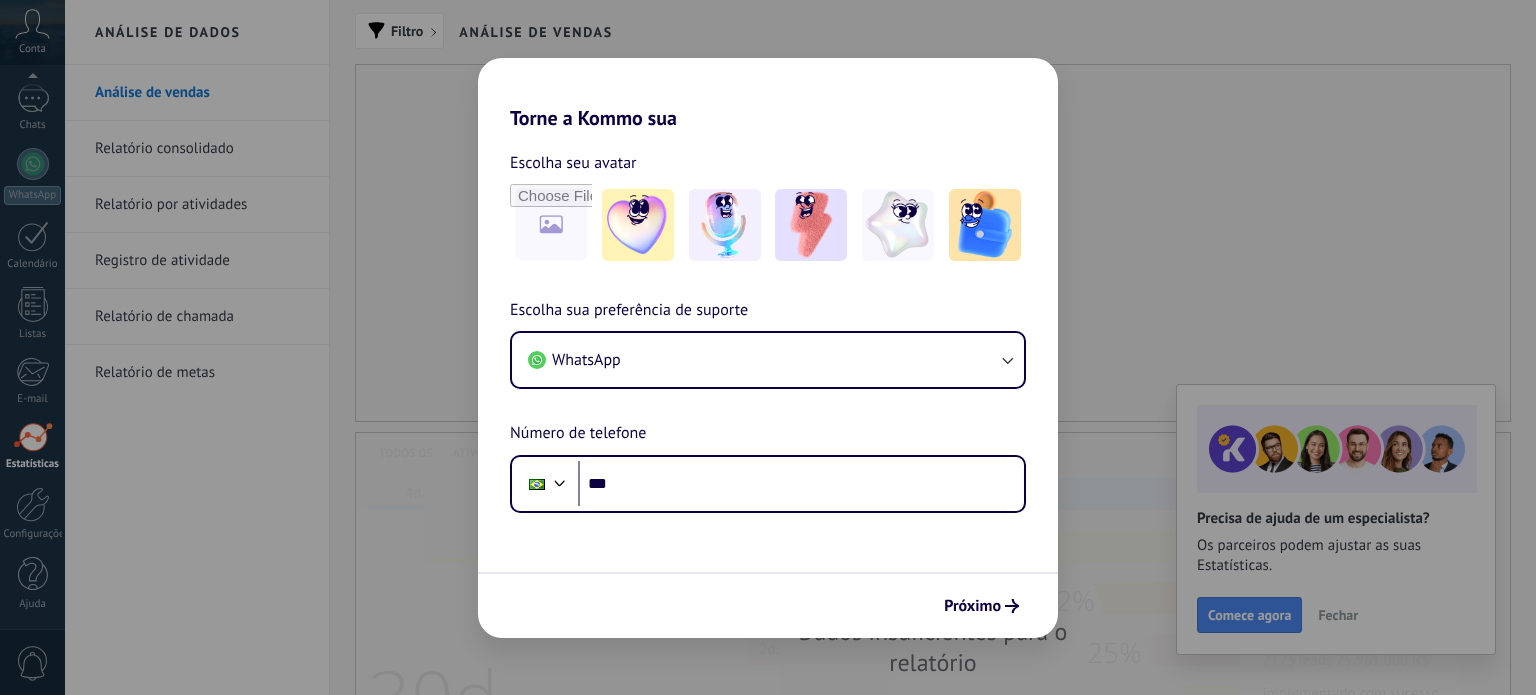 click on "Torne a Kommo sua Escolha seu avatar Escolha sua preferência de suporte WhatsApp Número de telefone Phone *** Próximo" at bounding box center [768, 347] 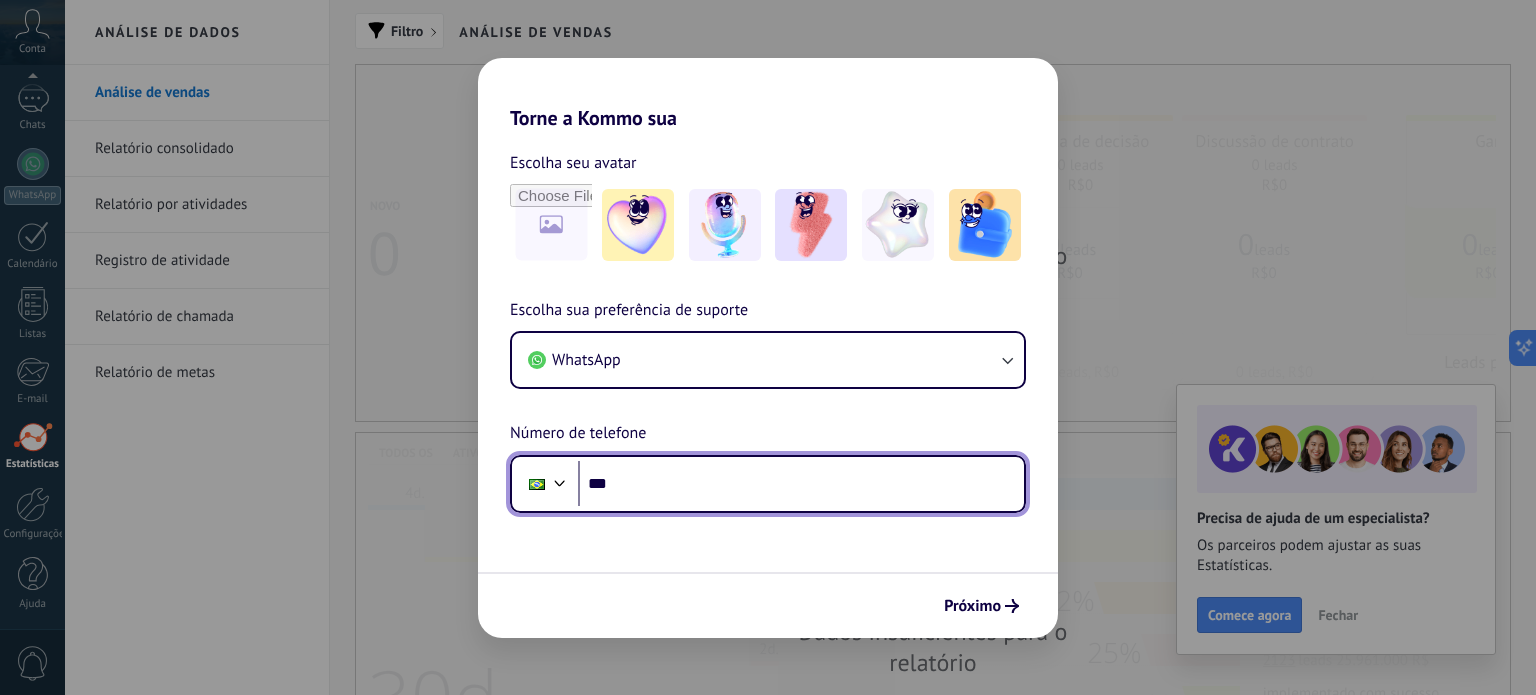 click on "***" at bounding box center (801, 484) 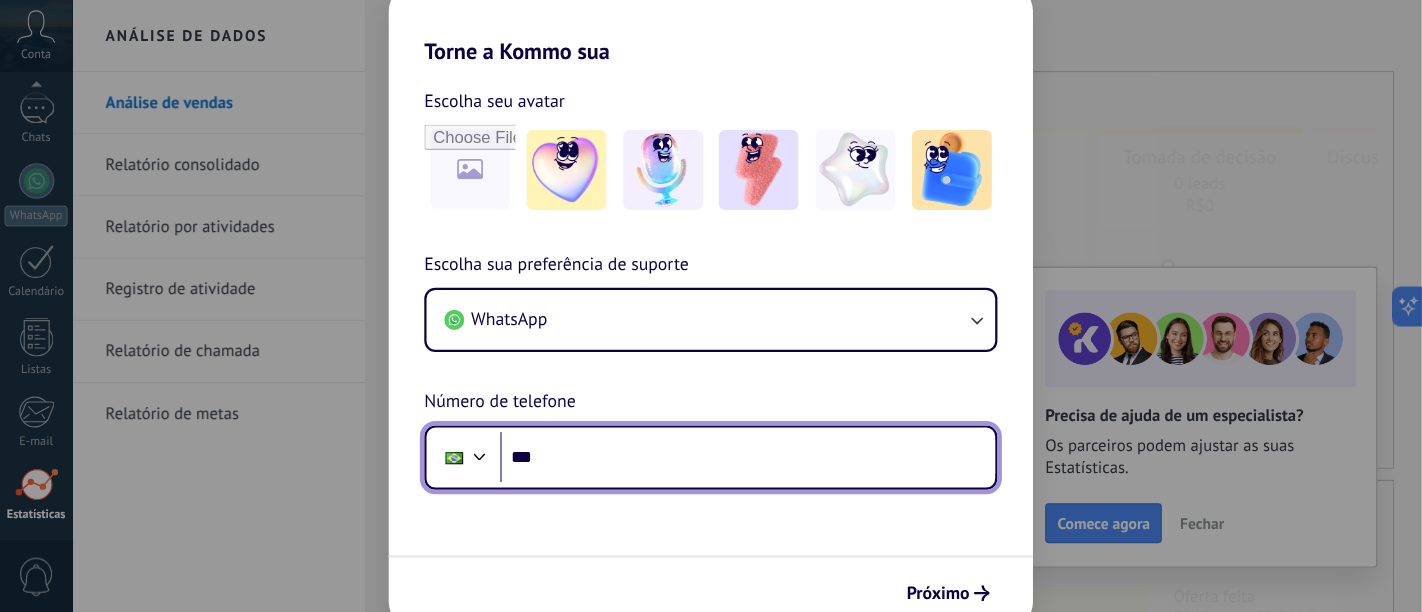 scroll, scrollTop: 281, scrollLeft: 0, axis: vertical 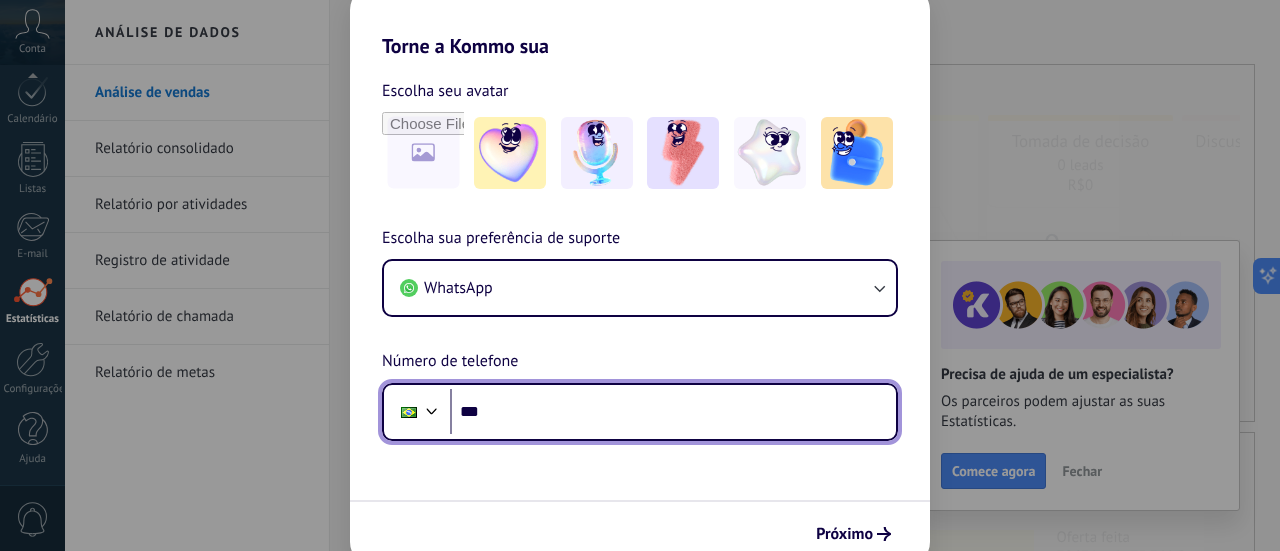 click on "***" at bounding box center [673, 412] 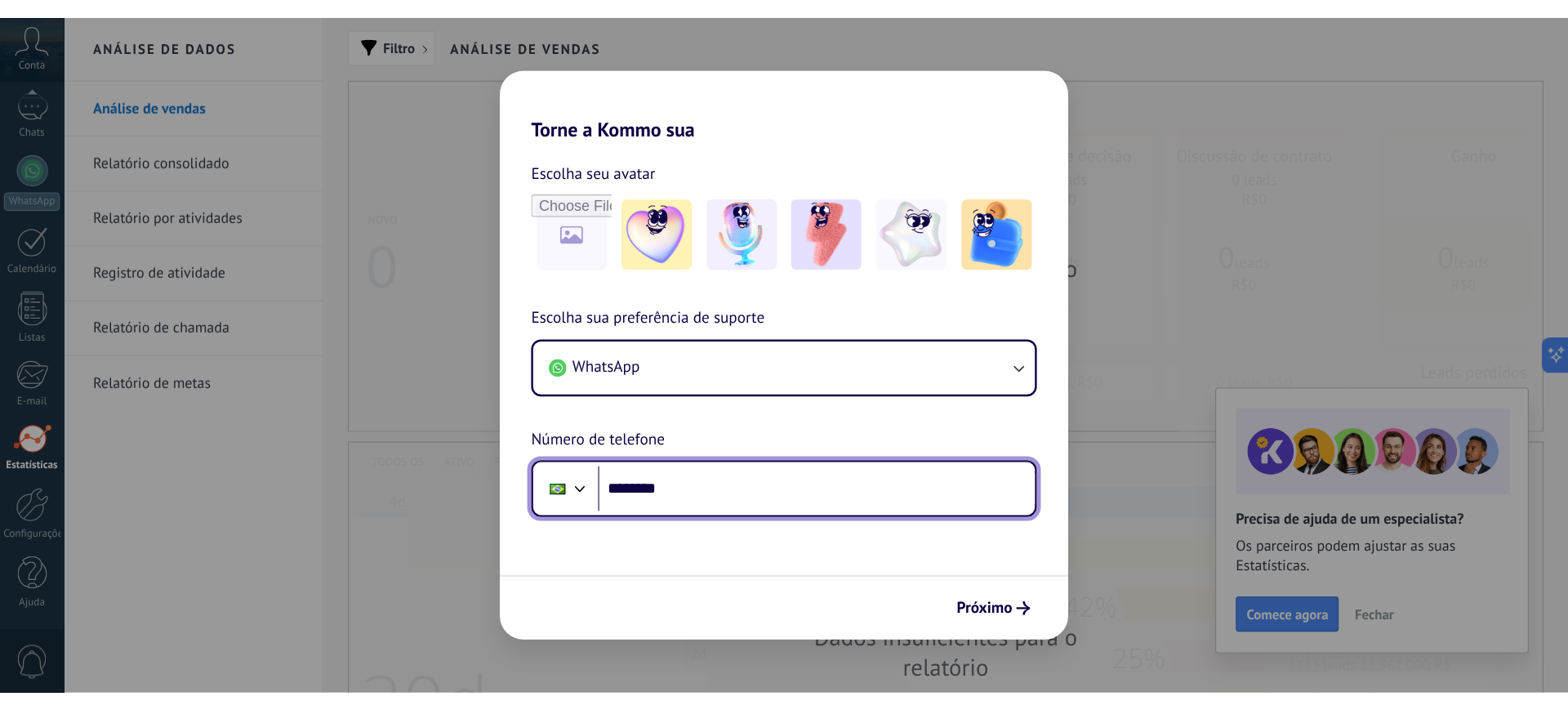 scroll, scrollTop: 116, scrollLeft: 0, axis: vertical 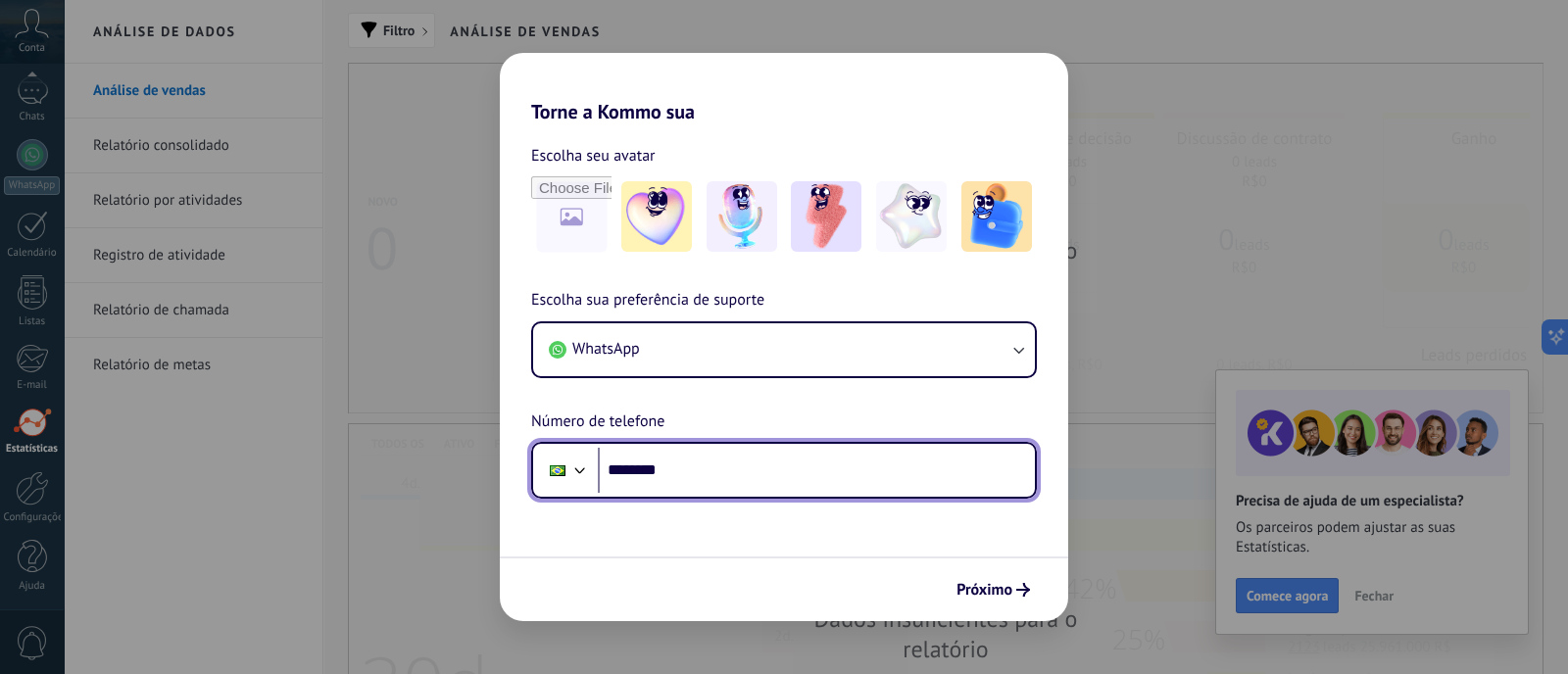 click on "********" at bounding box center [816, 470] 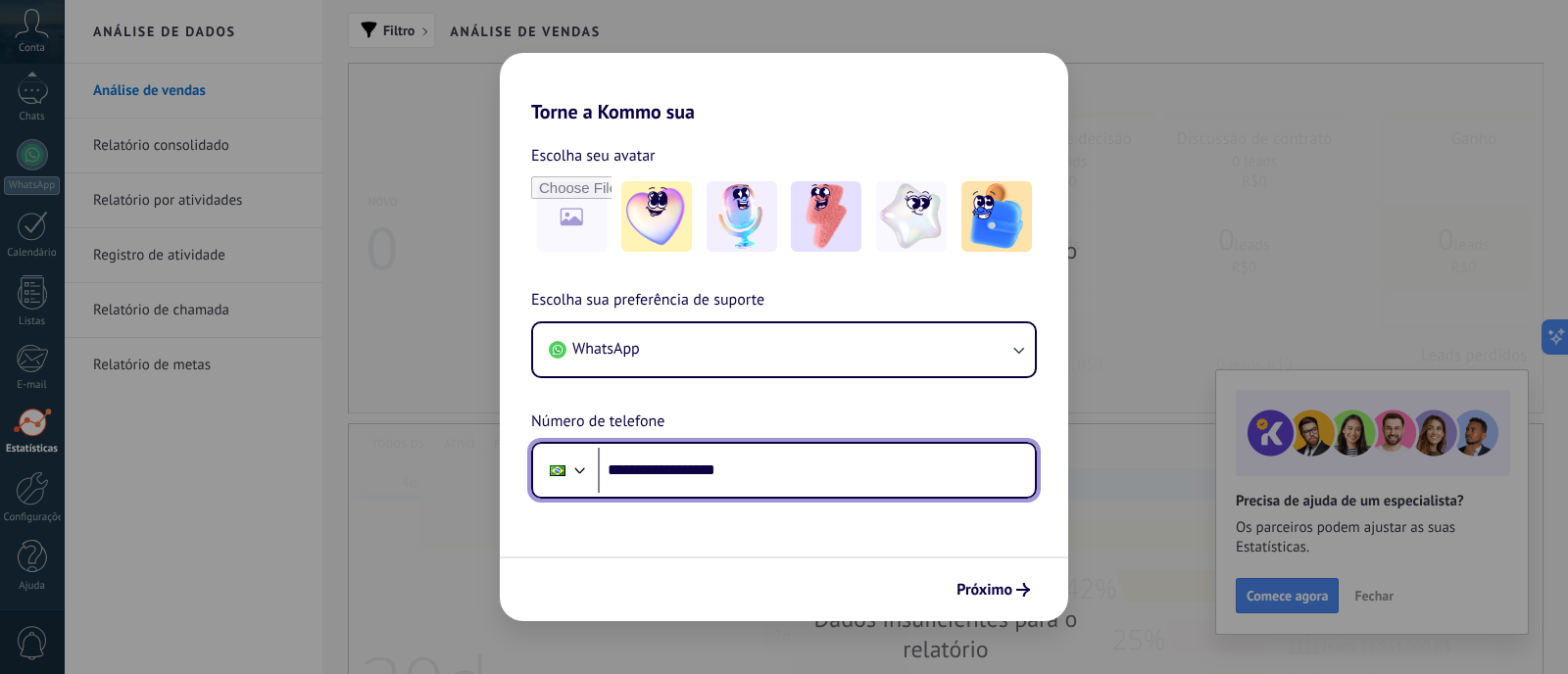 type on "**********" 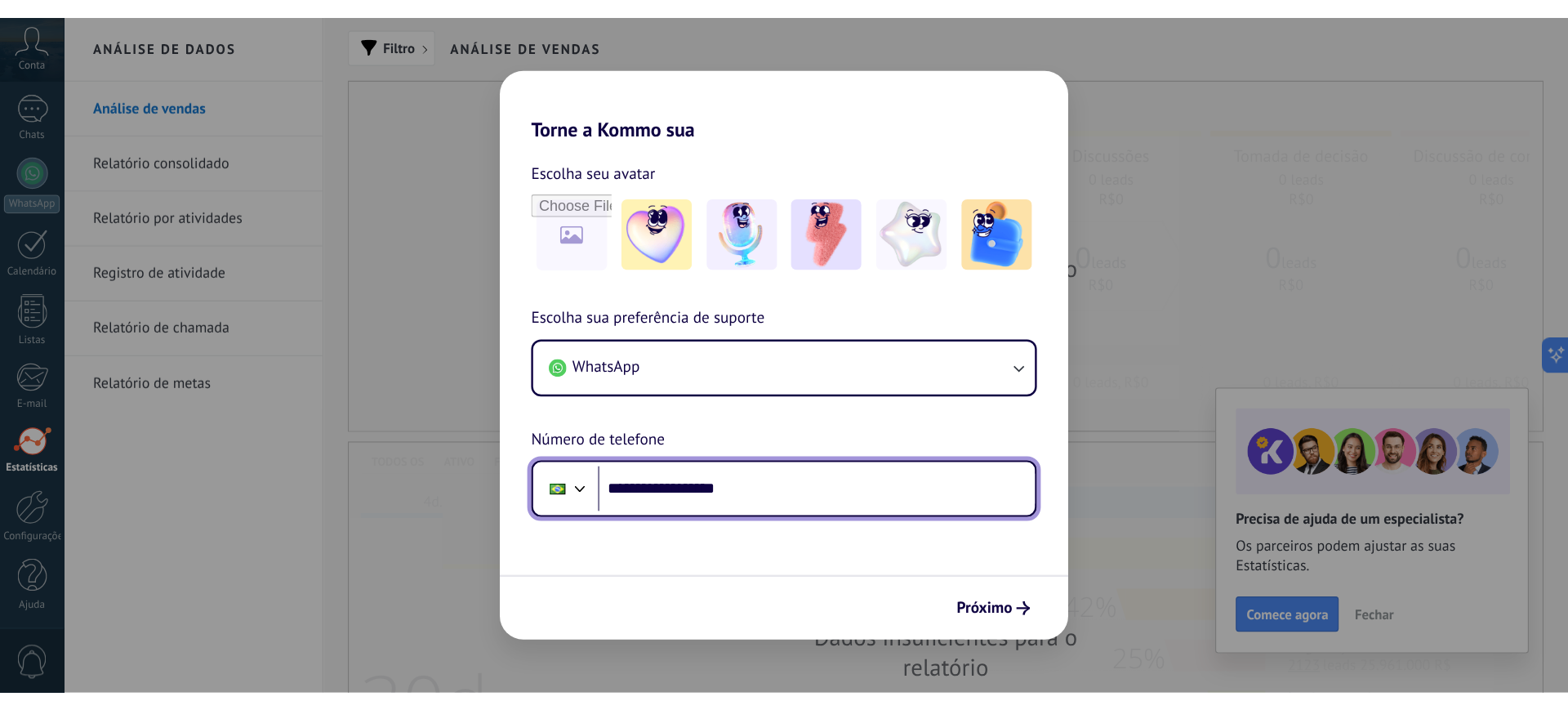 scroll, scrollTop: 0, scrollLeft: 0, axis: both 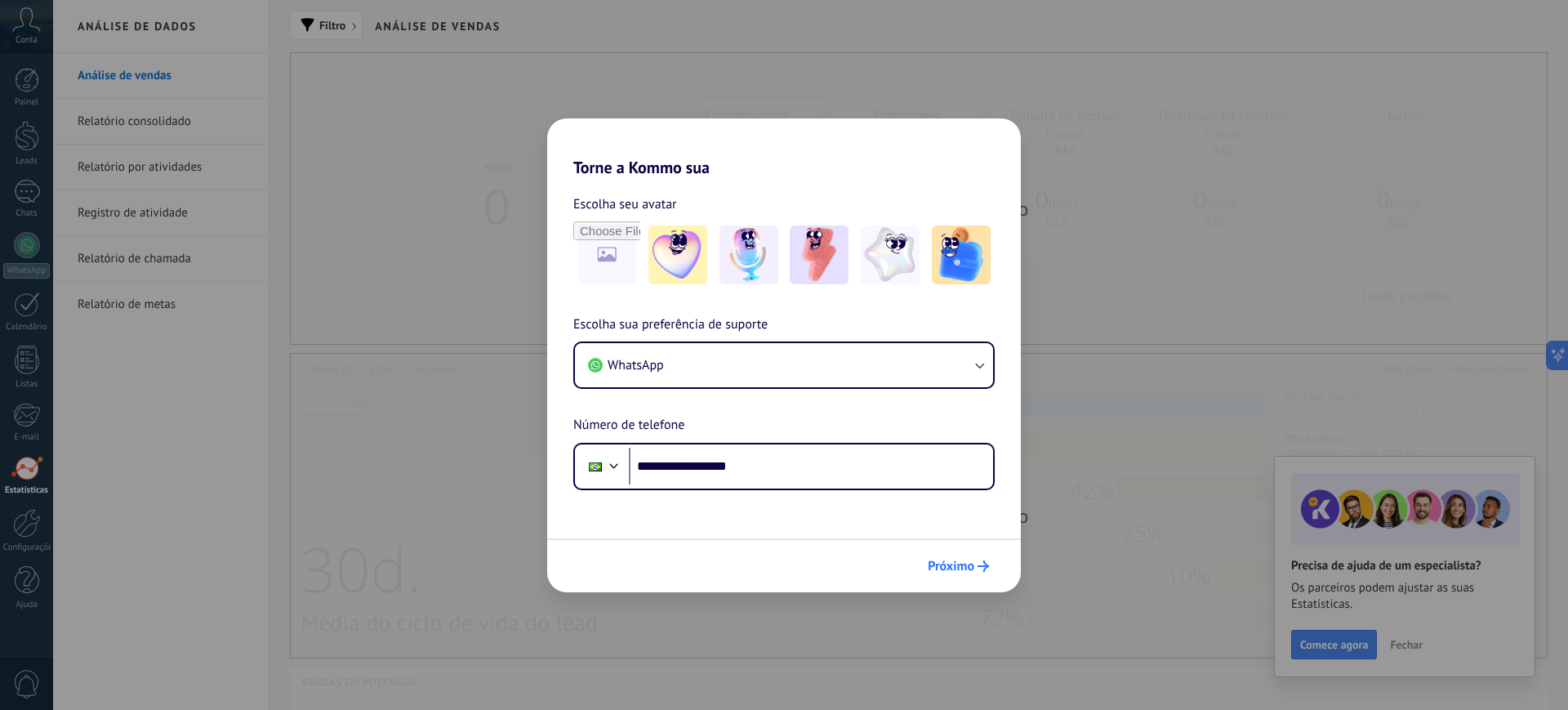 click on "Próximo" at bounding box center (958, 566) 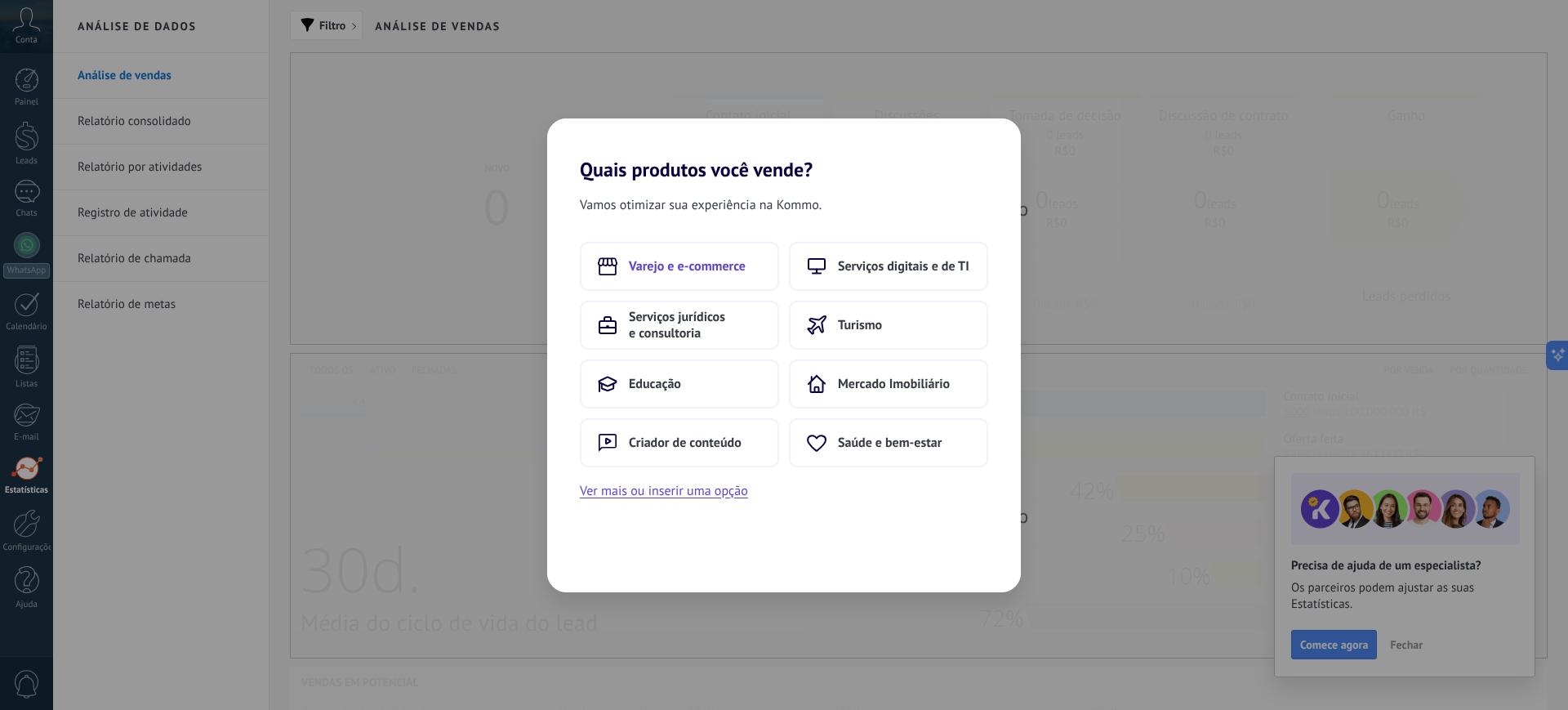 click on "Varejo e e-commerce" at bounding box center [687, 266] 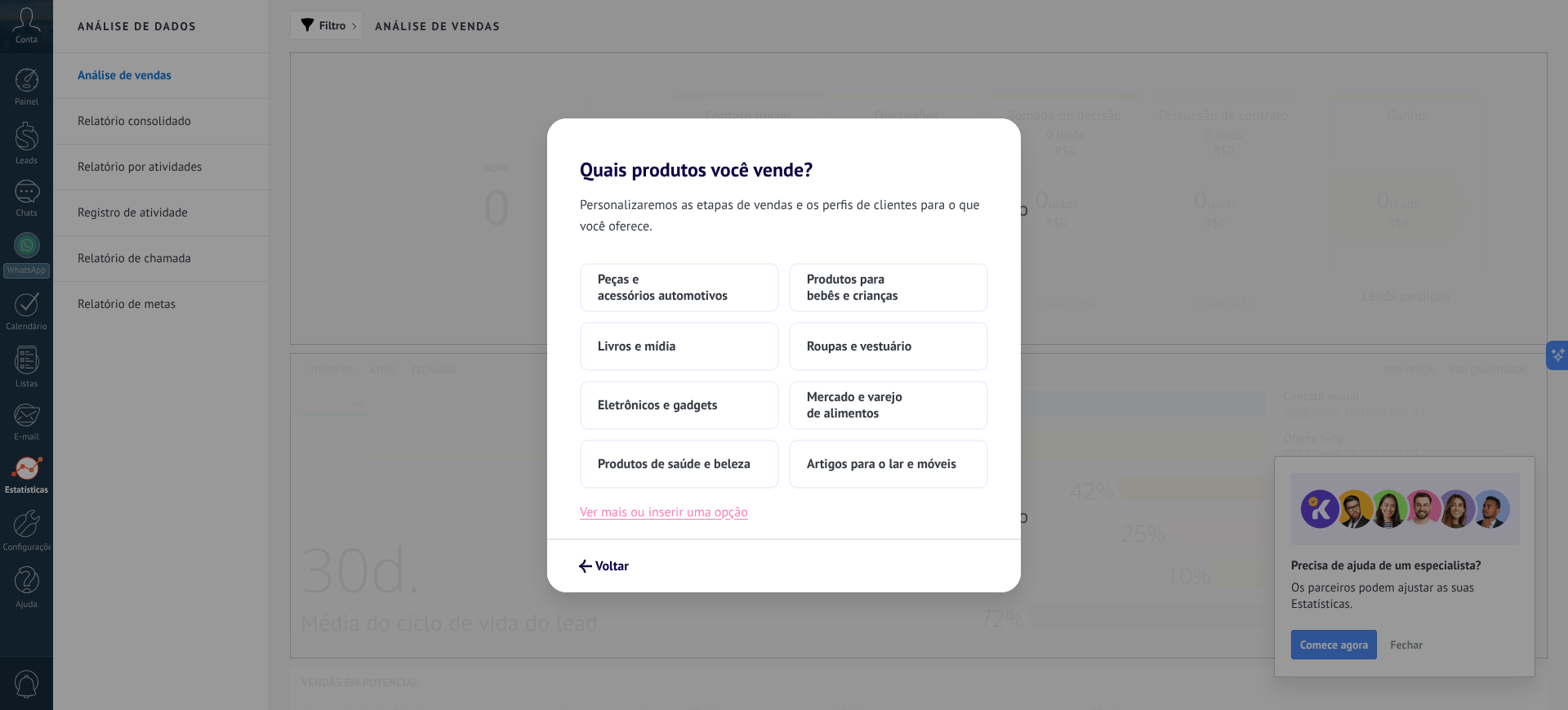 click on "Ver mais ou inserir uma opção" at bounding box center [664, 512] 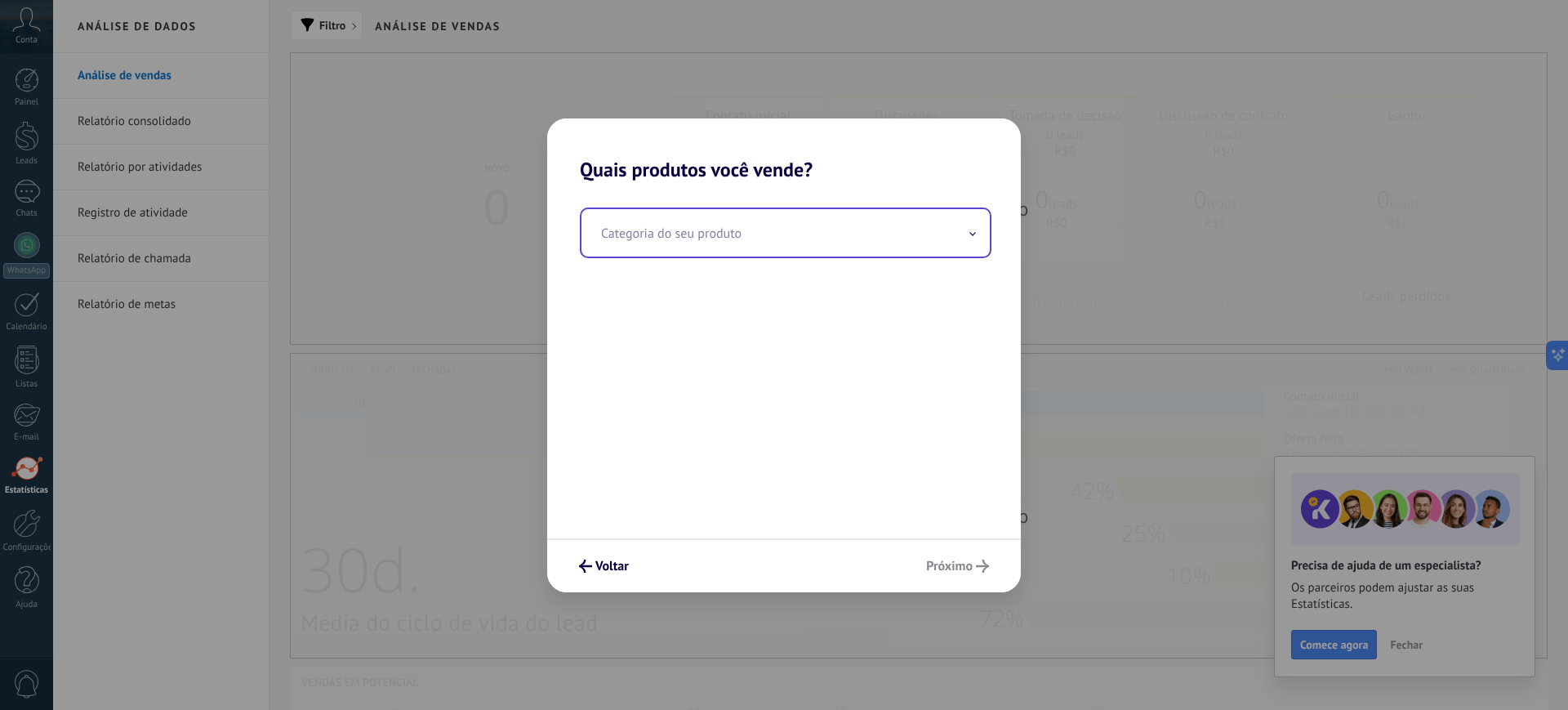 click at bounding box center (786, 233) 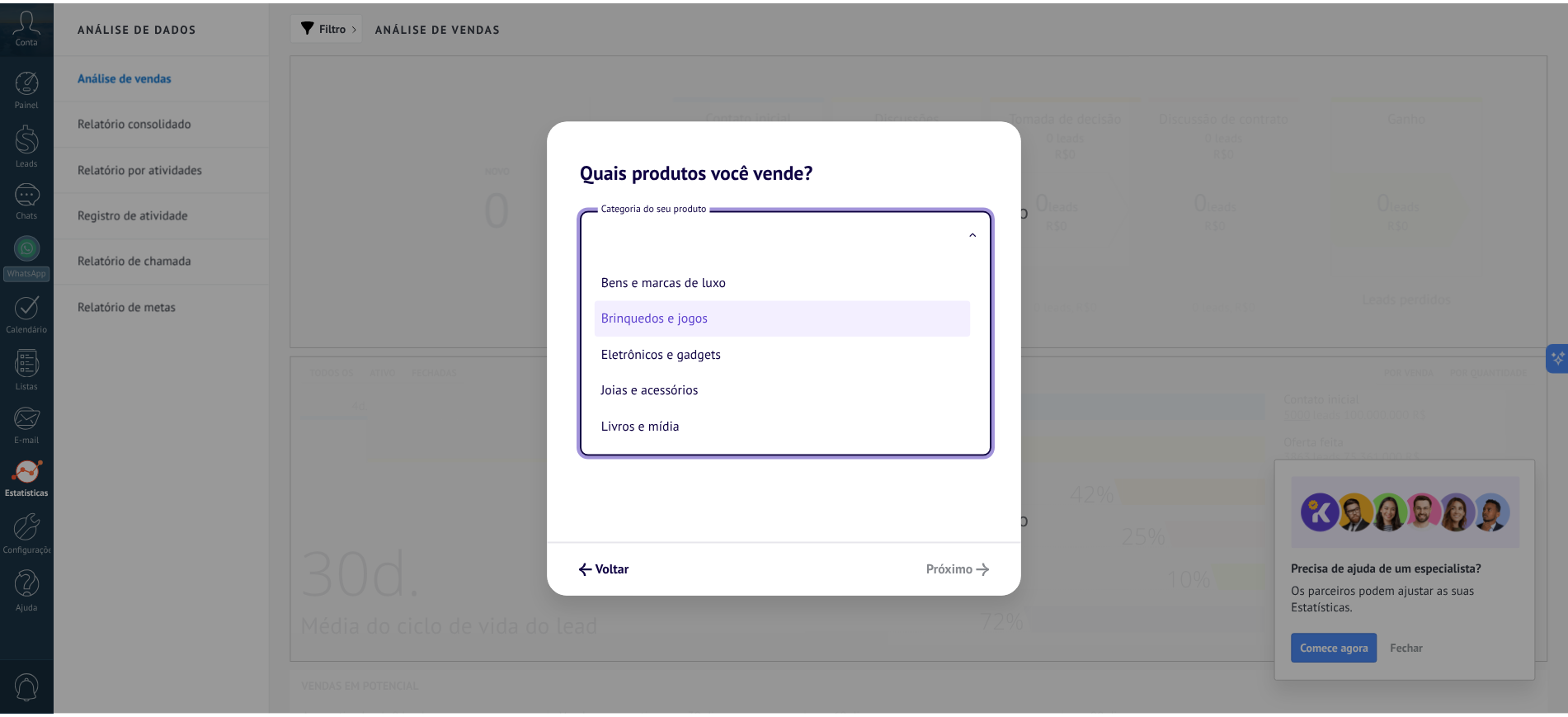 scroll, scrollTop: 103, scrollLeft: 0, axis: vertical 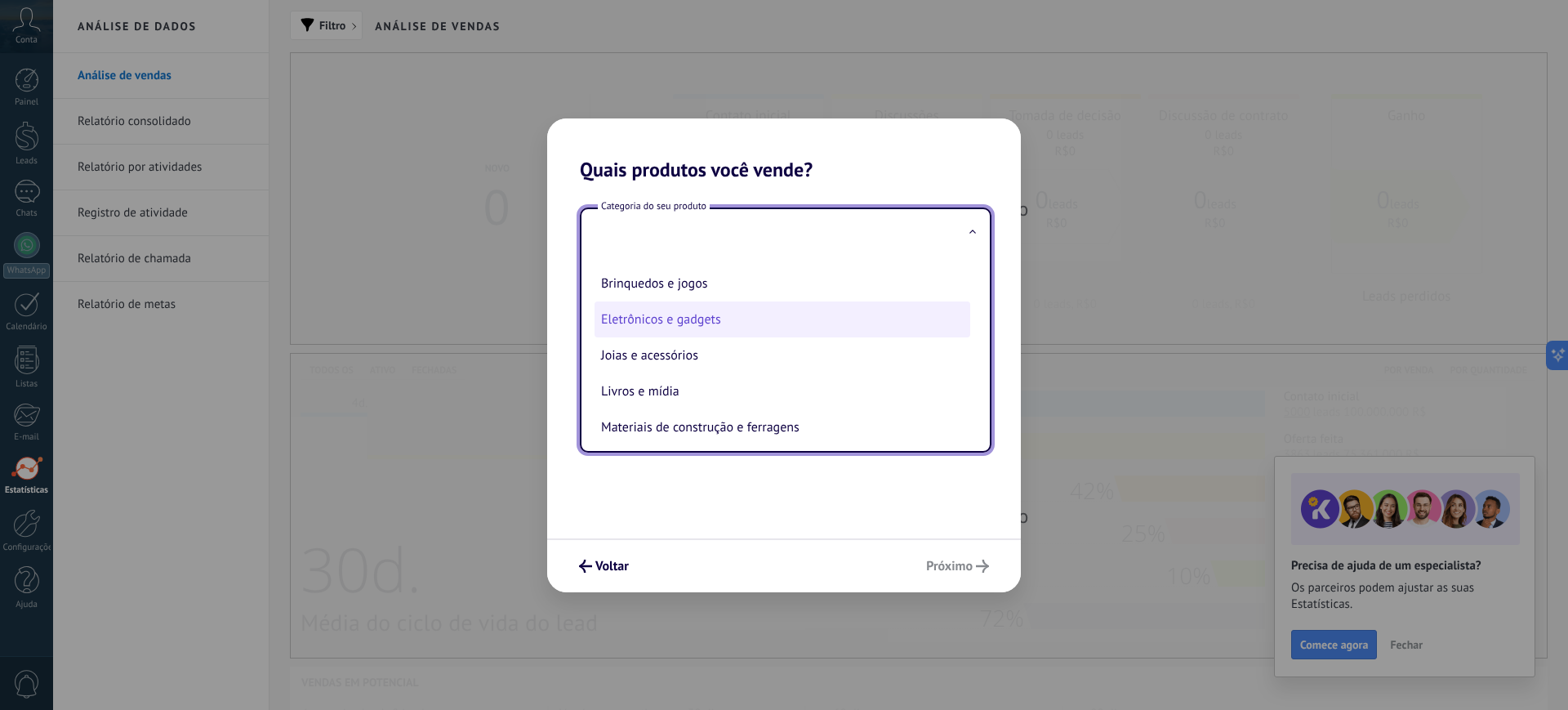 click on "Artigos para esporte e atividades ao ar livre Artigos para o lar e móveis Bens e marcas de luxo Brinquedos e jogos Eletrônicos e gadgets Joias e acessórios Livros e mídia Materiais de construção e ferragens Mercado e varejo de alimentos Peças e acessórios automotivos Produtos de saúde e beleza Produtos para bebês e crianças Roupas e vestuário Suprimentos e papelaria de escritório Suprimentos e serviços para pets" at bounding box center [779, 354] 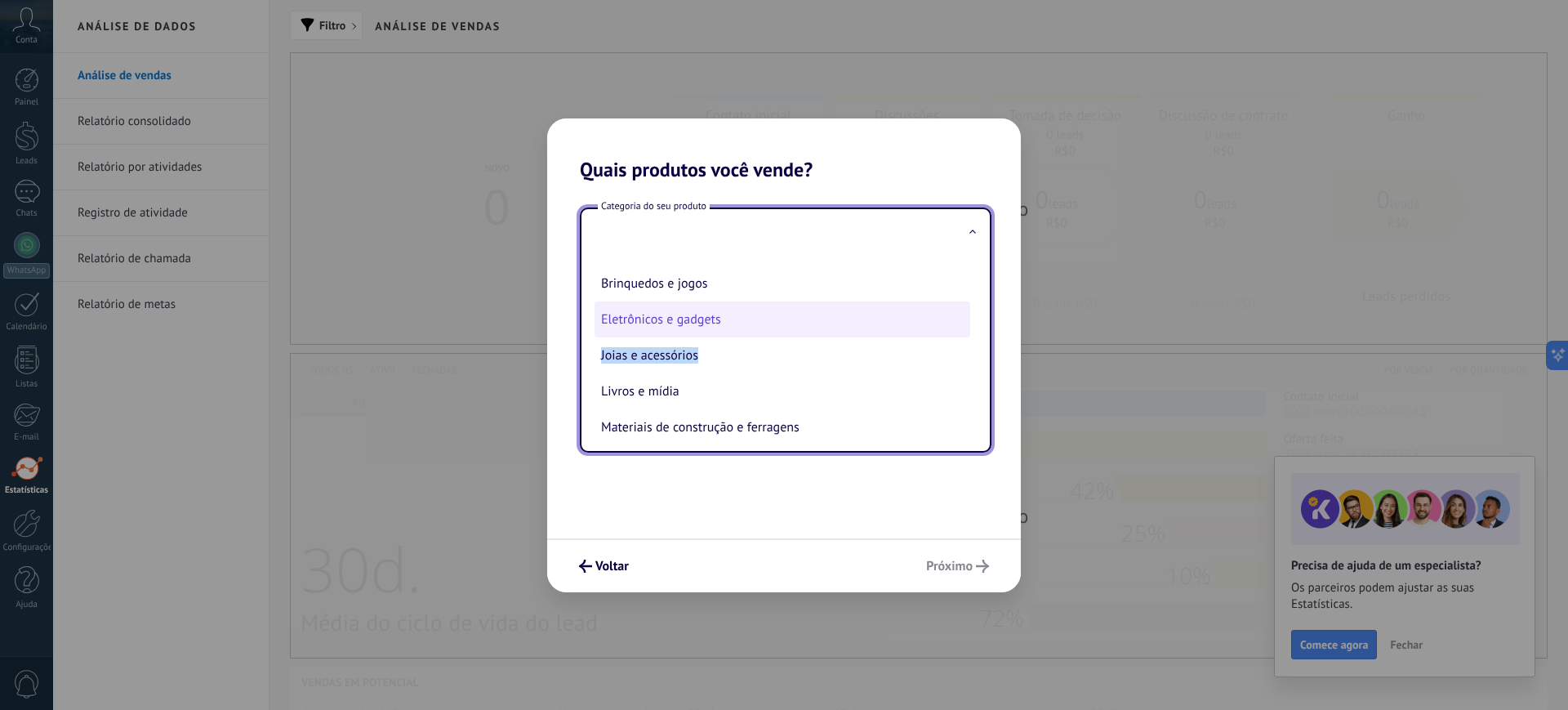 click on "Eletrônicos e gadgets" at bounding box center (782, 319) 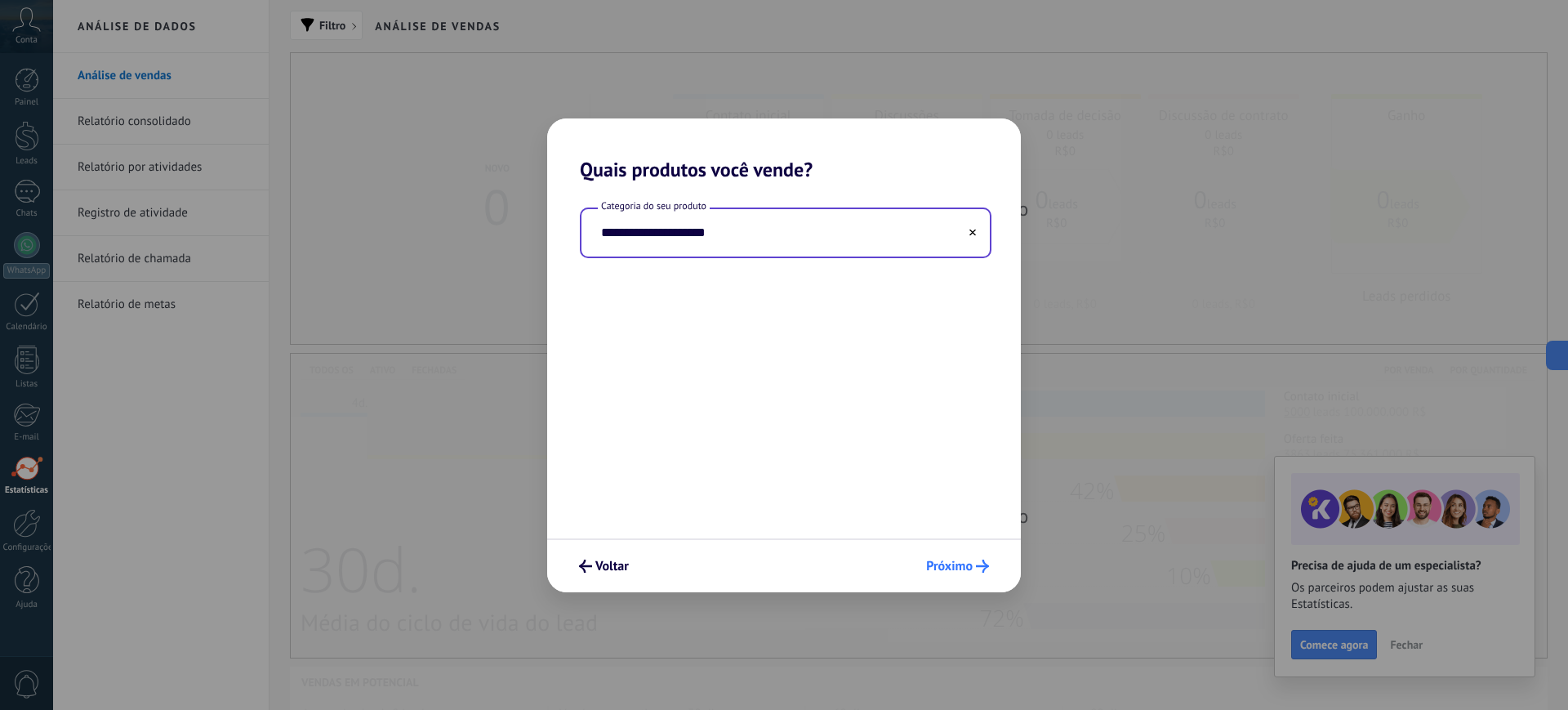 click on "Próximo" at bounding box center [949, 566] 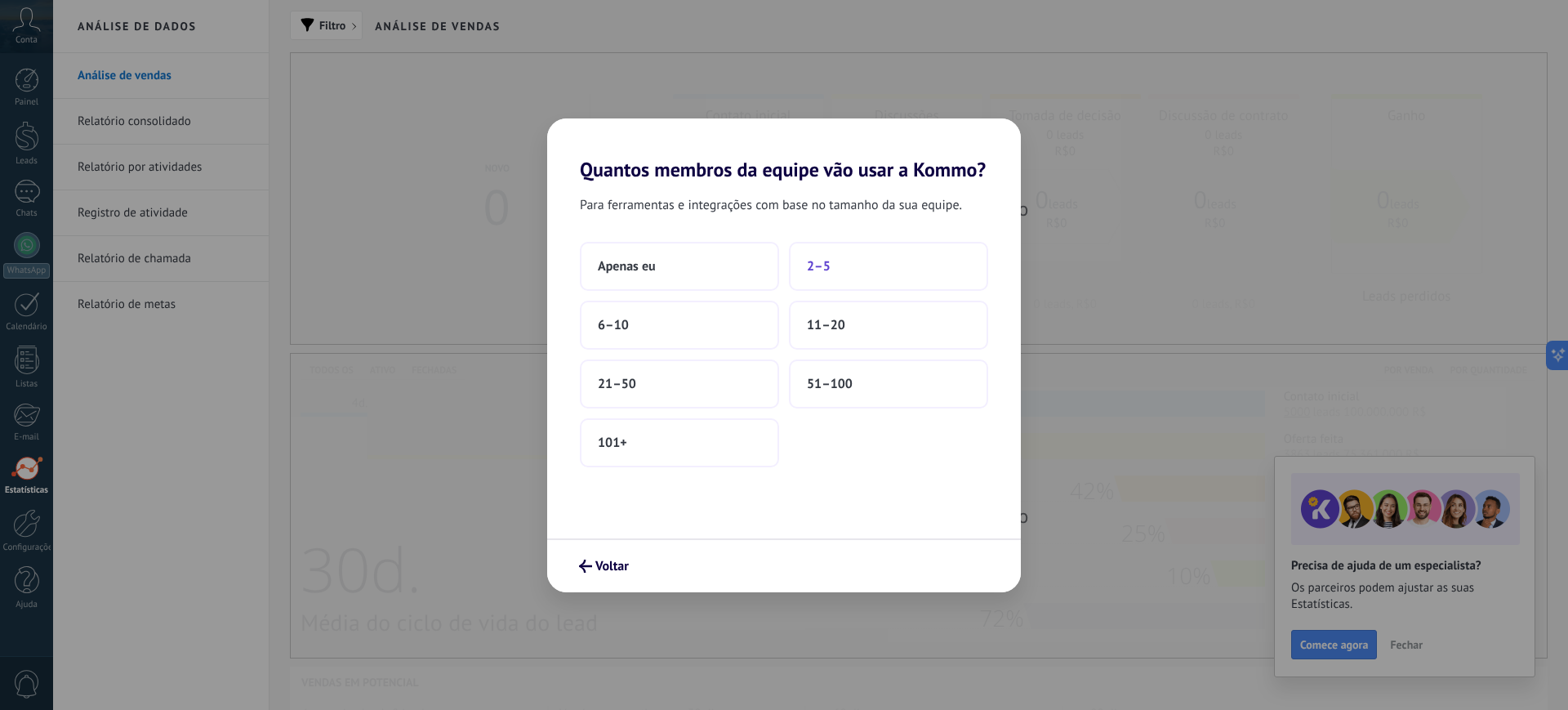 click on "2–5" at bounding box center (889, 266) 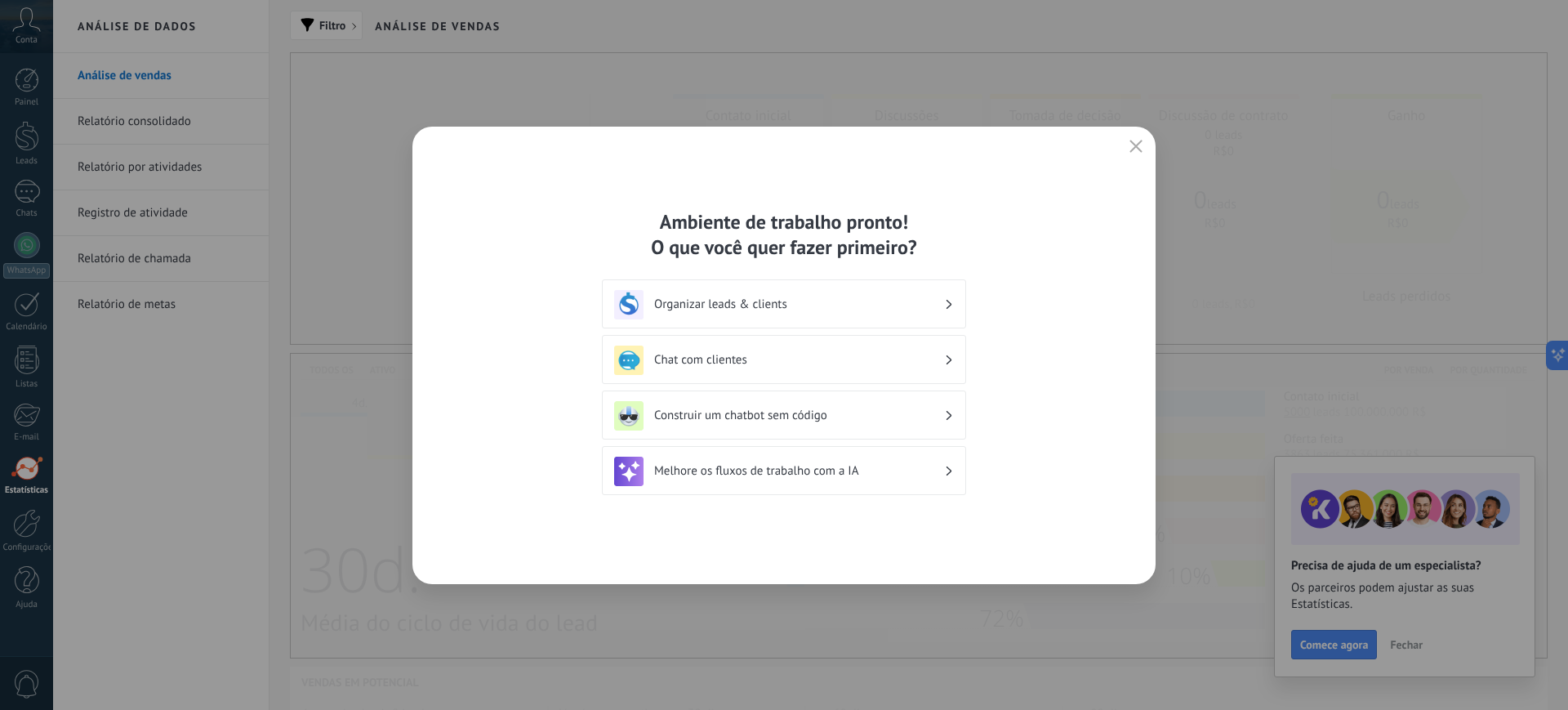 click on "Organizar leads & clients" at bounding box center (799, 304) 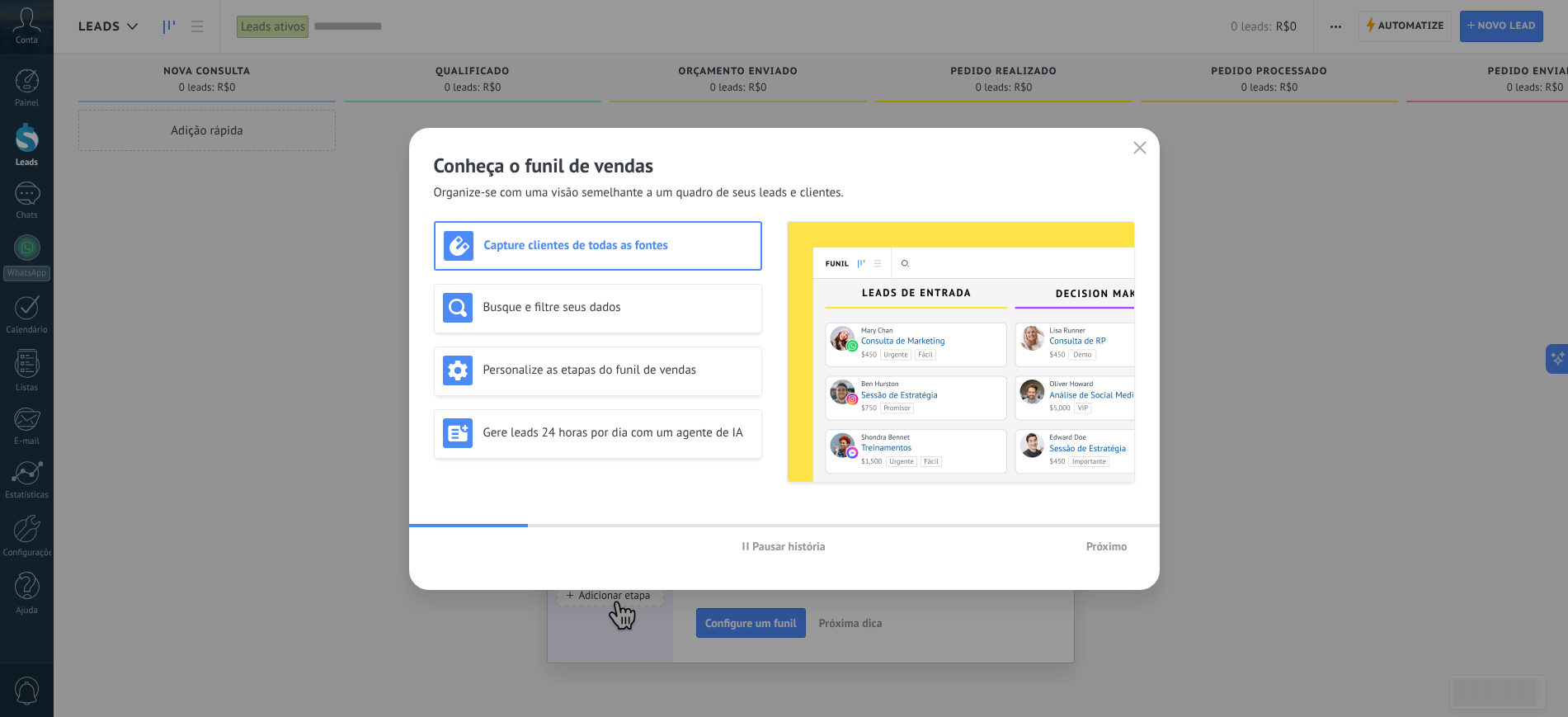 click 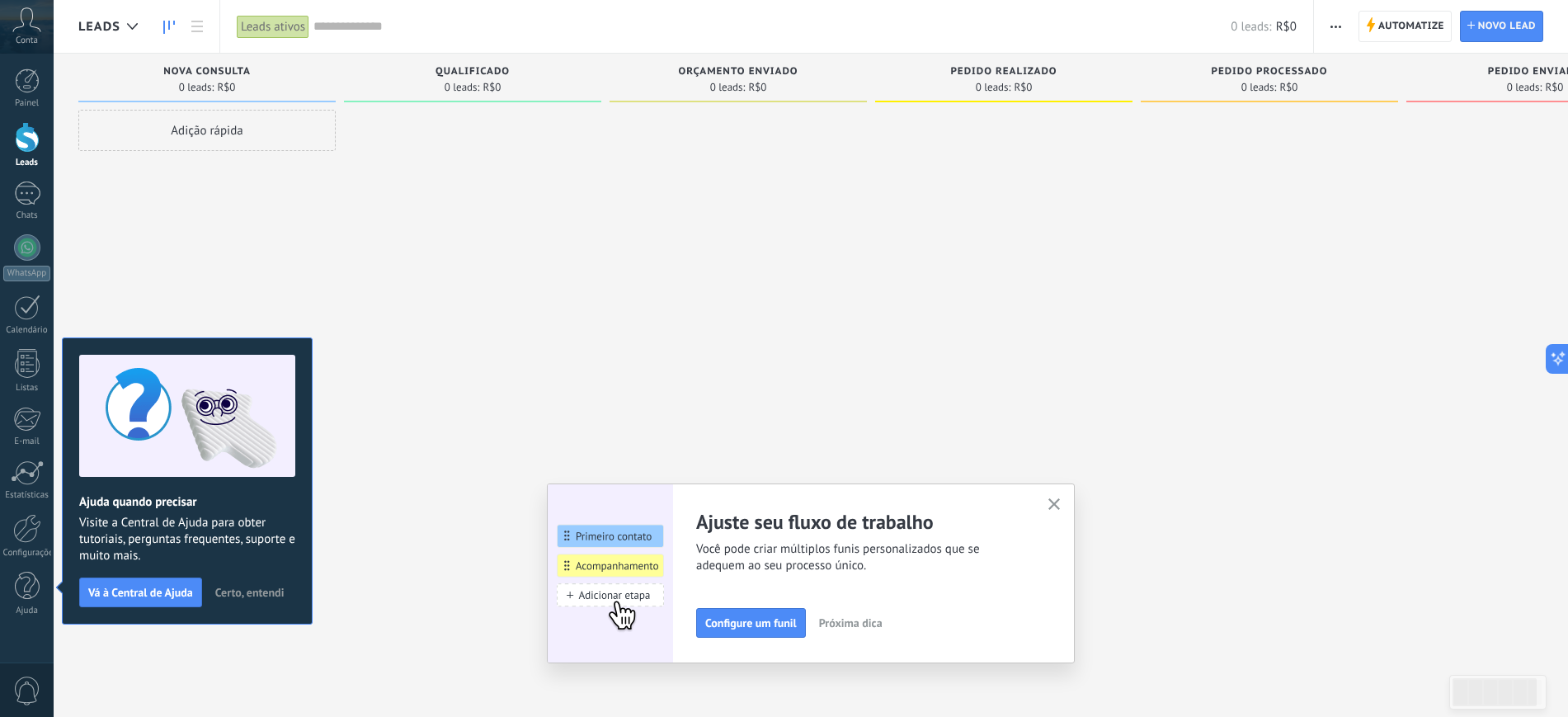 click at bounding box center (1054, 505) 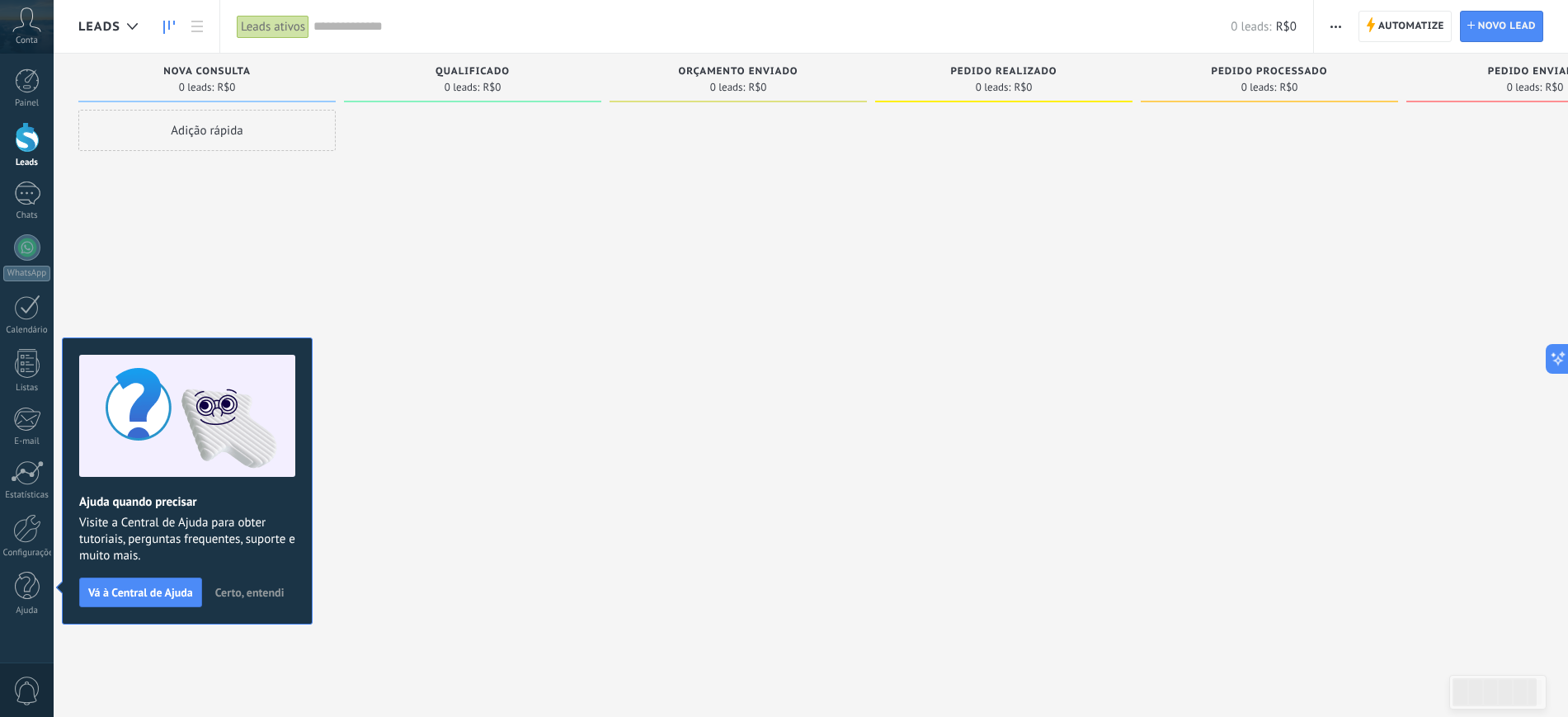 click on "Certo, entendi" at bounding box center [250, 592] 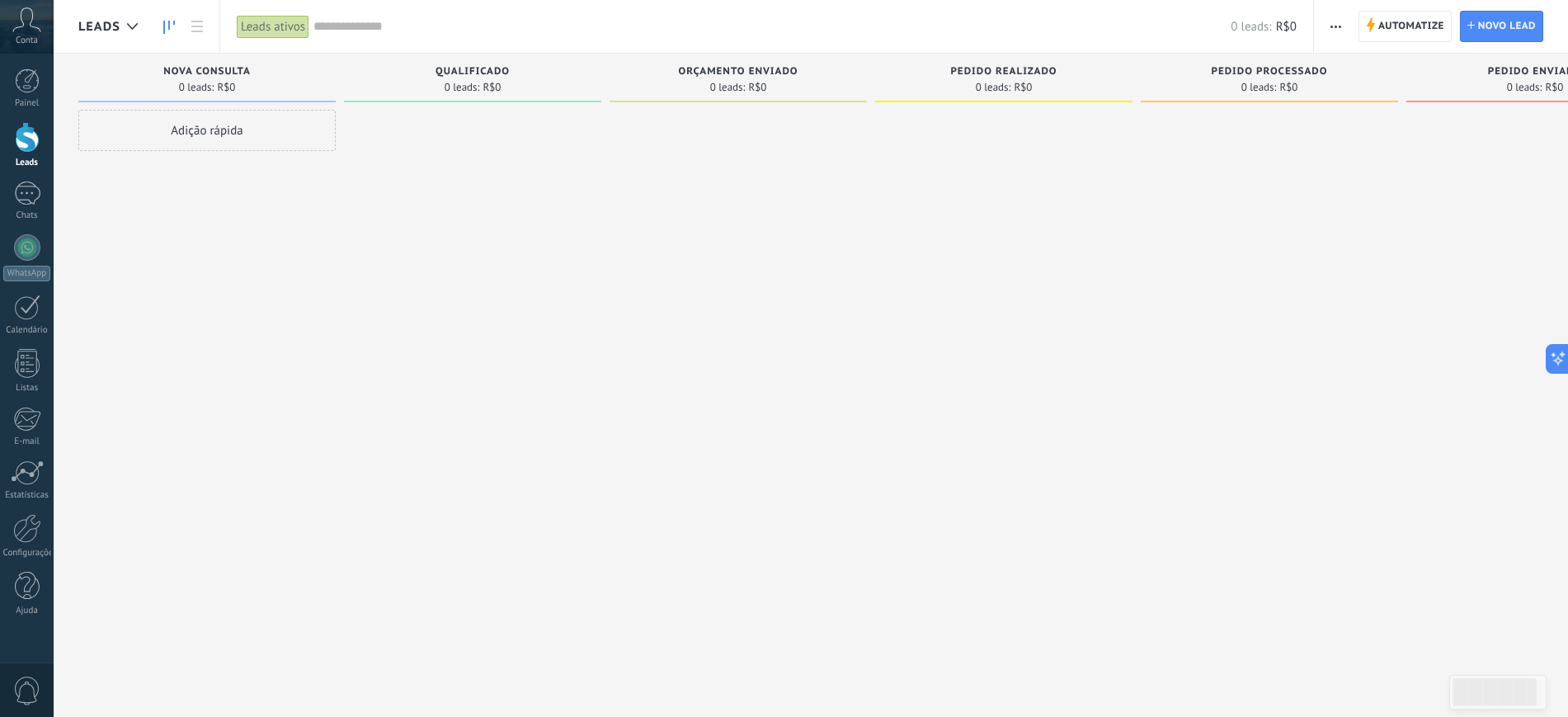drag, startPoint x: 517, startPoint y: 318, endPoint x: 664, endPoint y: 318, distance: 147 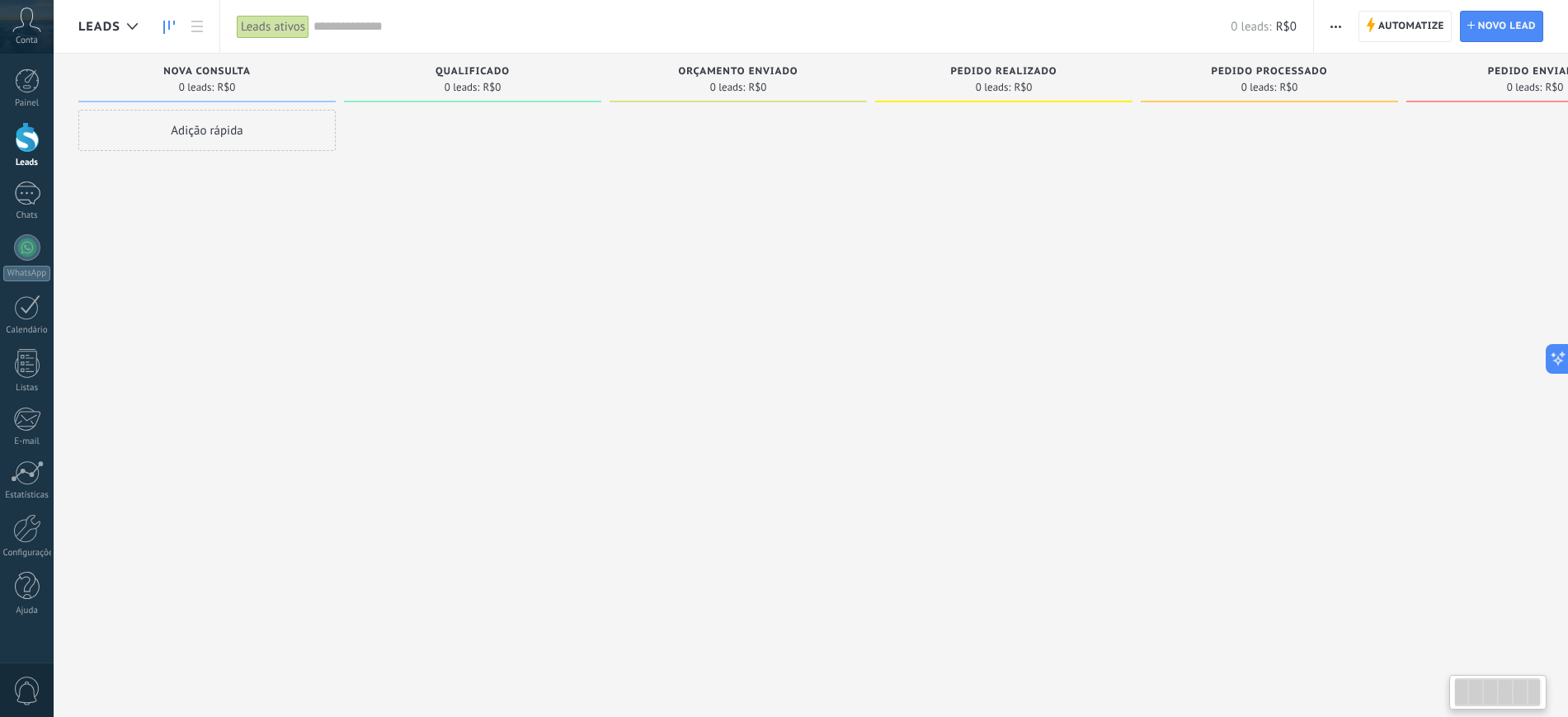 scroll, scrollTop: 0, scrollLeft: 120, axis: horizontal 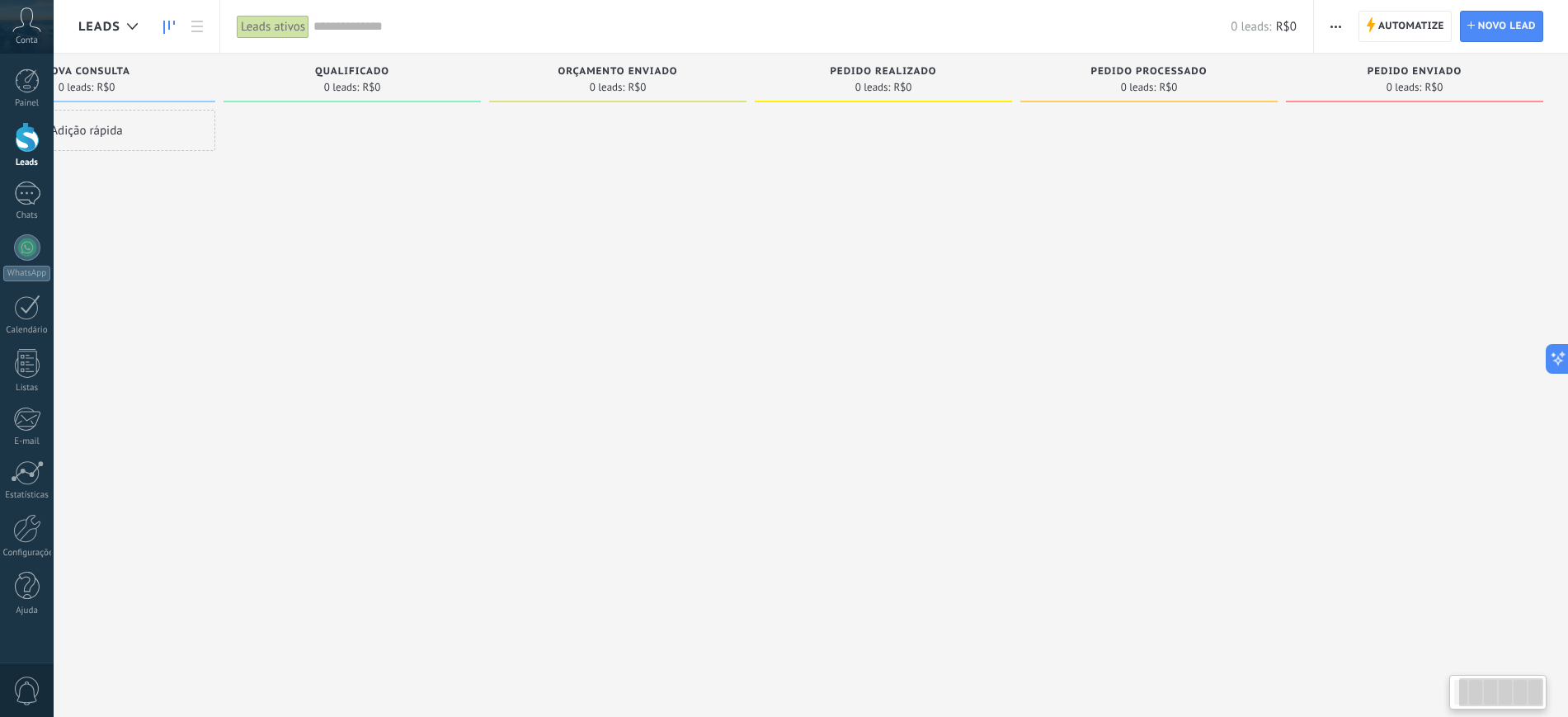 drag, startPoint x: 916, startPoint y: 319, endPoint x: 642, endPoint y: 331, distance: 274.26265 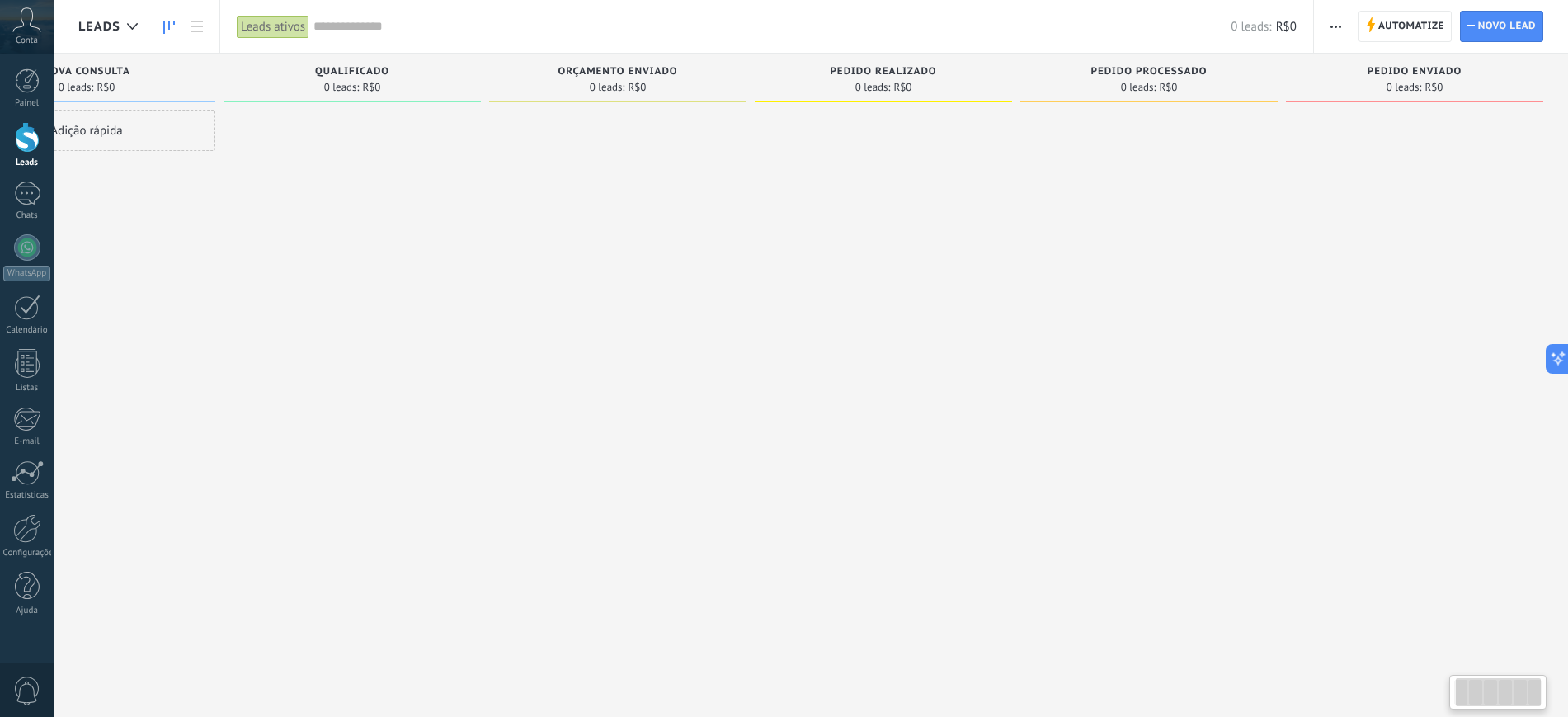 scroll, scrollTop: 0, scrollLeft: 0, axis: both 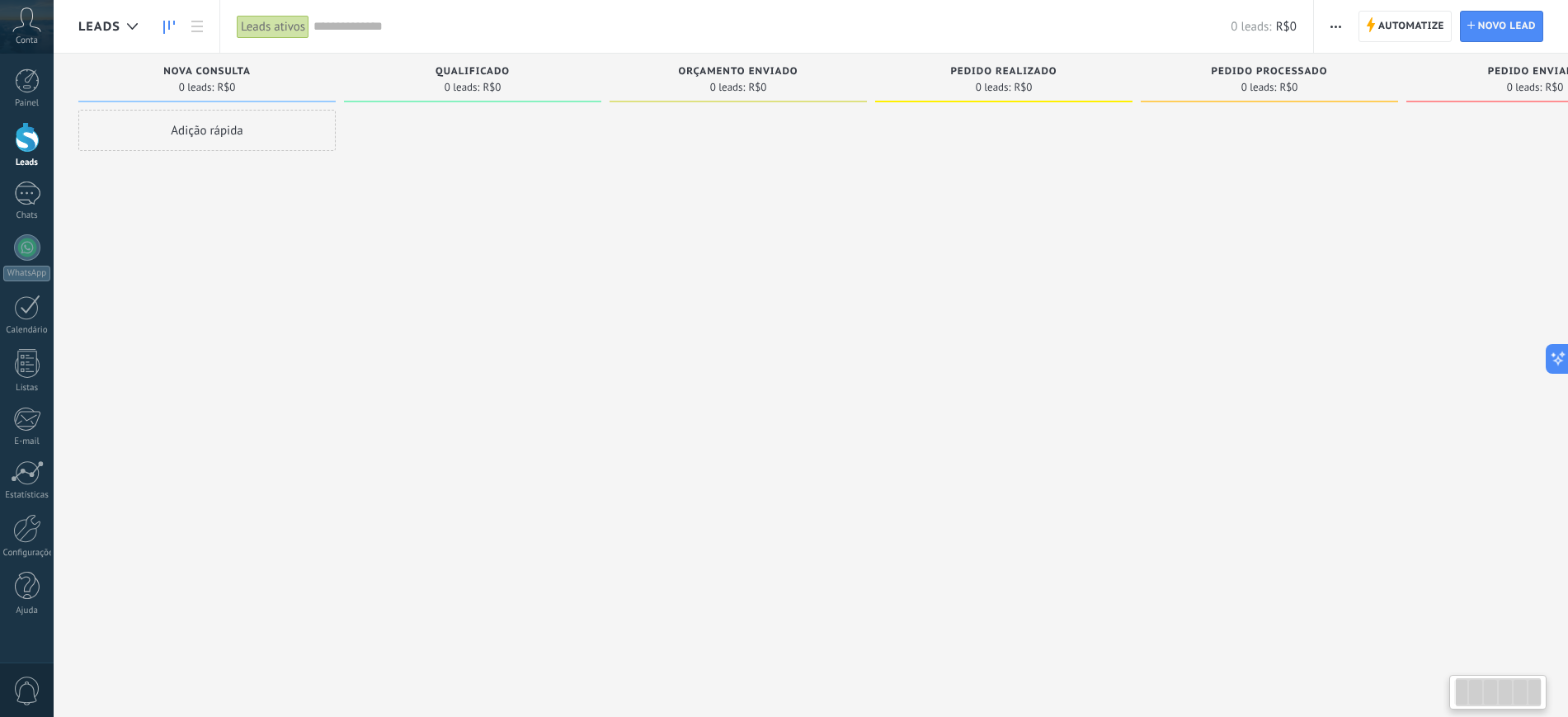 drag, startPoint x: 483, startPoint y: 338, endPoint x: 805, endPoint y: 338, distance: 322 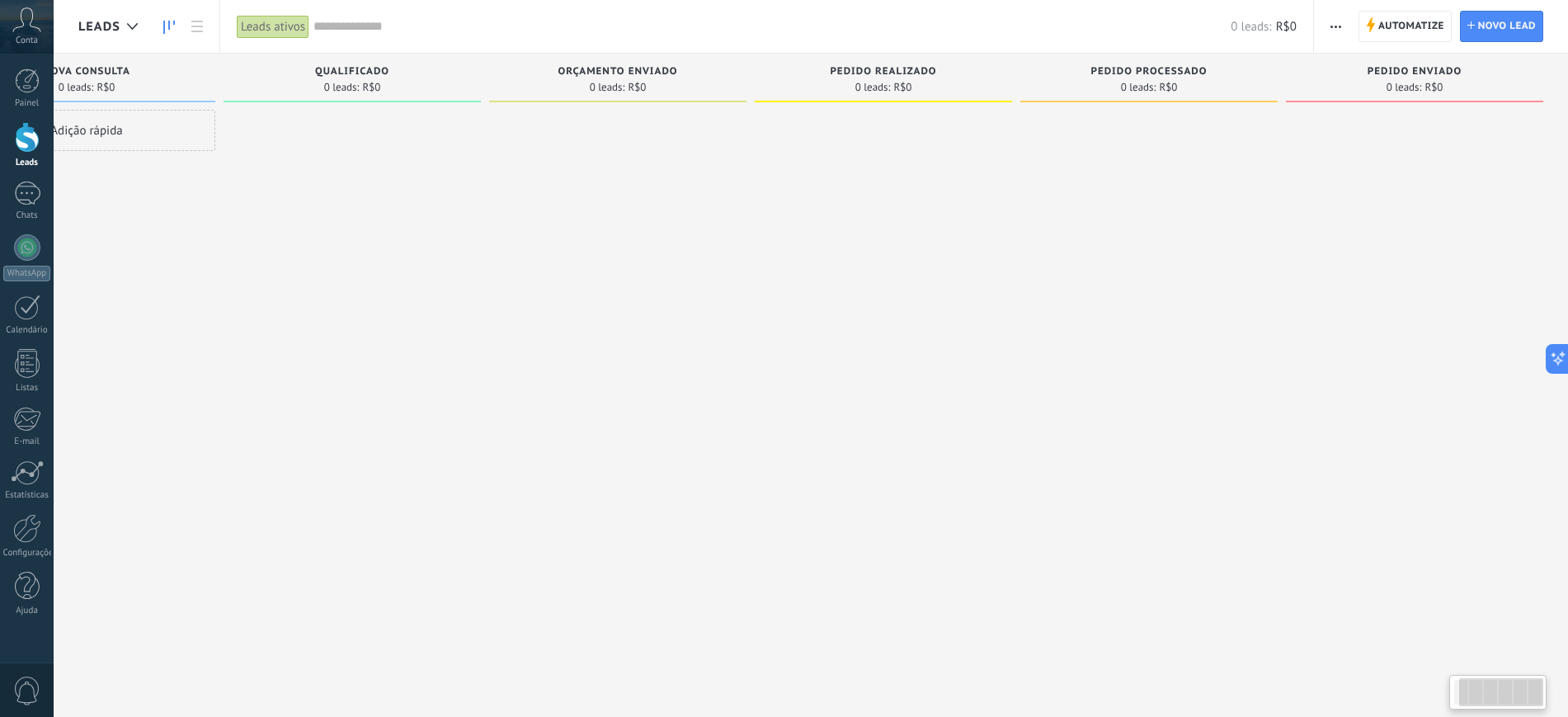 scroll, scrollTop: 0, scrollLeft: 0, axis: both 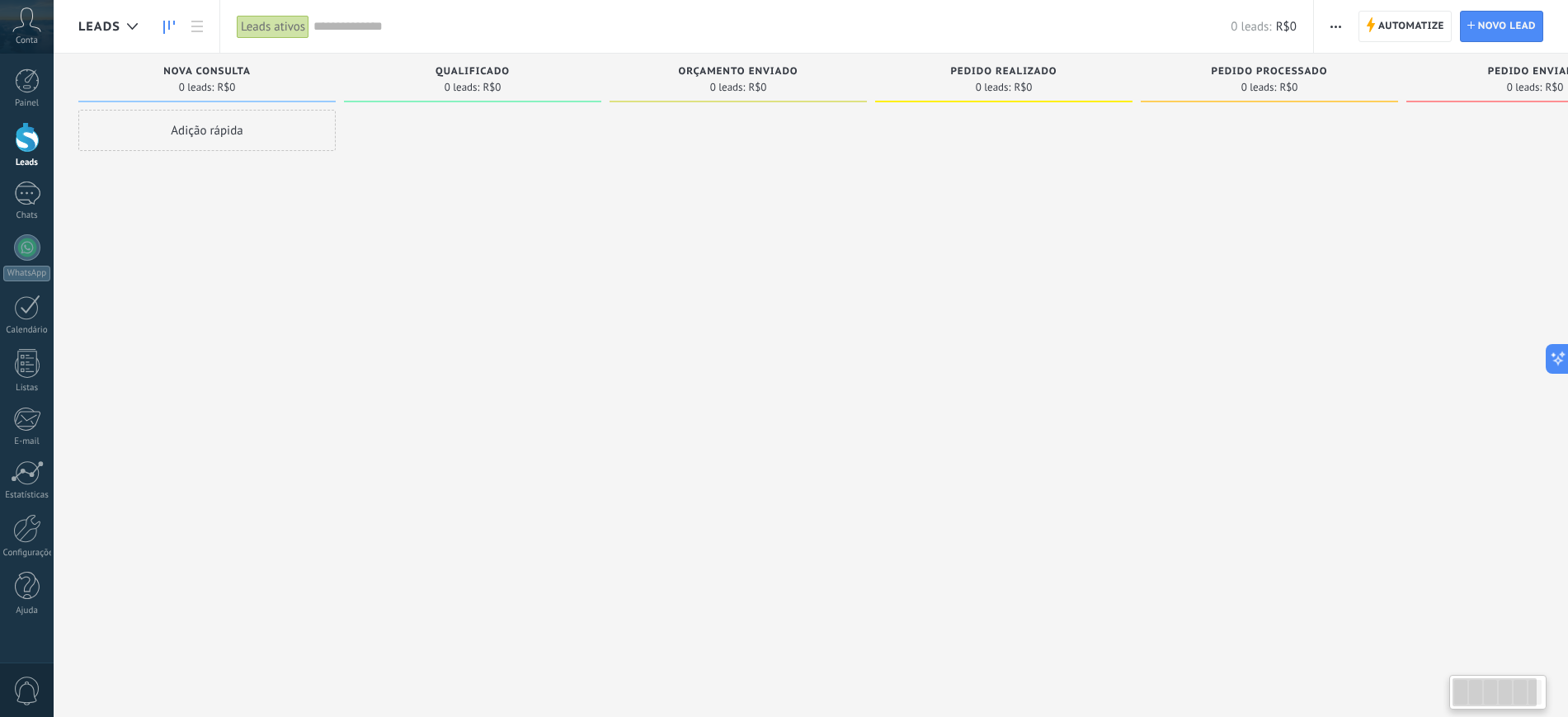 drag, startPoint x: 904, startPoint y: 266, endPoint x: 1061, endPoint y: 279, distance: 157.5373 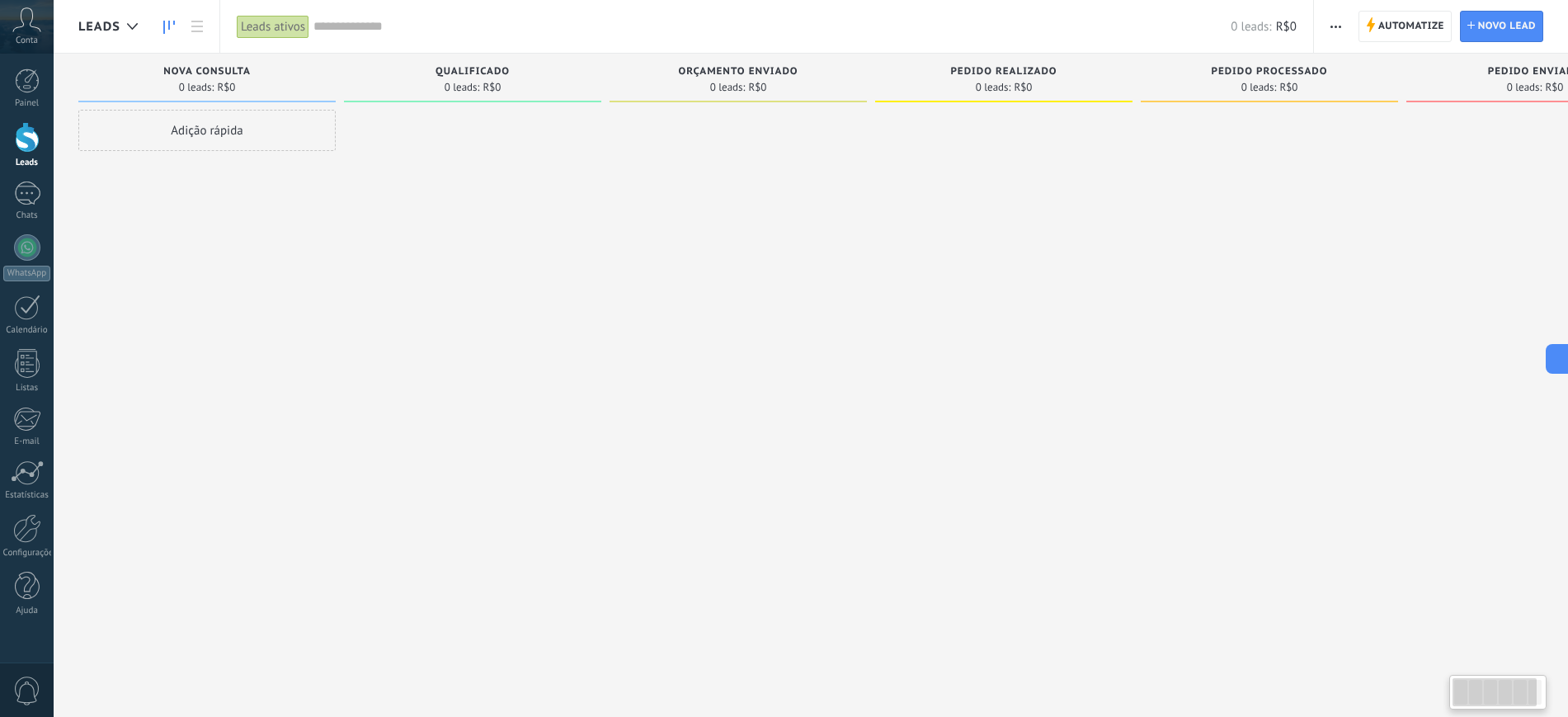click at bounding box center [738, 361] 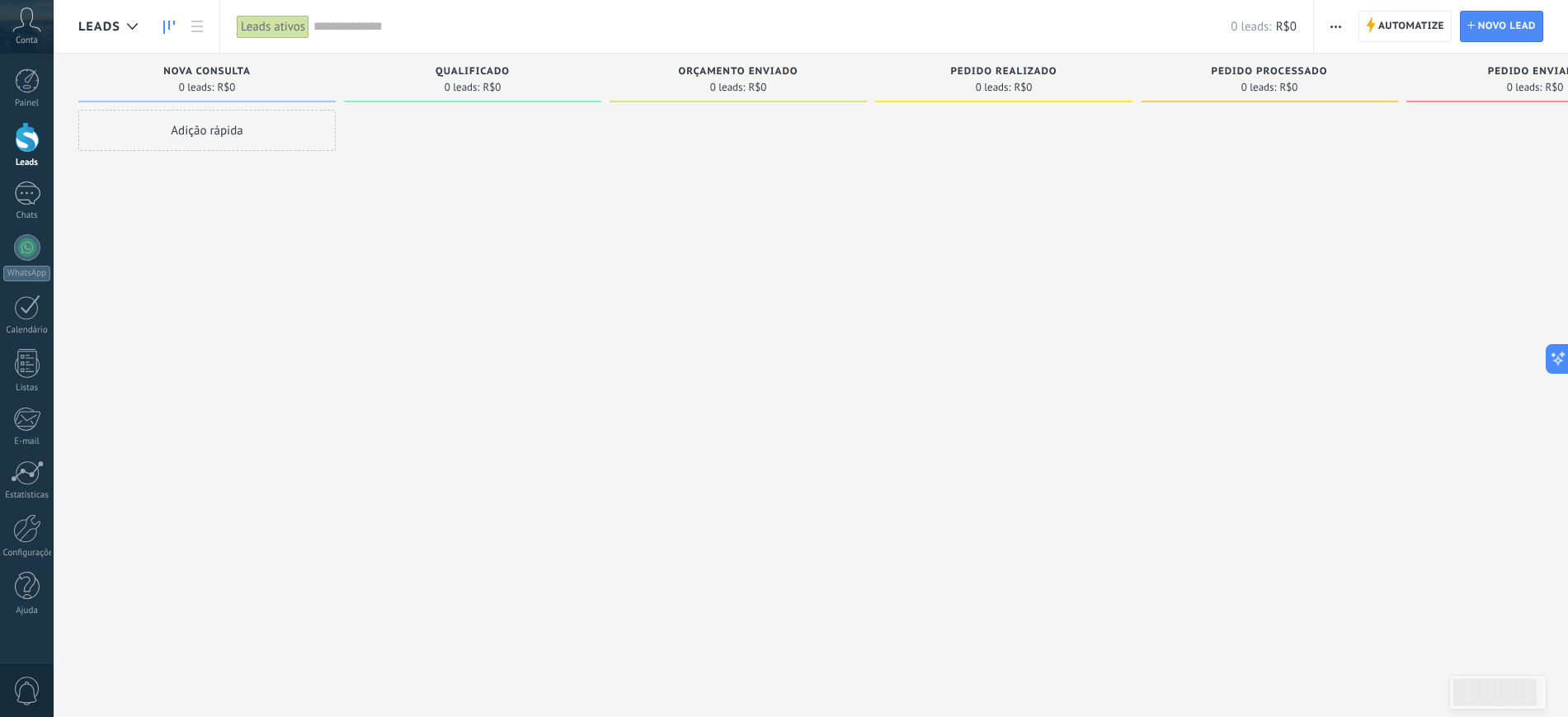 drag, startPoint x: 499, startPoint y: 260, endPoint x: 612, endPoint y: 260, distance: 113 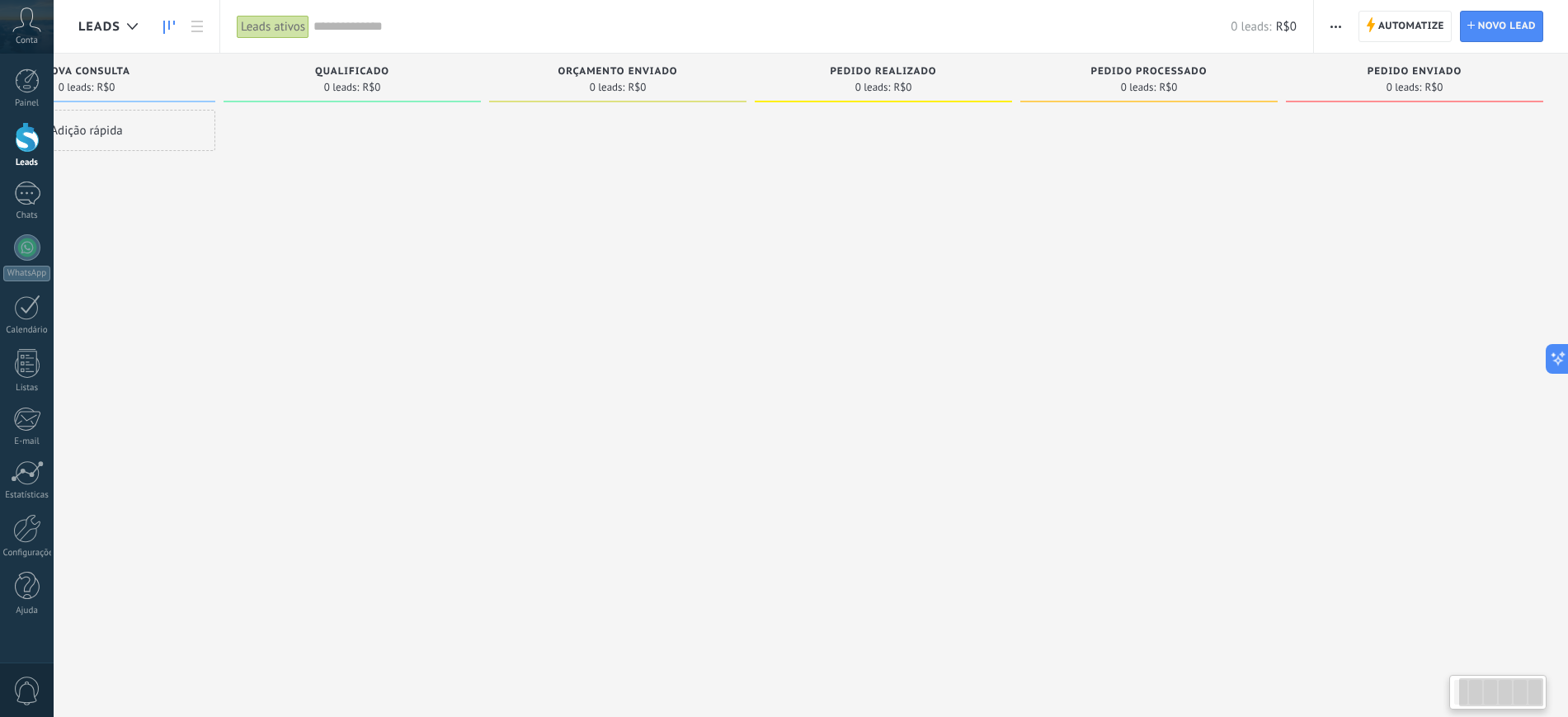 drag, startPoint x: 1024, startPoint y: 192, endPoint x: 874, endPoint y: 196, distance: 150.05332 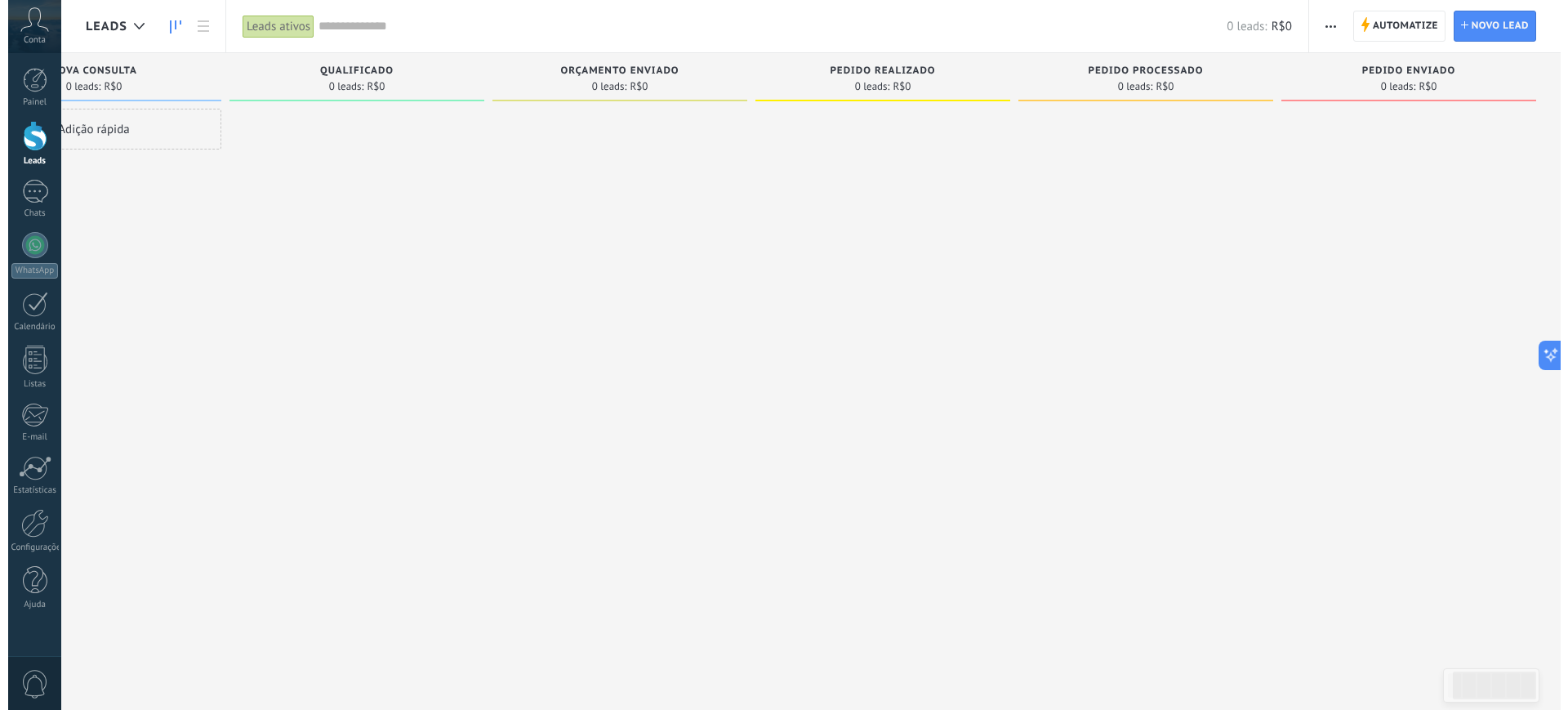 scroll, scrollTop: 0, scrollLeft: 0, axis: both 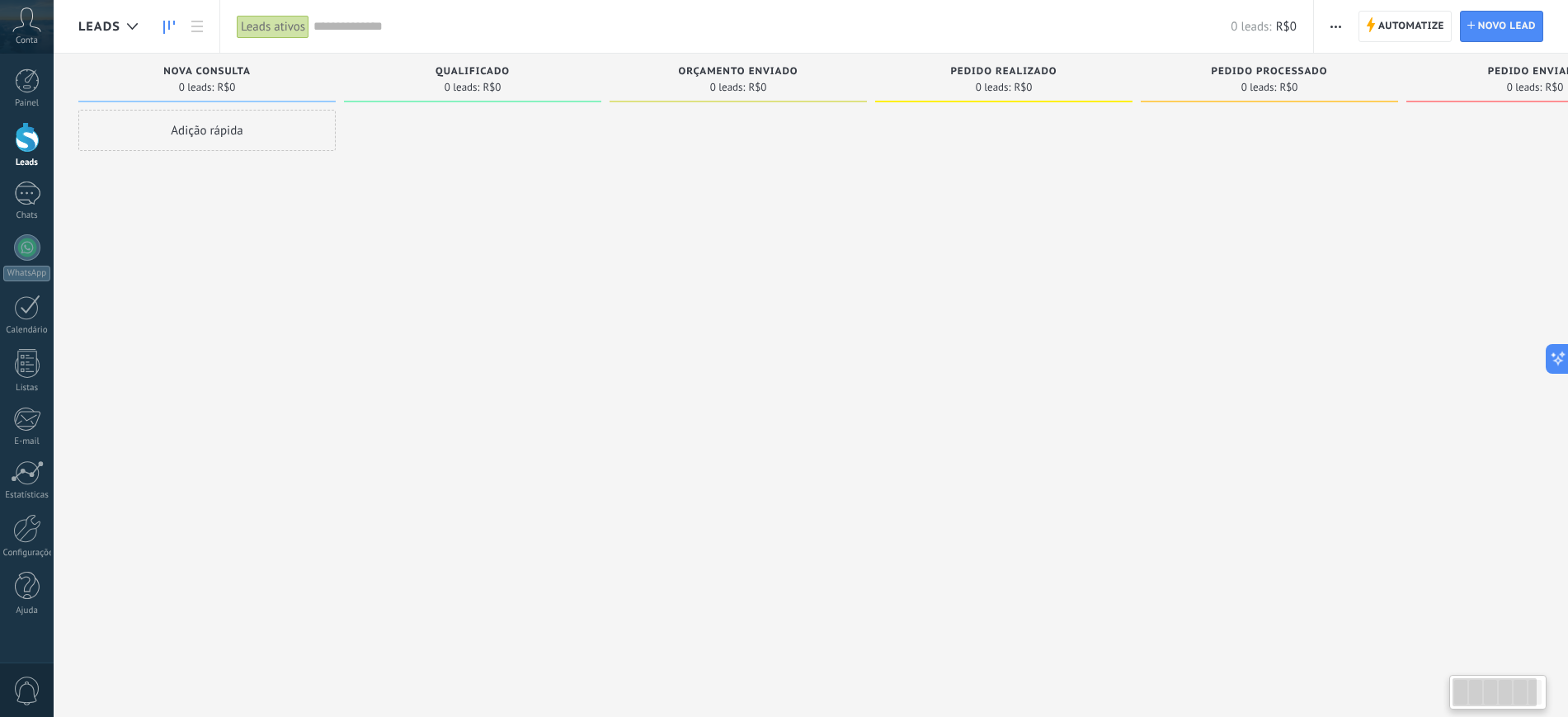 drag, startPoint x: 651, startPoint y: 195, endPoint x: 971, endPoint y: 217, distance: 320.7554 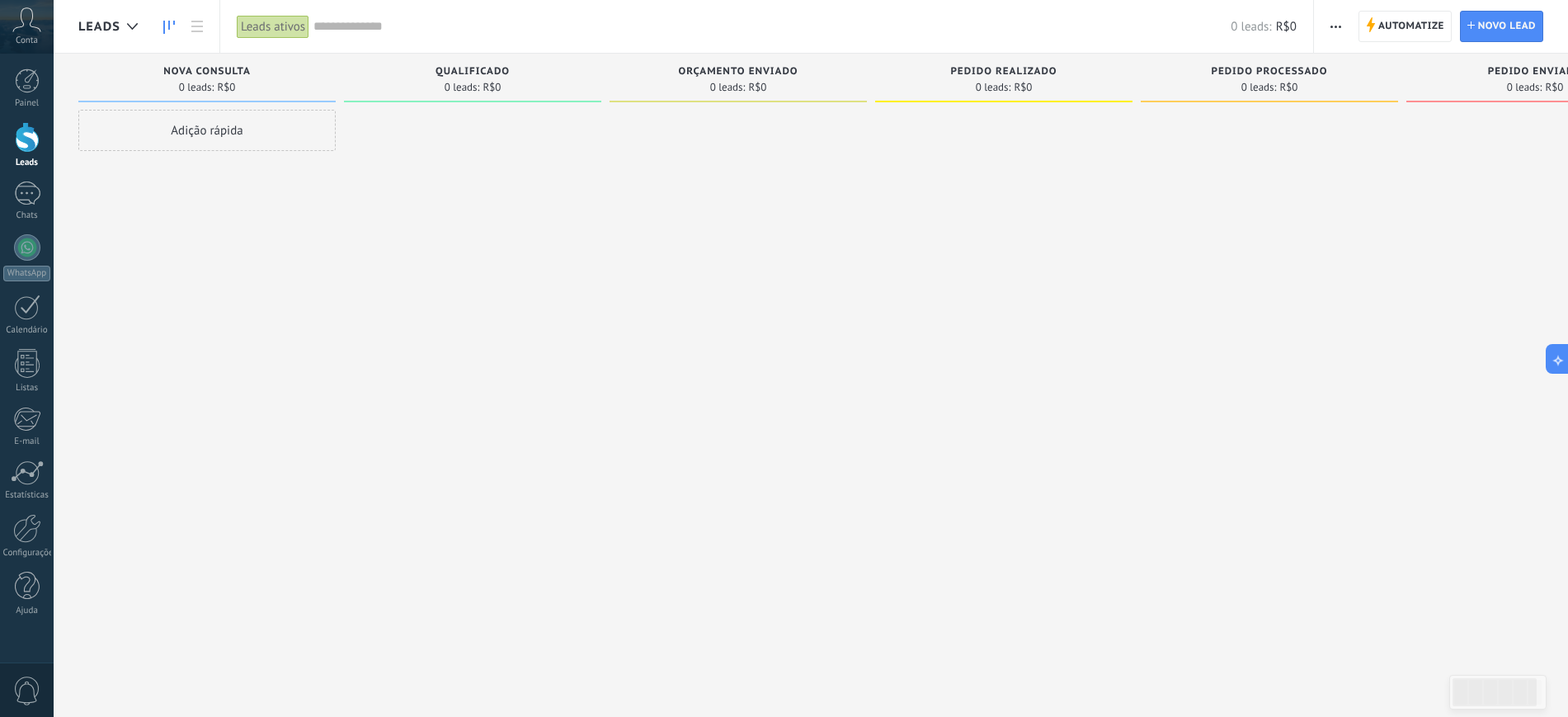 click at bounding box center [1335, 26] 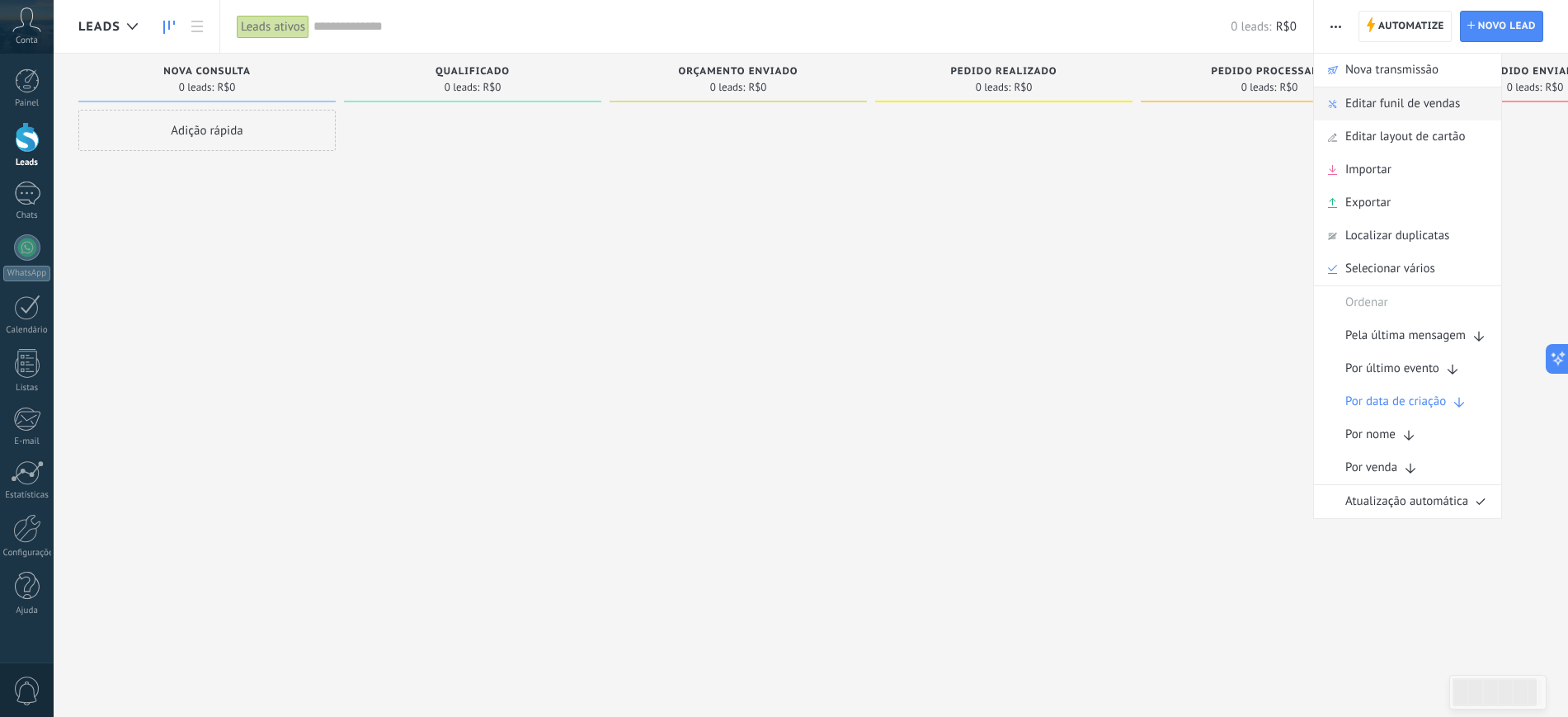 click on "Editar funil de vendas" at bounding box center (1402, 104) 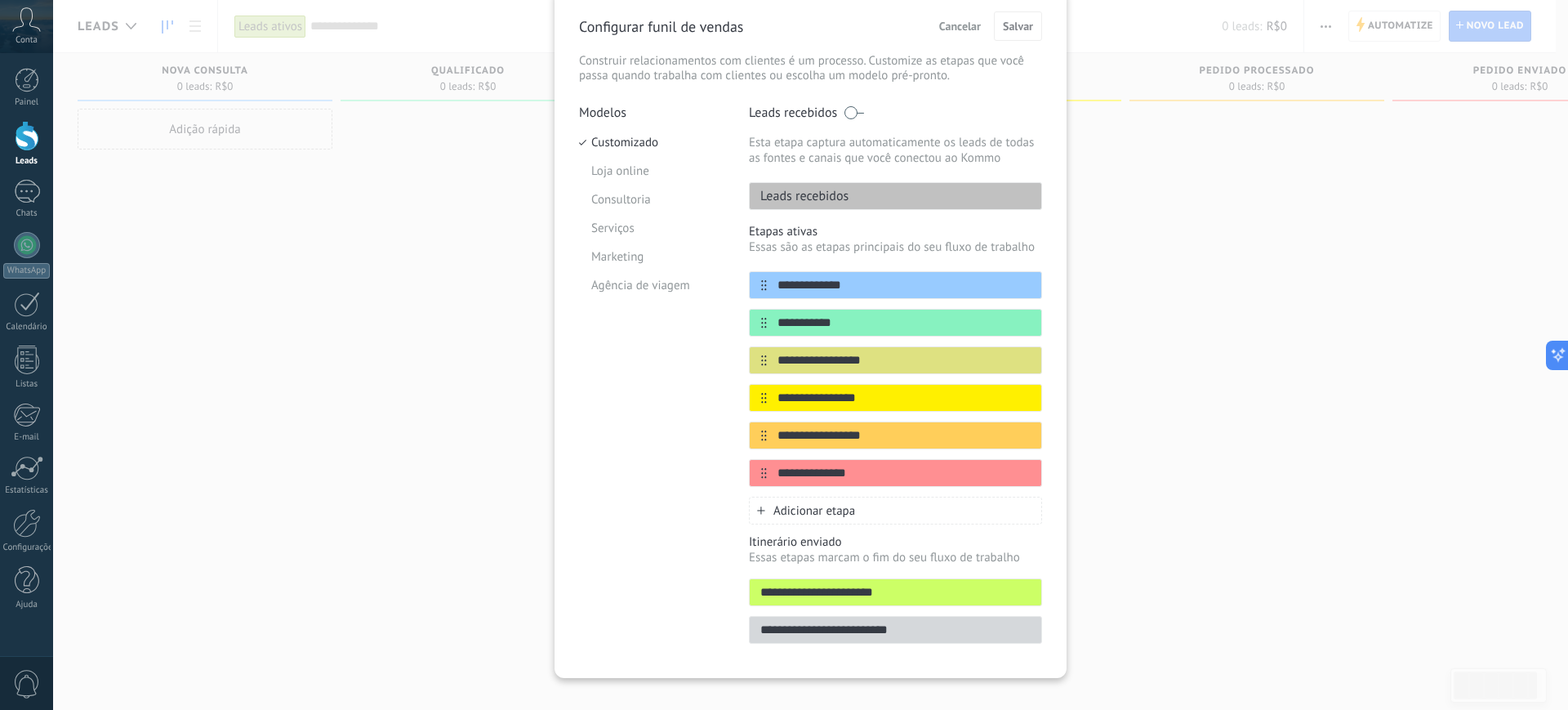 scroll, scrollTop: 87, scrollLeft: 0, axis: vertical 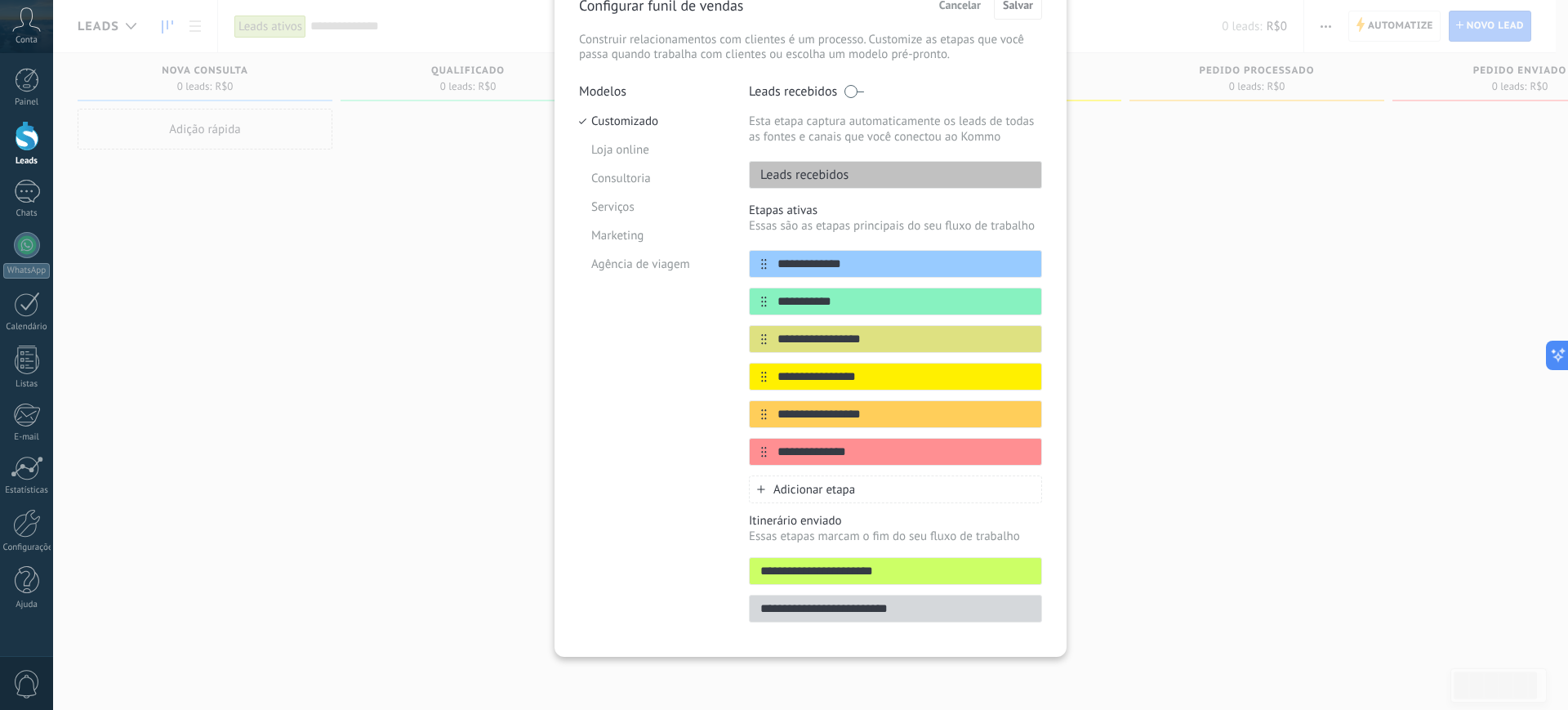click on "Adicionar etapa" at bounding box center (814, 489) 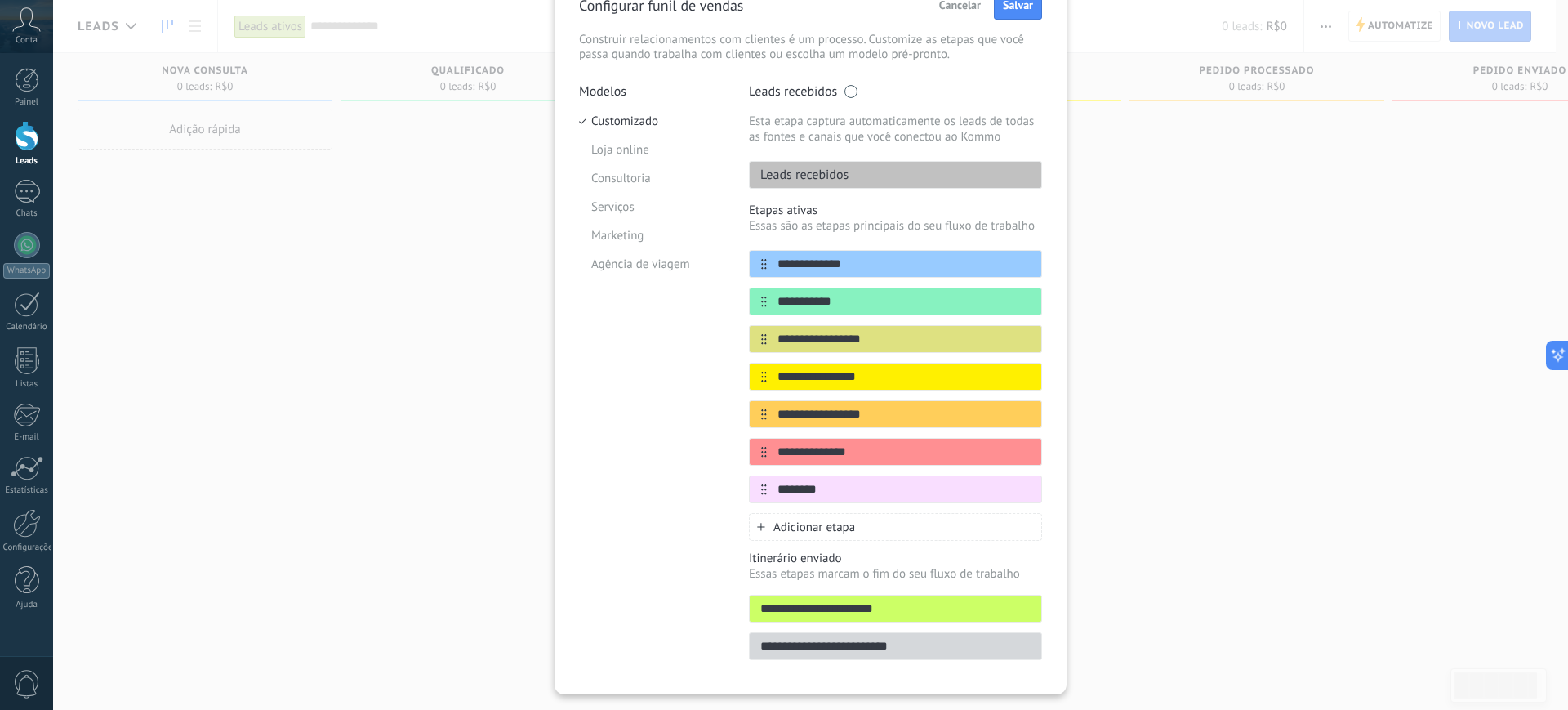 type on "********" 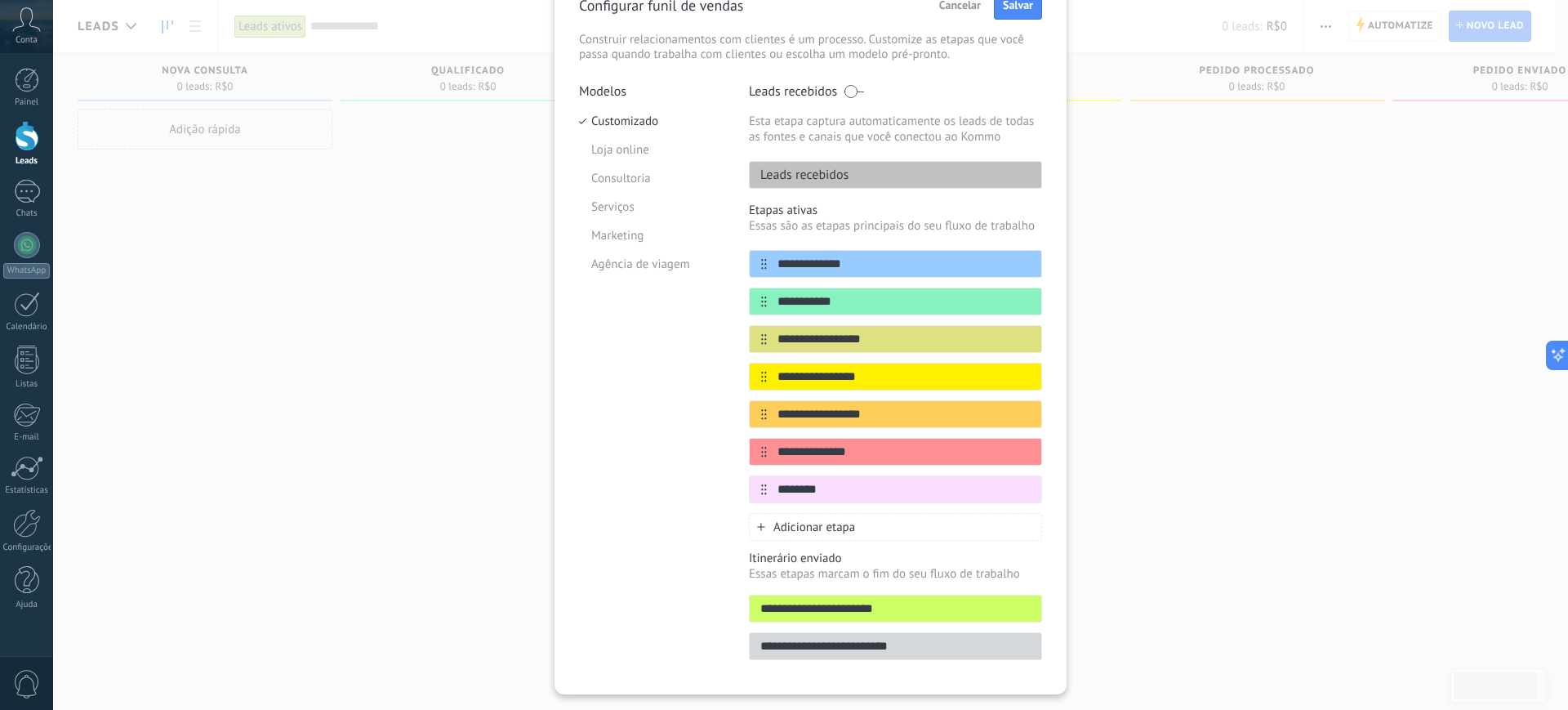 click on "Modelos Customizado Loja online Consultoria Serviços Marketing Agência de viagem" at bounding box center (652, 377) 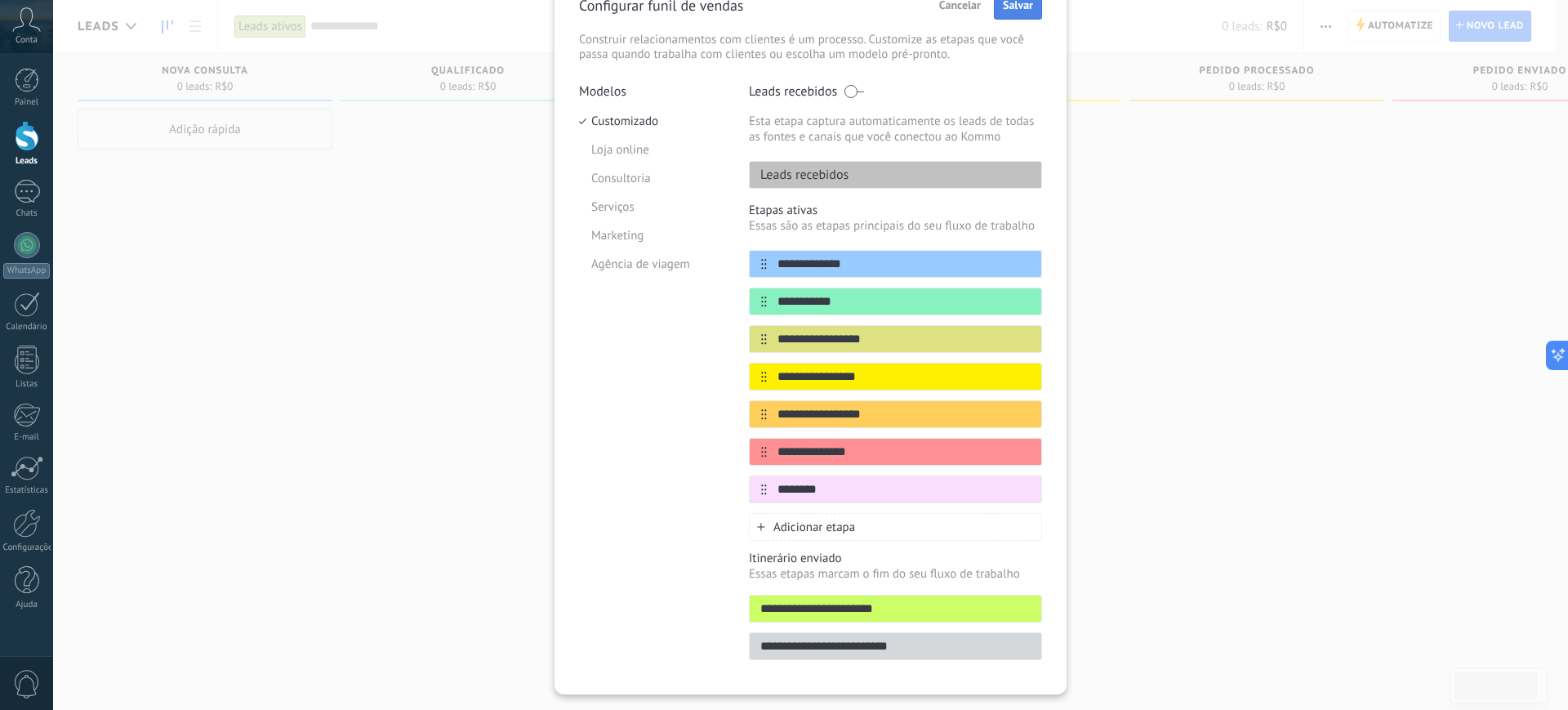 click on "Salvar" at bounding box center (1018, 5) 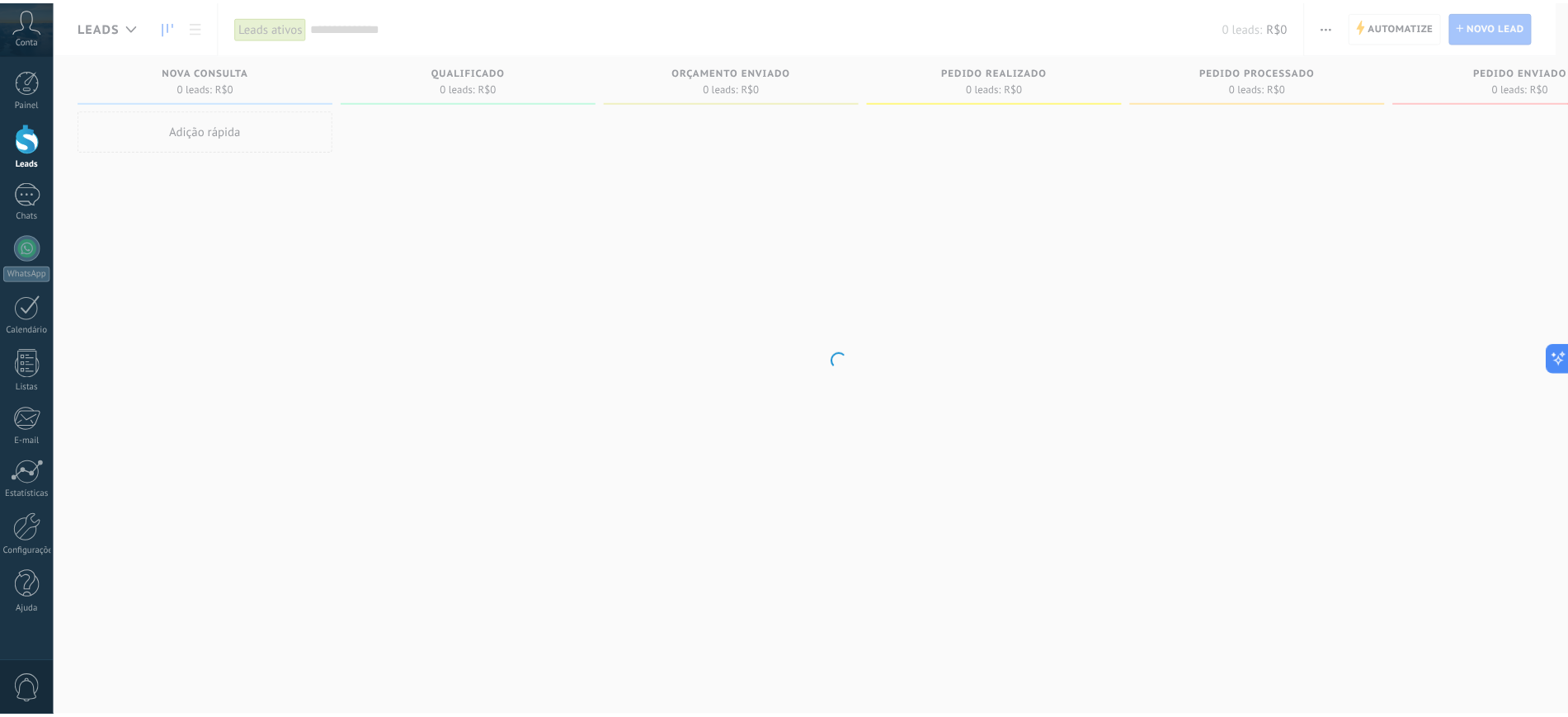 scroll, scrollTop: 0, scrollLeft: 0, axis: both 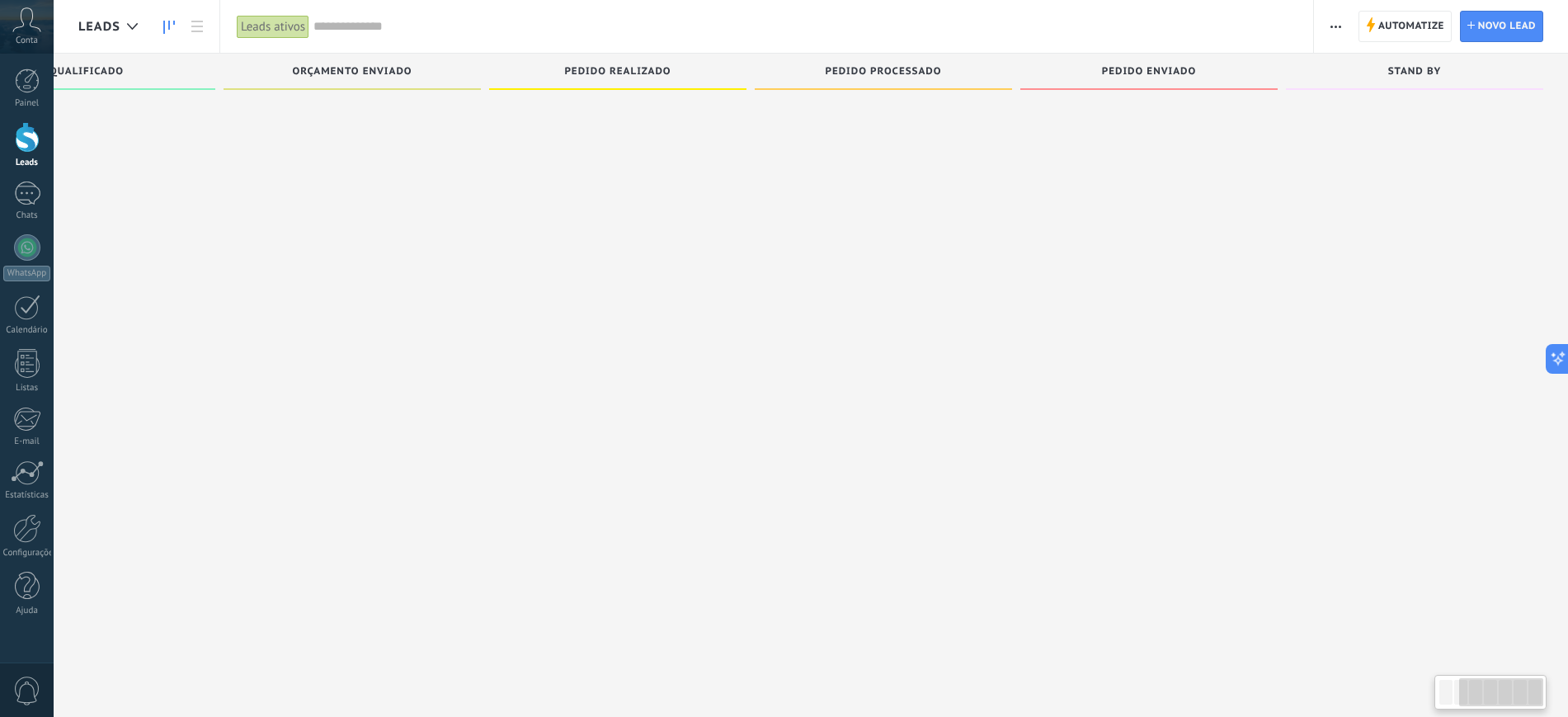 drag, startPoint x: 1031, startPoint y: 366, endPoint x: 613, endPoint y: 366, distance: 418 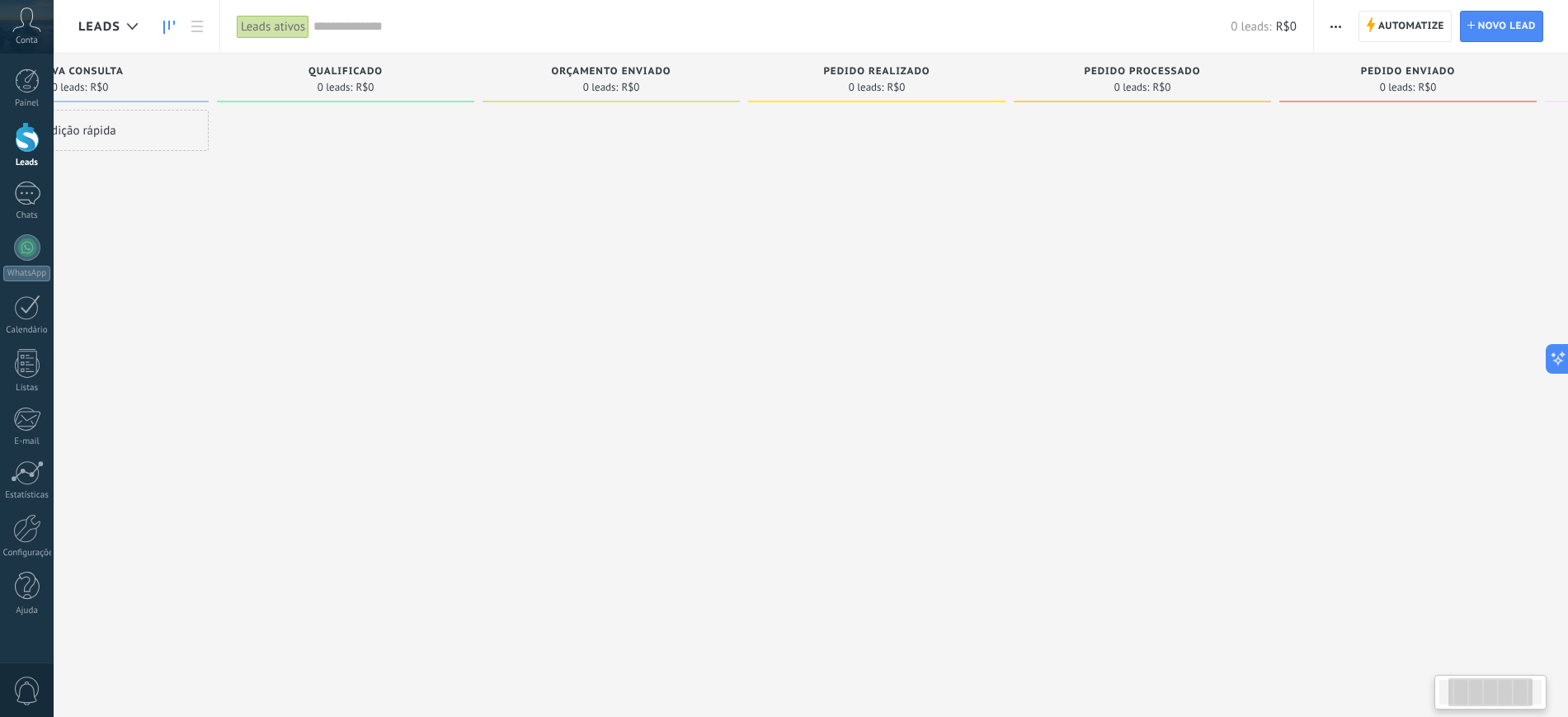 scroll, scrollTop: 0, scrollLeft: 0, axis: both 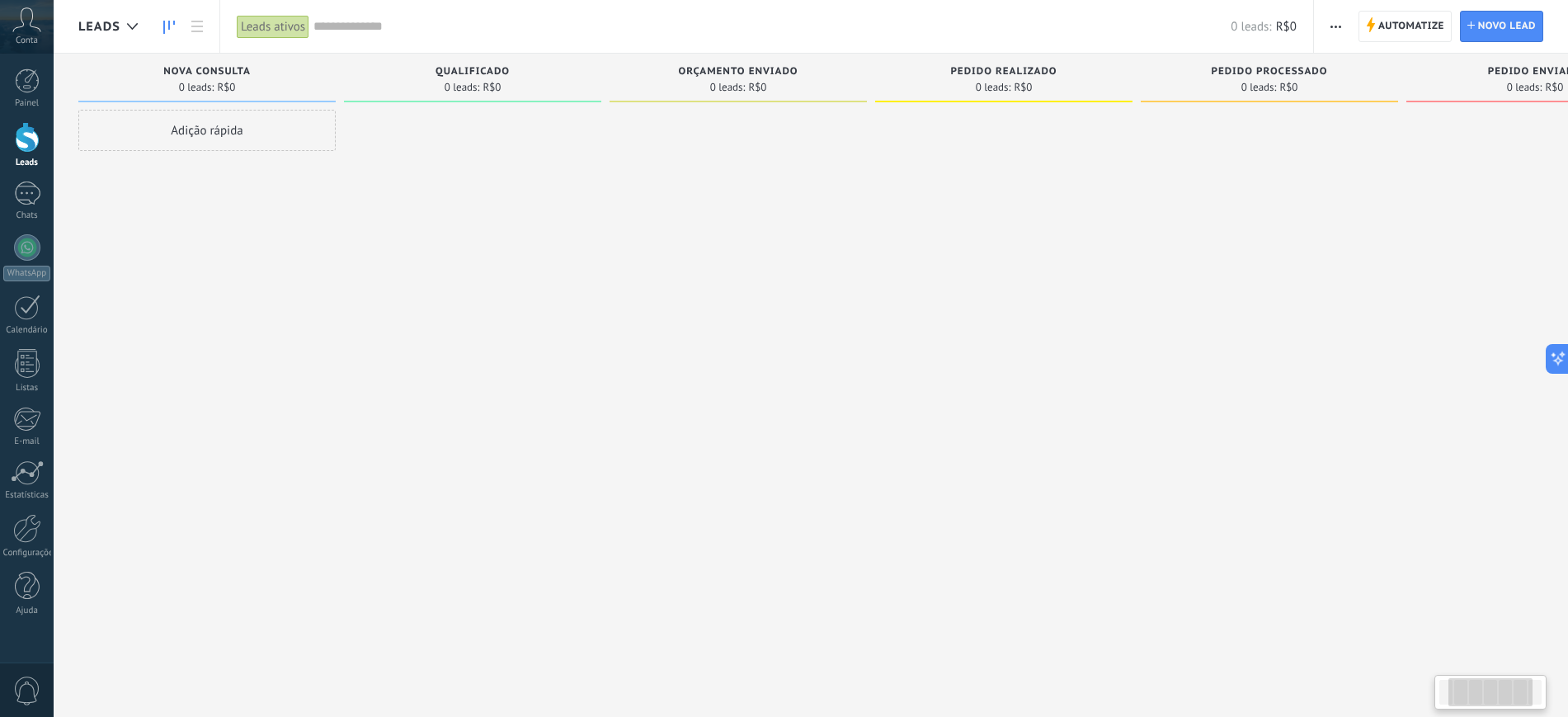 drag, startPoint x: 764, startPoint y: 363, endPoint x: 1274, endPoint y: 368, distance: 510.02451 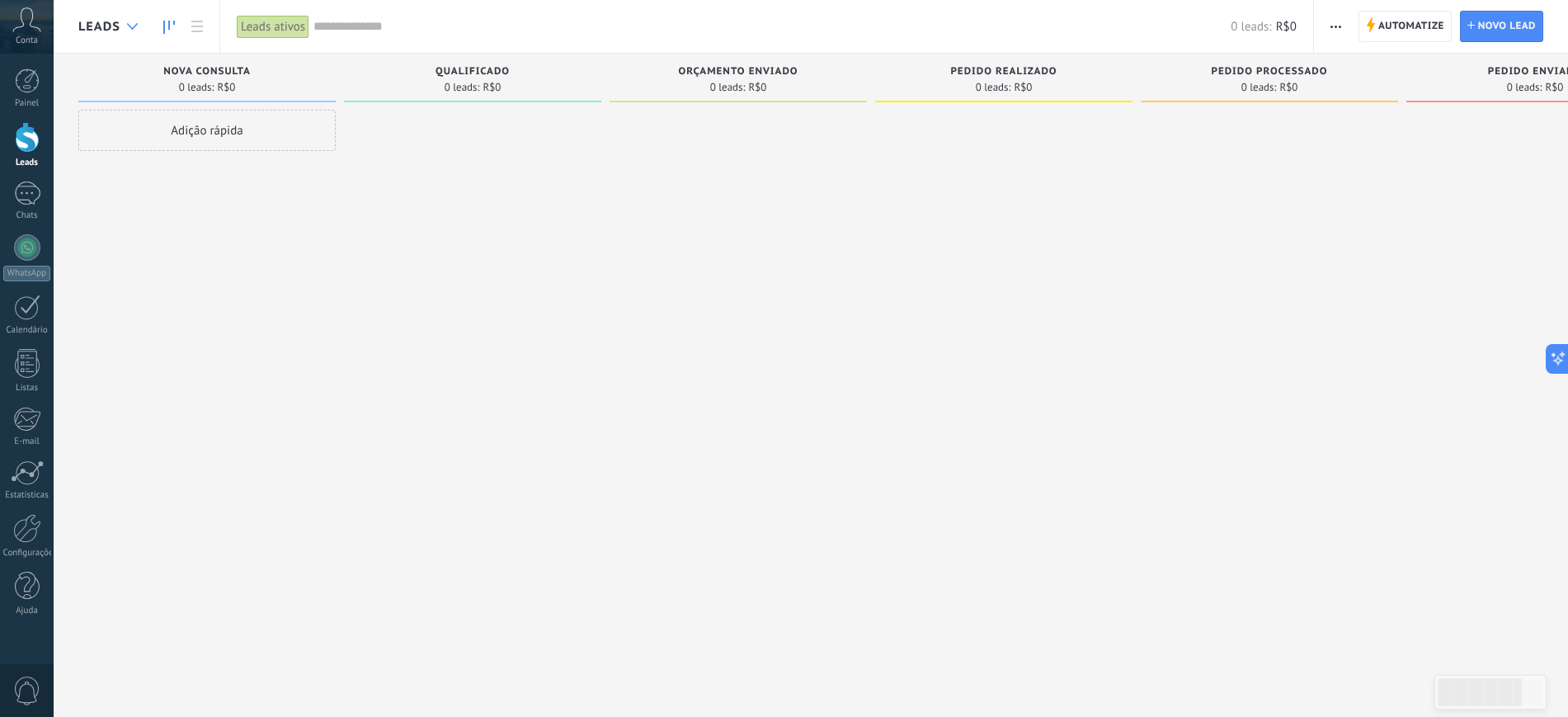 click at bounding box center (132, 26) 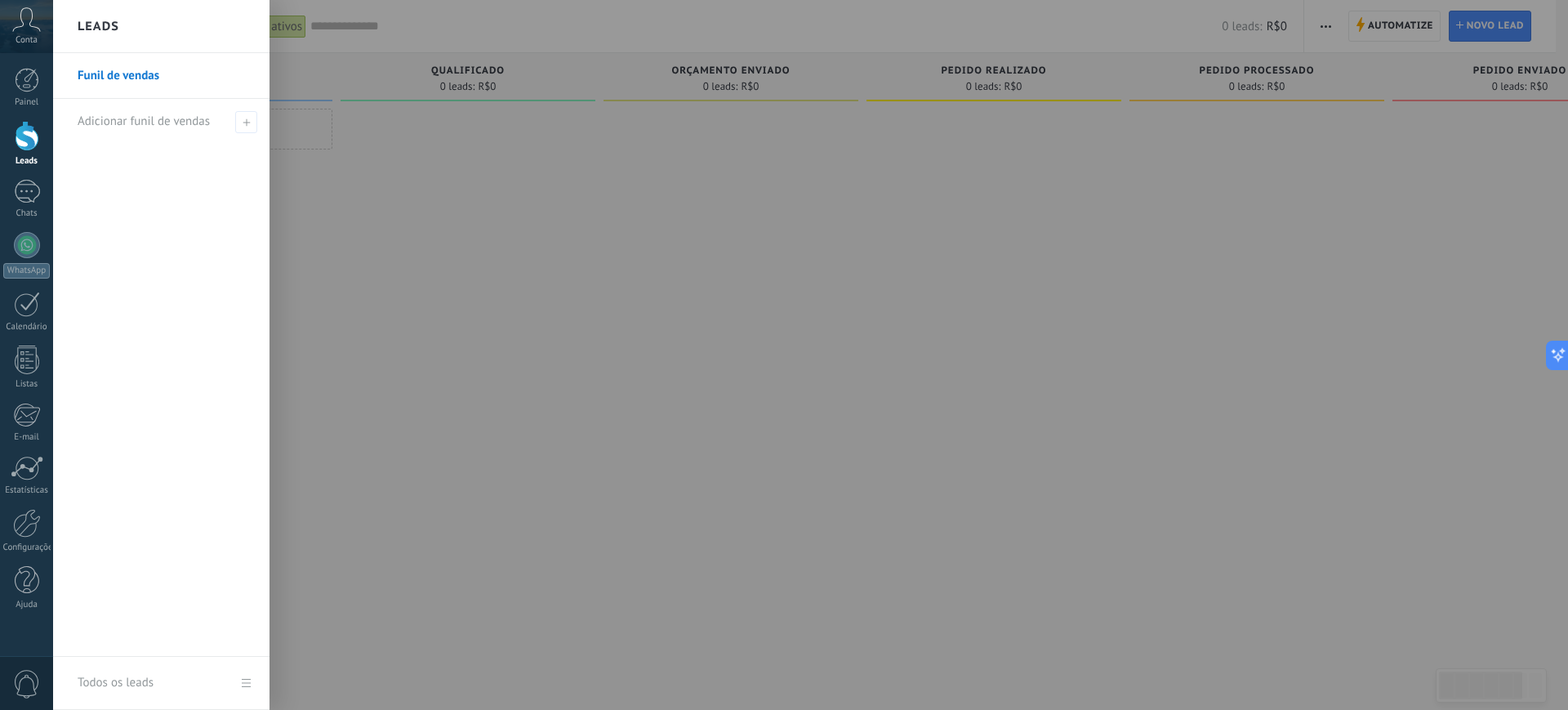 click at bounding box center (837, 355) 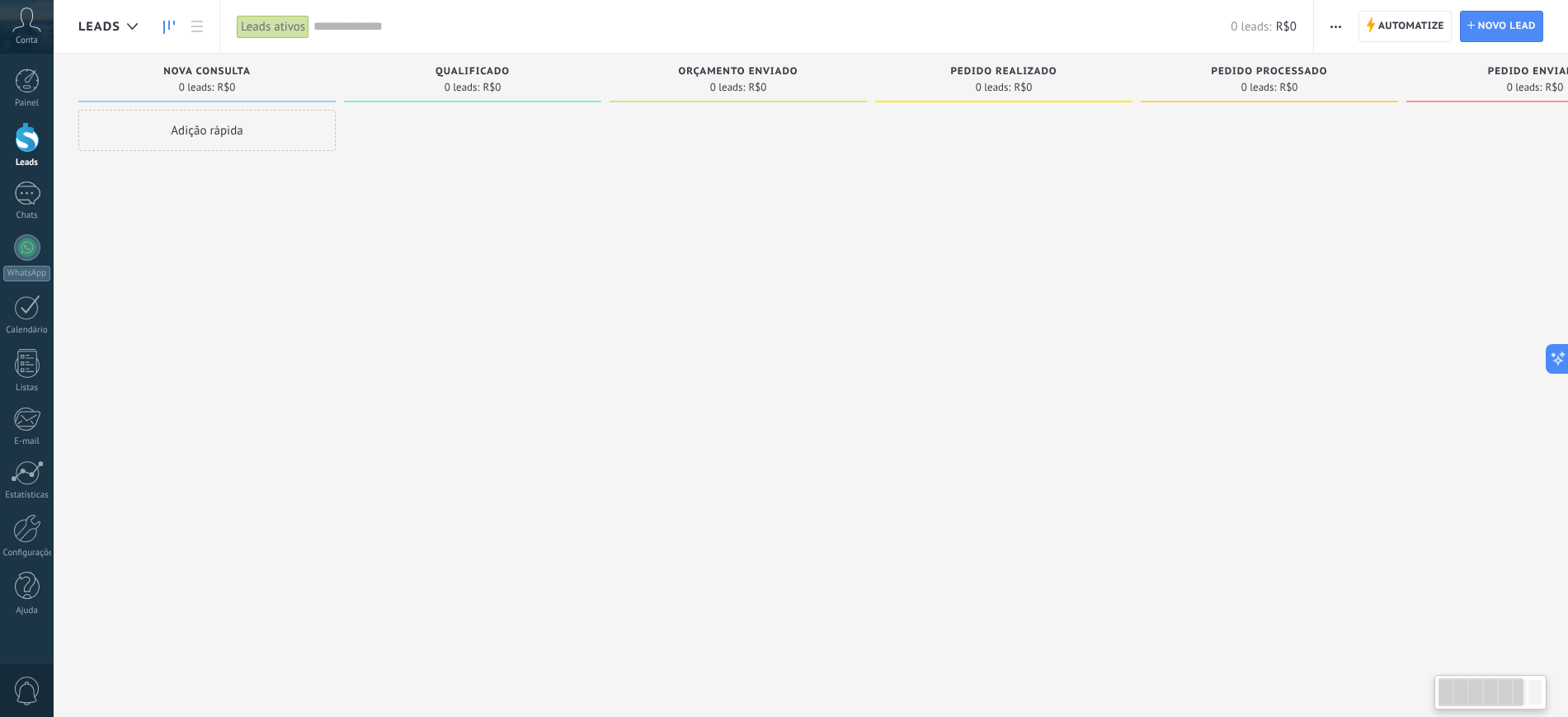 scroll, scrollTop: 0, scrollLeft: 32, axis: horizontal 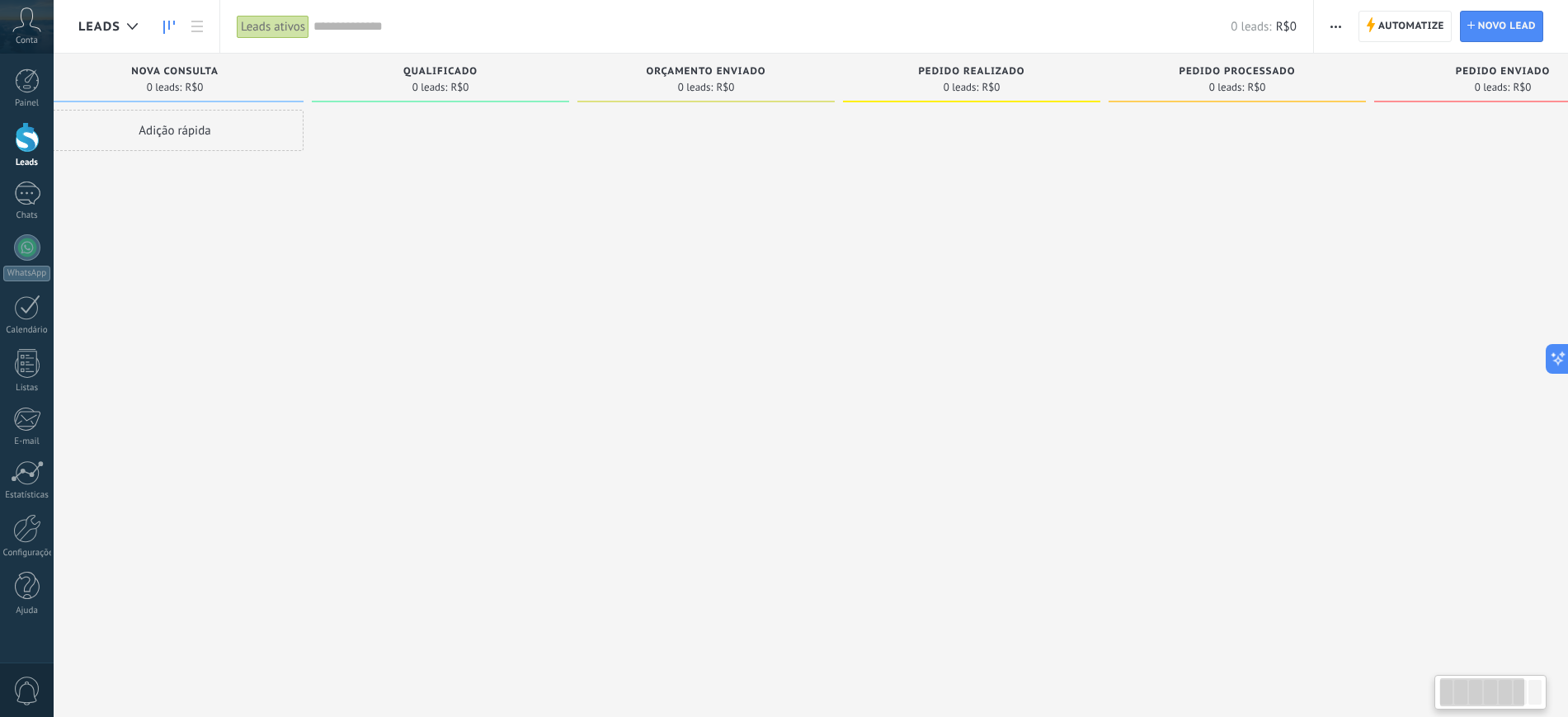 drag, startPoint x: 891, startPoint y: 362, endPoint x: 859, endPoint y: 363, distance: 32.015621 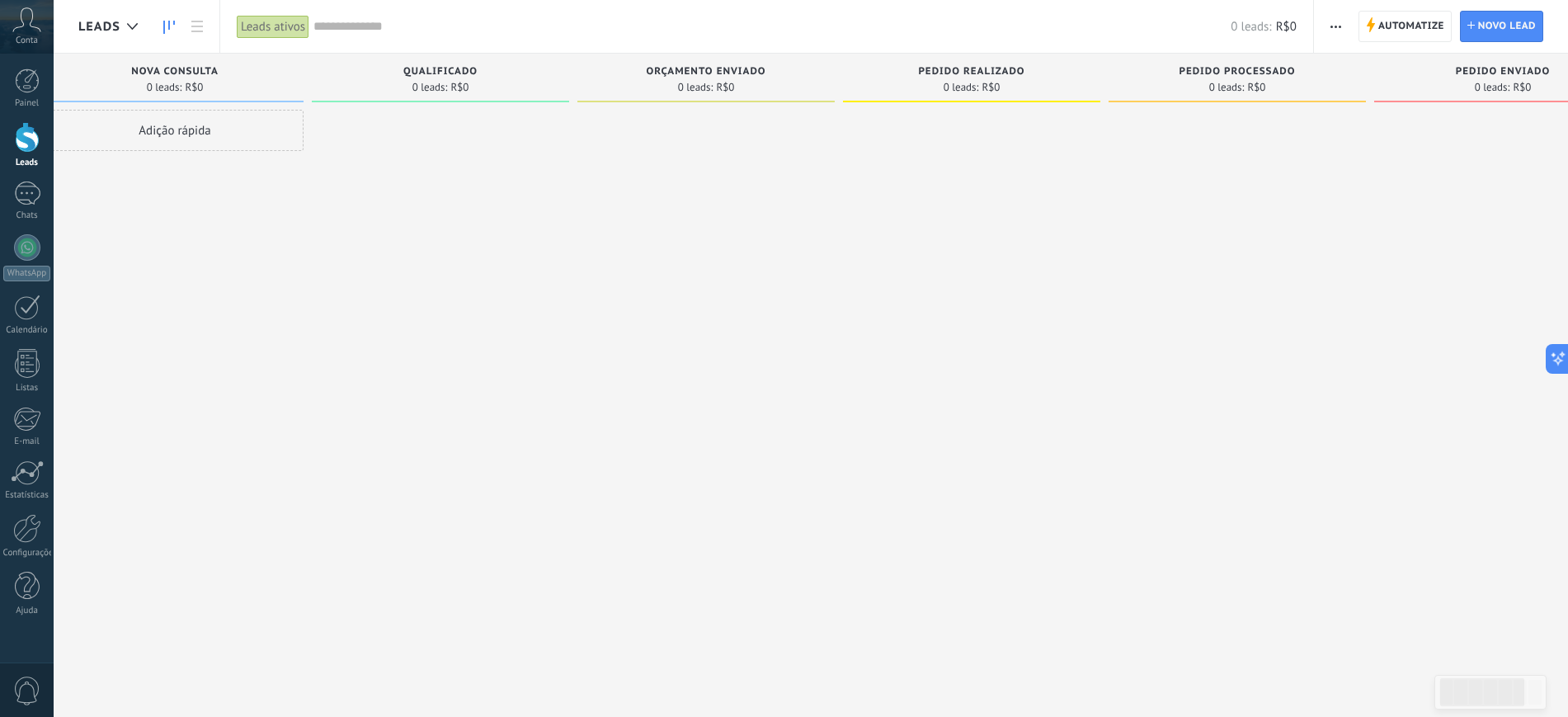 scroll, scrollTop: 0, scrollLeft: 0, axis: both 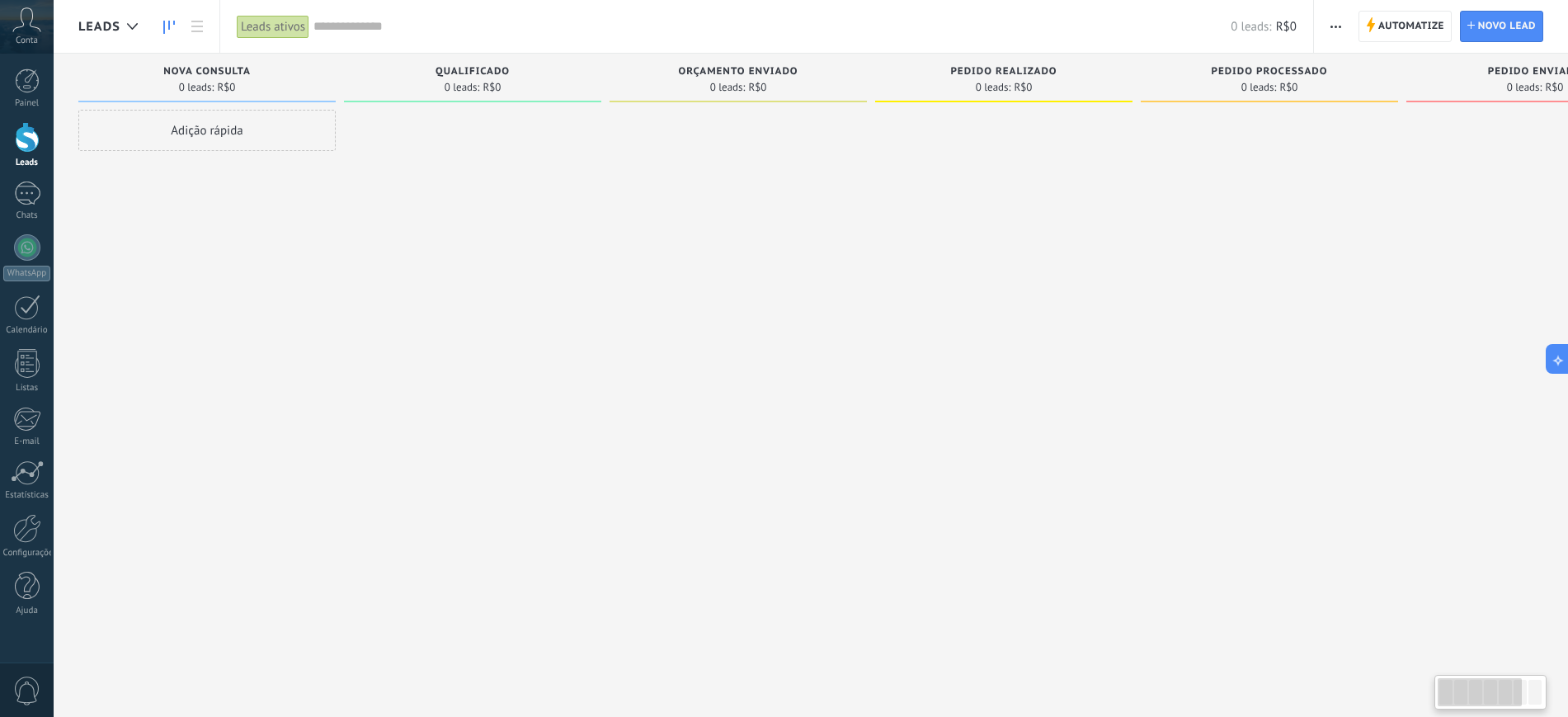 drag, startPoint x: 802, startPoint y: 352, endPoint x: 835, endPoint y: 356, distance: 33.2415 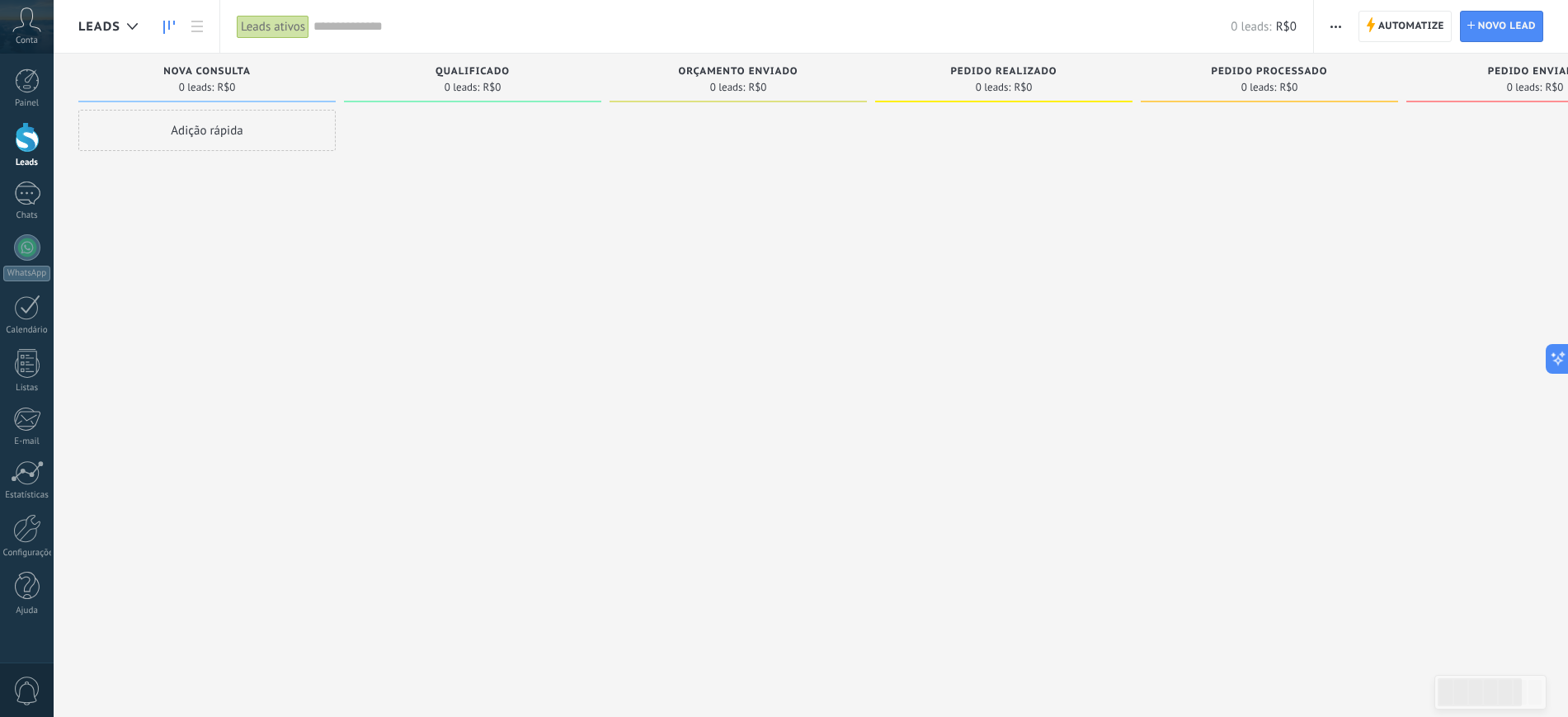 drag, startPoint x: 463, startPoint y: 320, endPoint x: 540, endPoint y: 318, distance: 77.02597 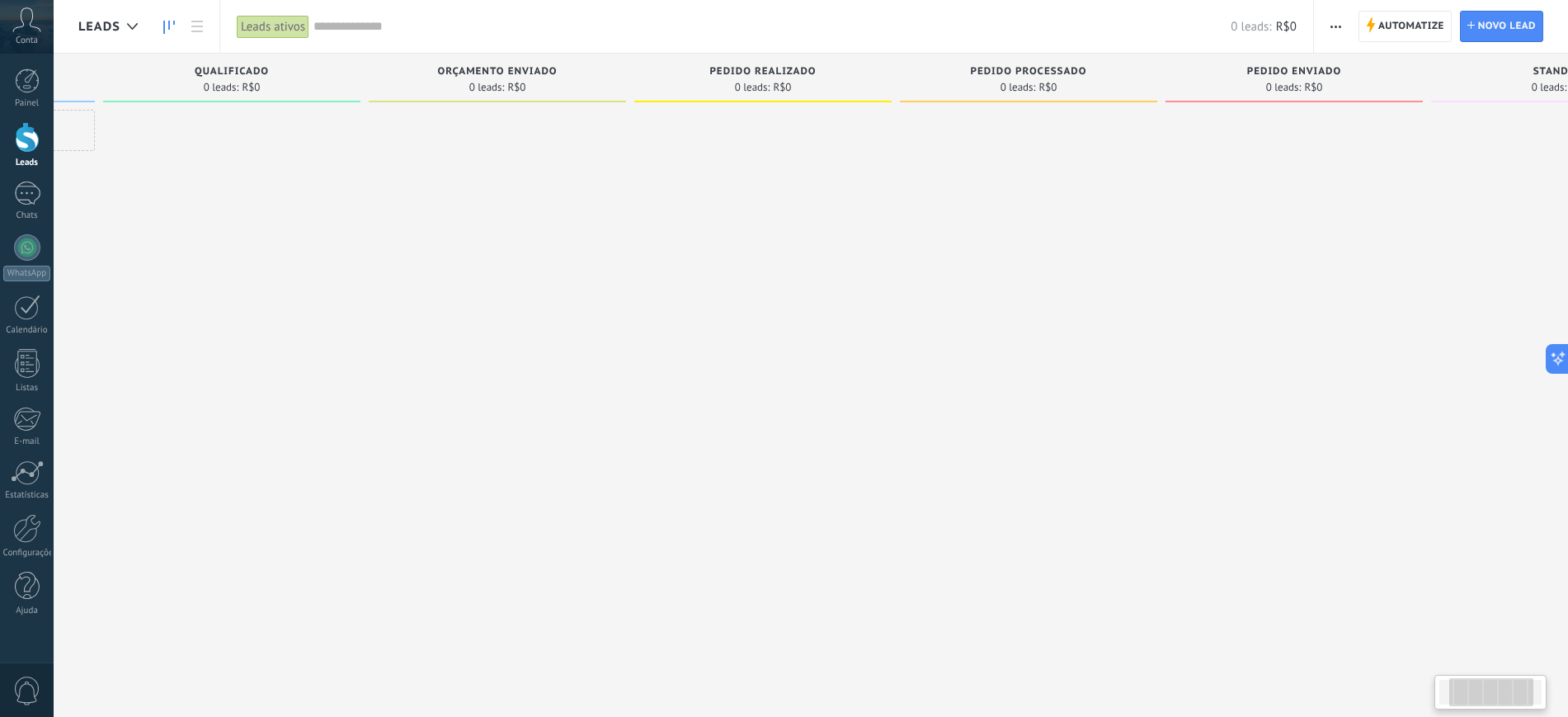 drag, startPoint x: 428, startPoint y: 323, endPoint x: 294, endPoint y: 331, distance: 134.23859 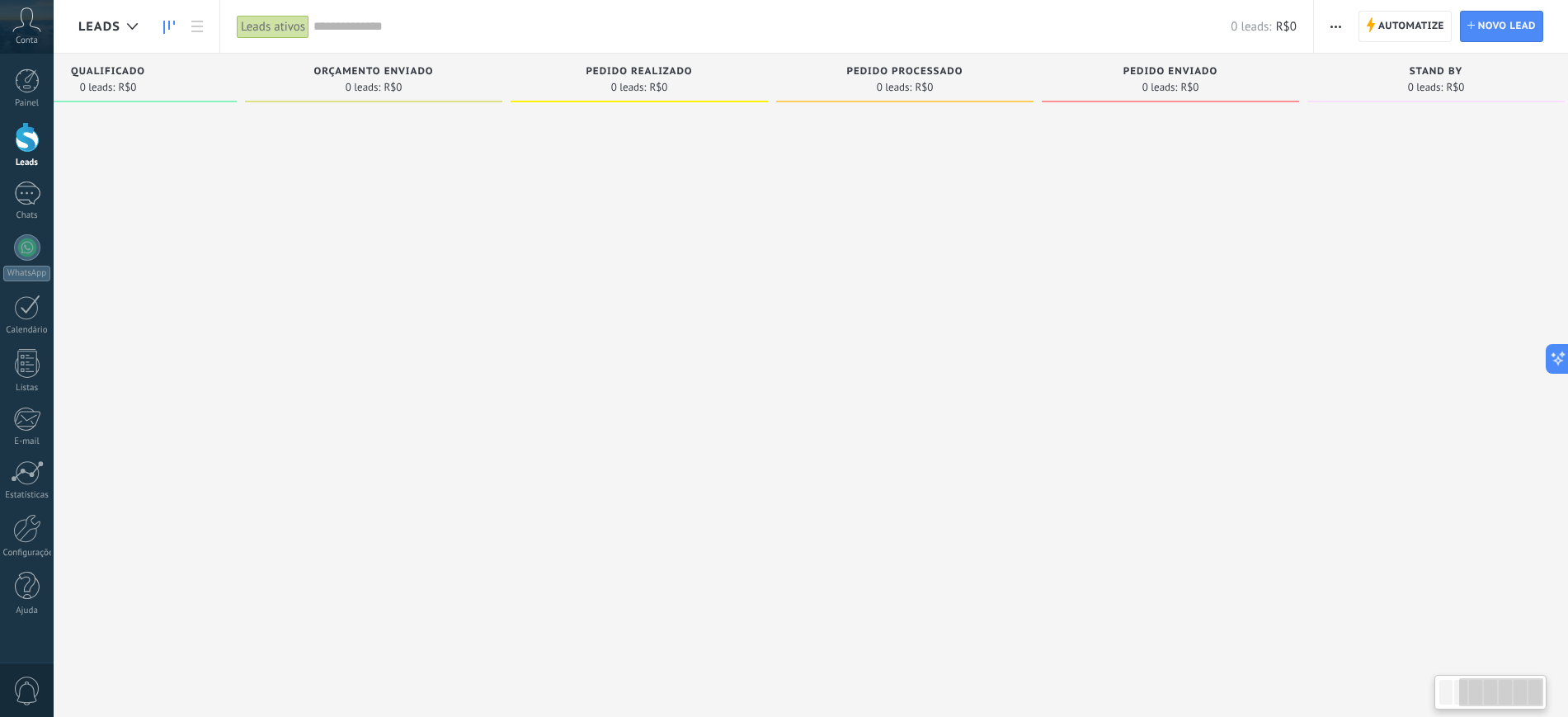 scroll, scrollTop: 0, scrollLeft: 386, axis: horizontal 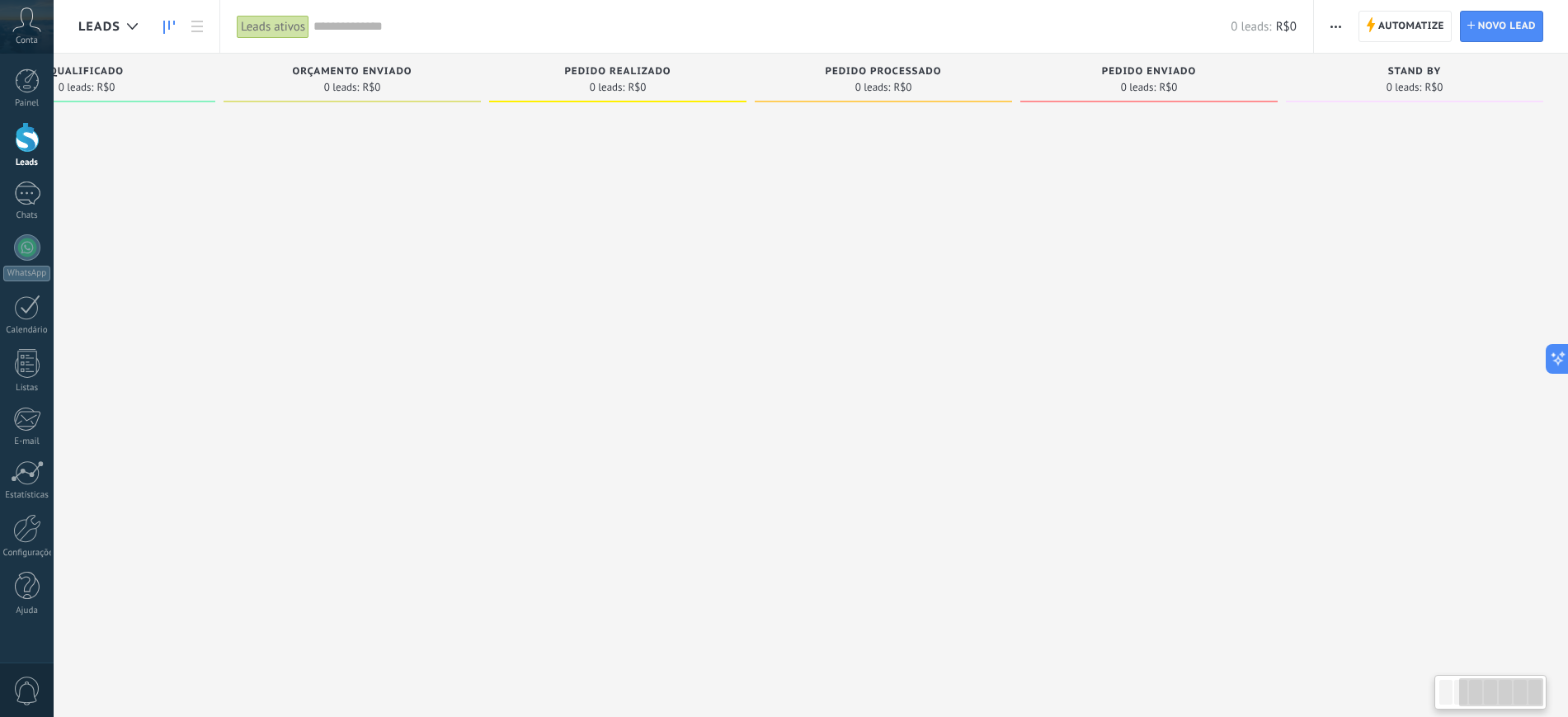 drag, startPoint x: 818, startPoint y: 306, endPoint x: 610, endPoint y: 309, distance: 208.02163 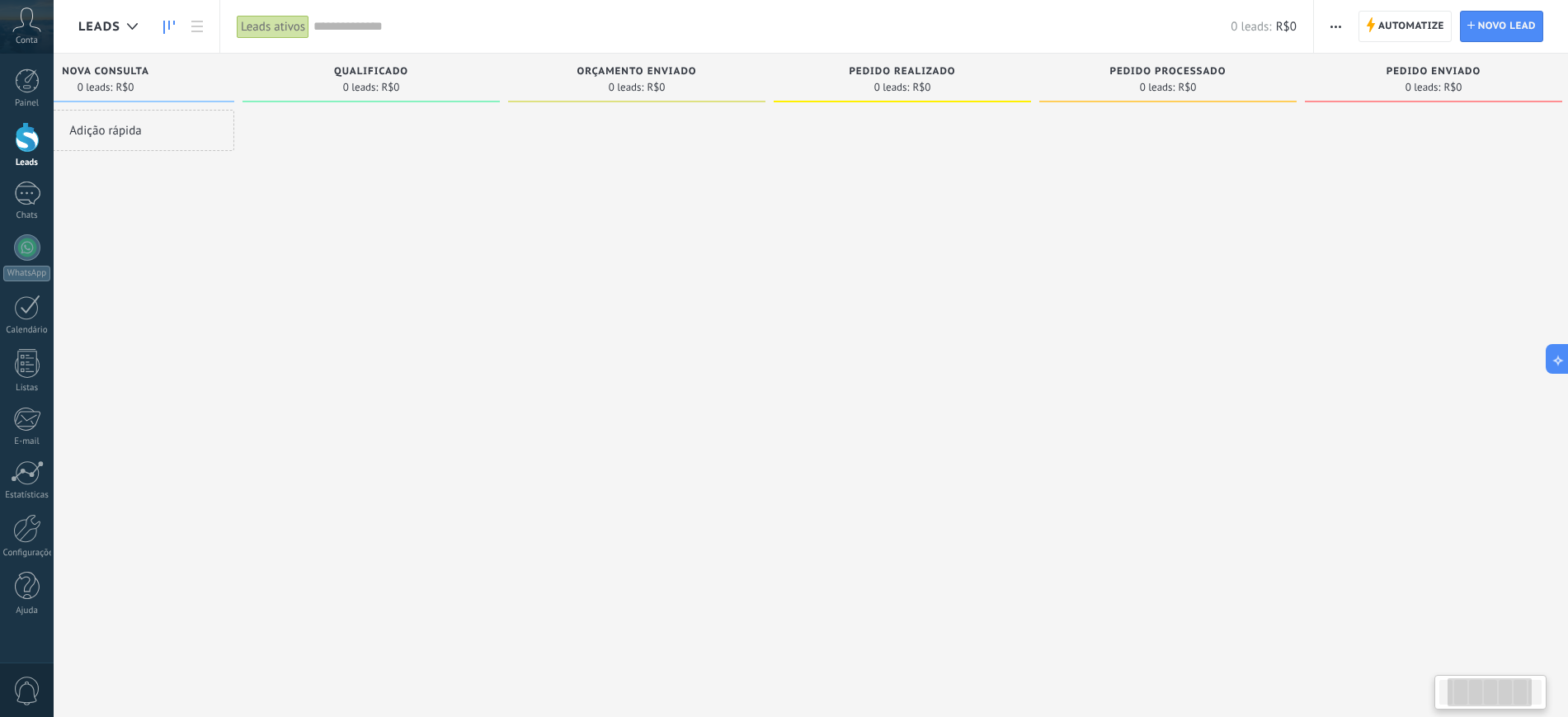 scroll, scrollTop: 0, scrollLeft: 0, axis: both 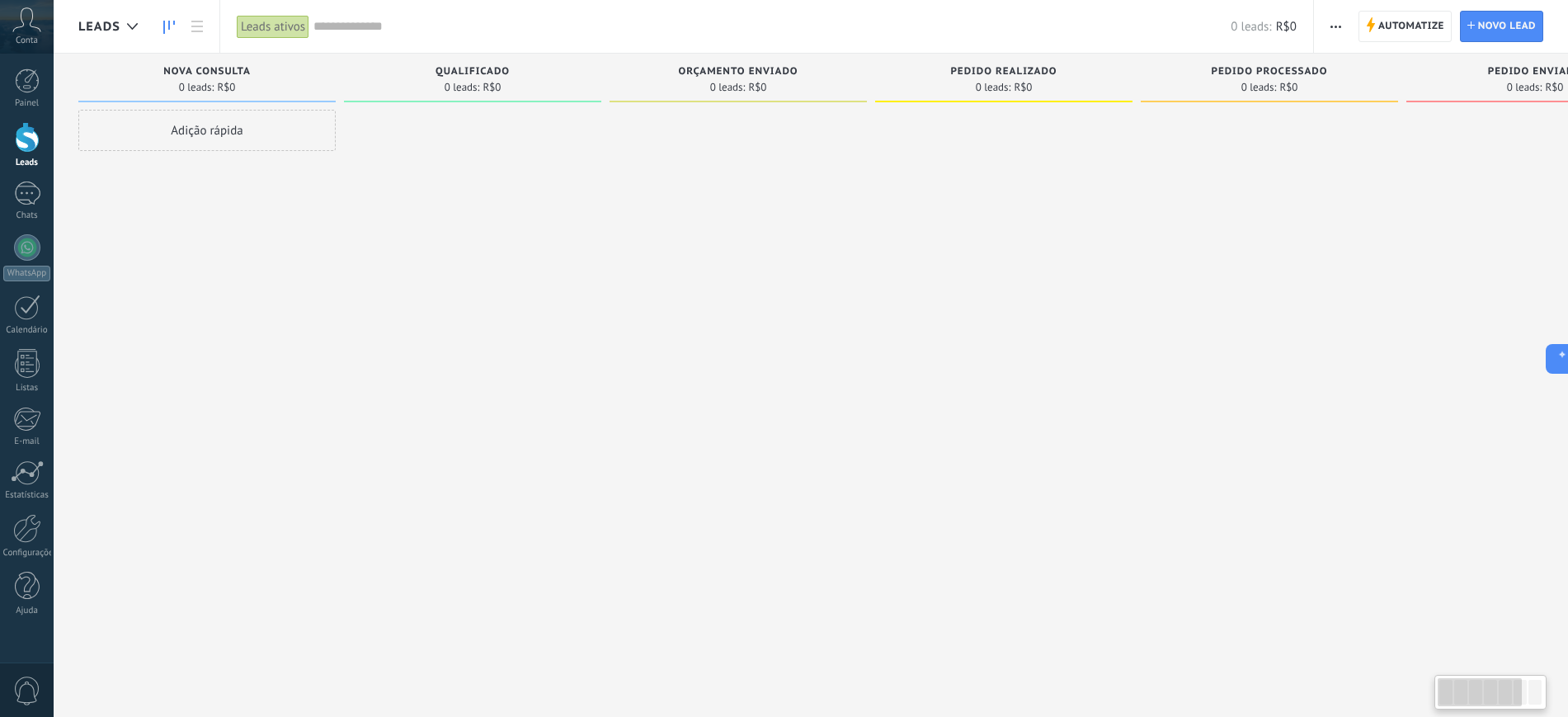 drag, startPoint x: 377, startPoint y: 265, endPoint x: 958, endPoint y: 343, distance: 586.2124 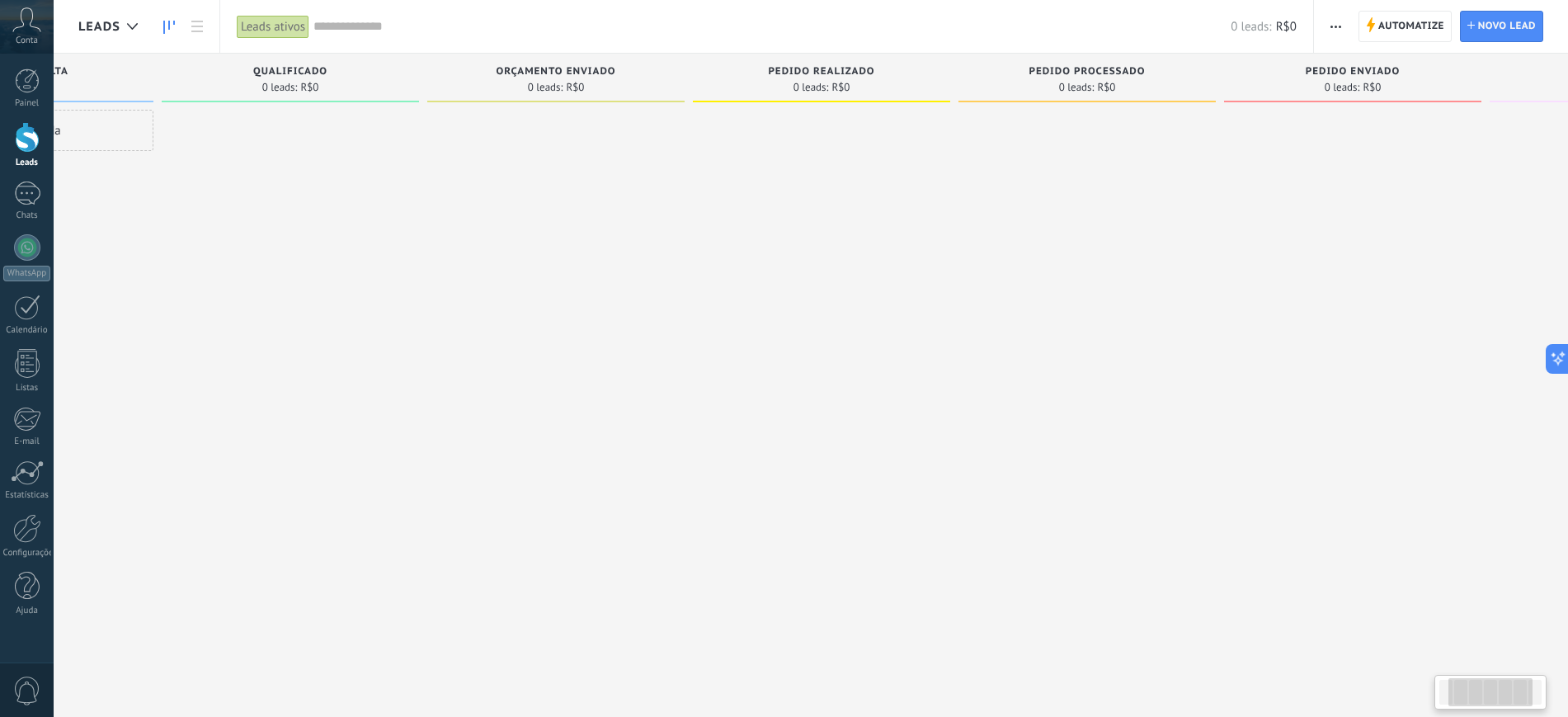 scroll, scrollTop: 0, scrollLeft: 229, axis: horizontal 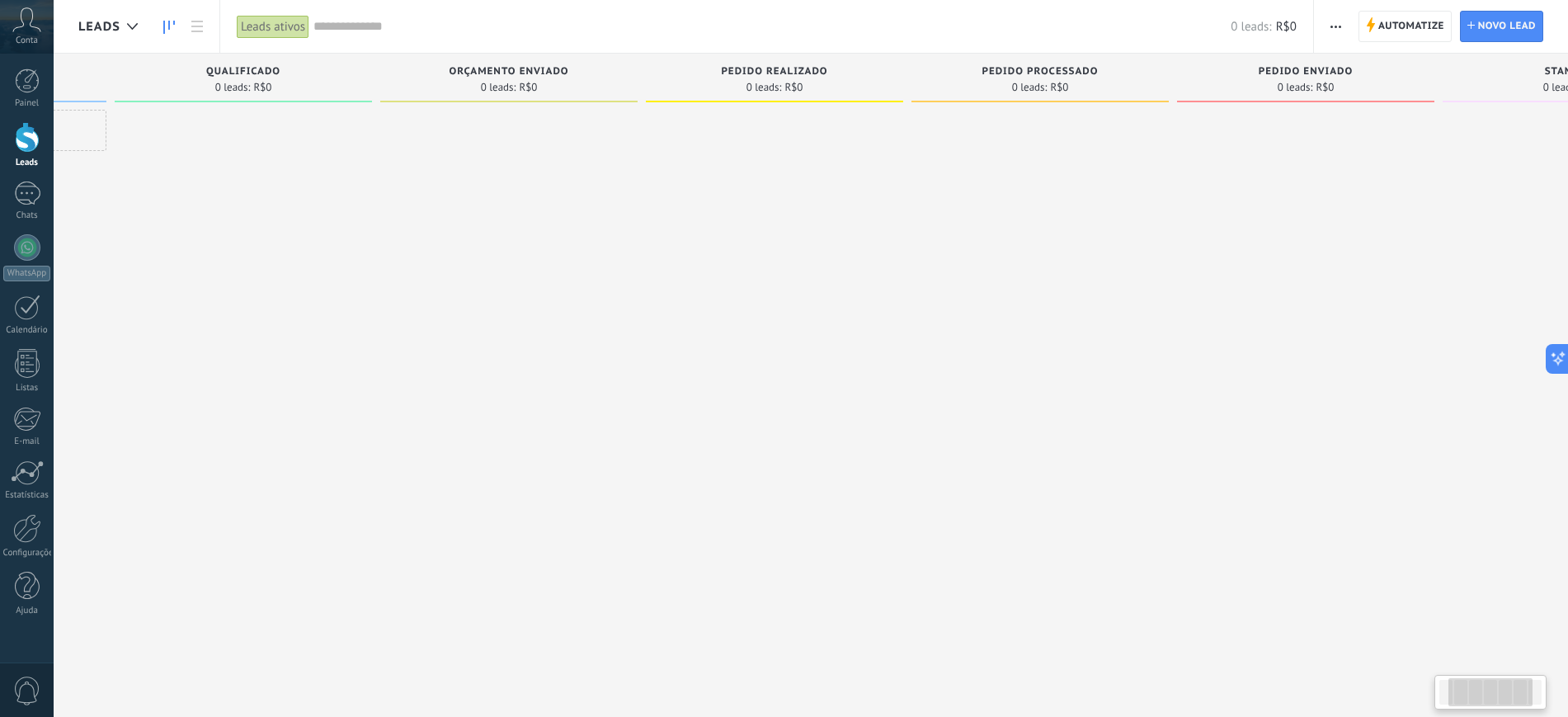 drag, startPoint x: 887, startPoint y: 265, endPoint x: 658, endPoint y: 257, distance: 229.1397 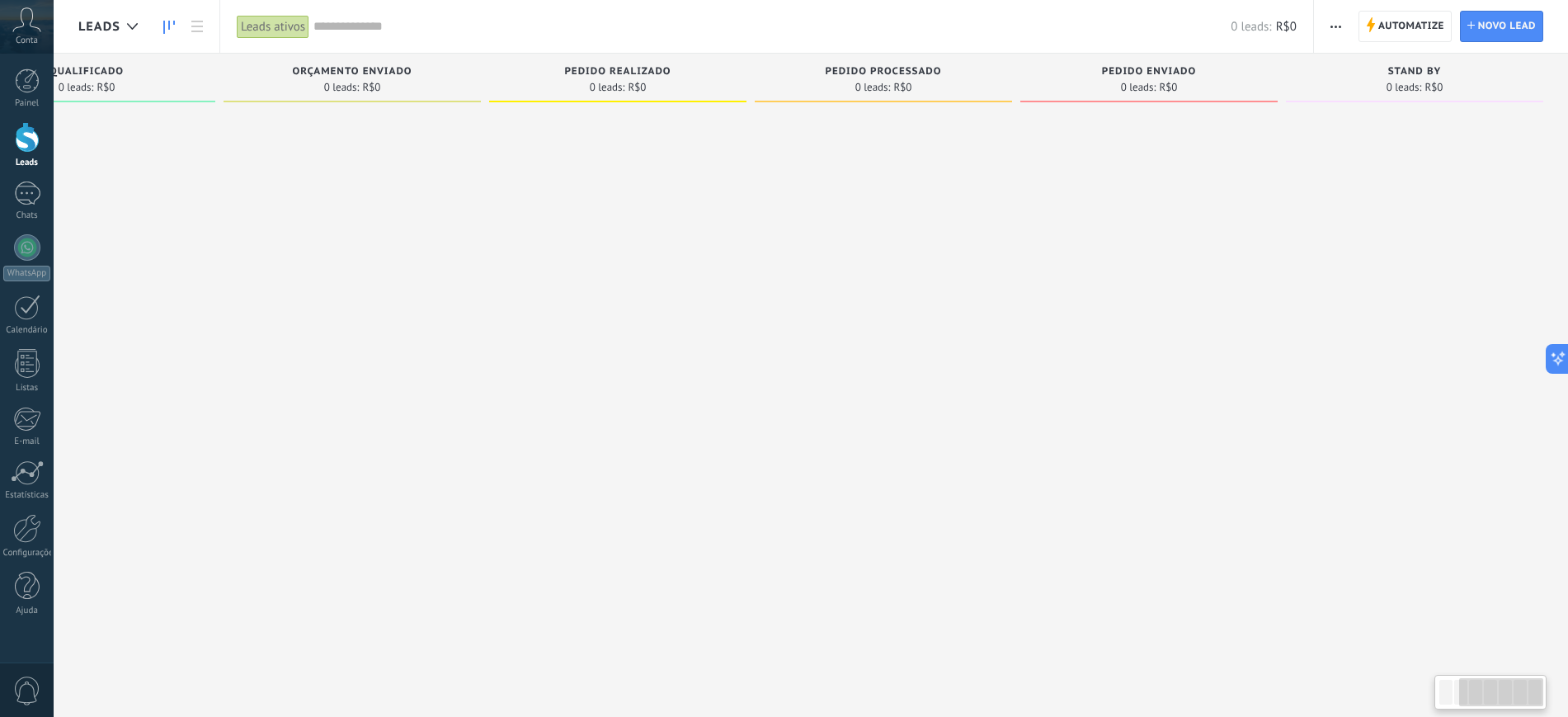drag, startPoint x: 925, startPoint y: 235, endPoint x: 625, endPoint y: 223, distance: 300.2399 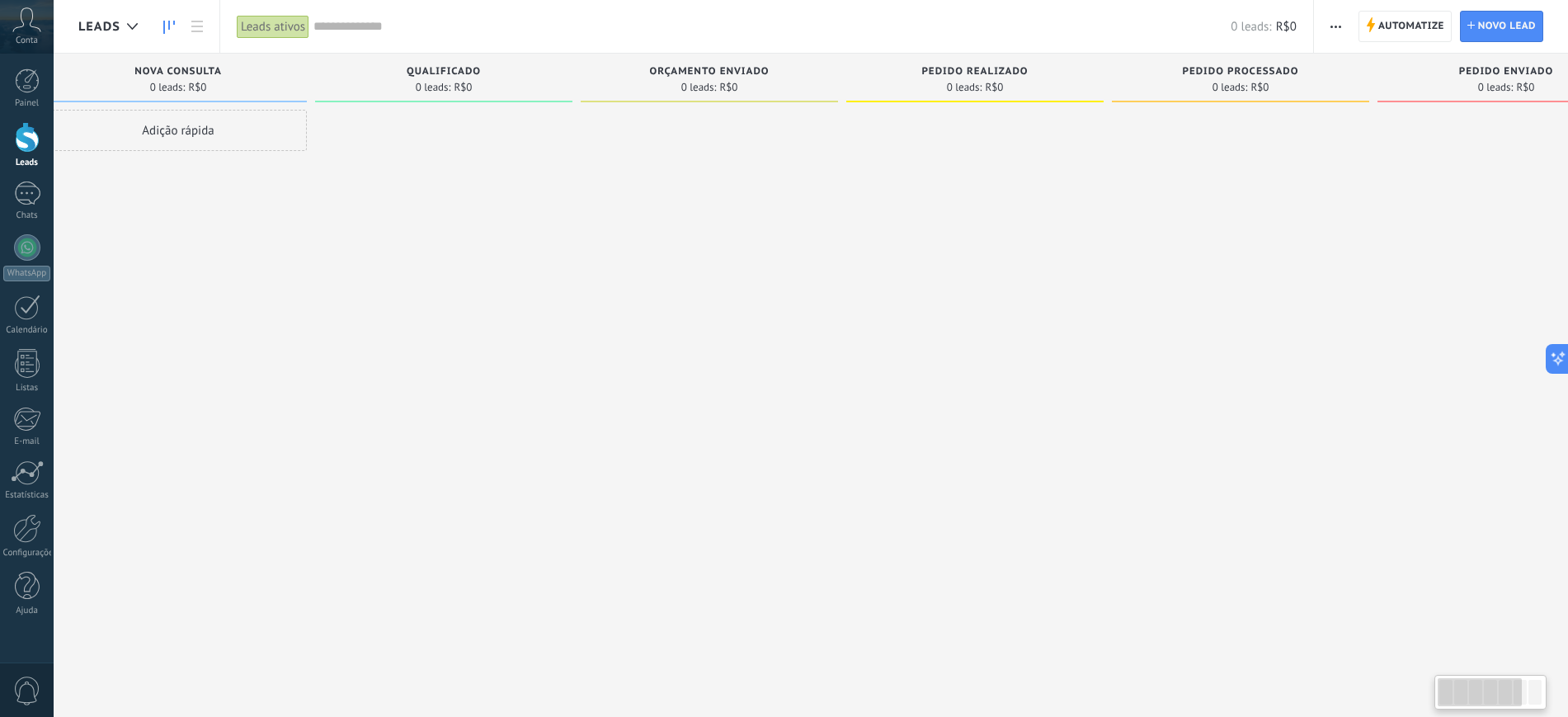 scroll, scrollTop: 0, scrollLeft: 0, axis: both 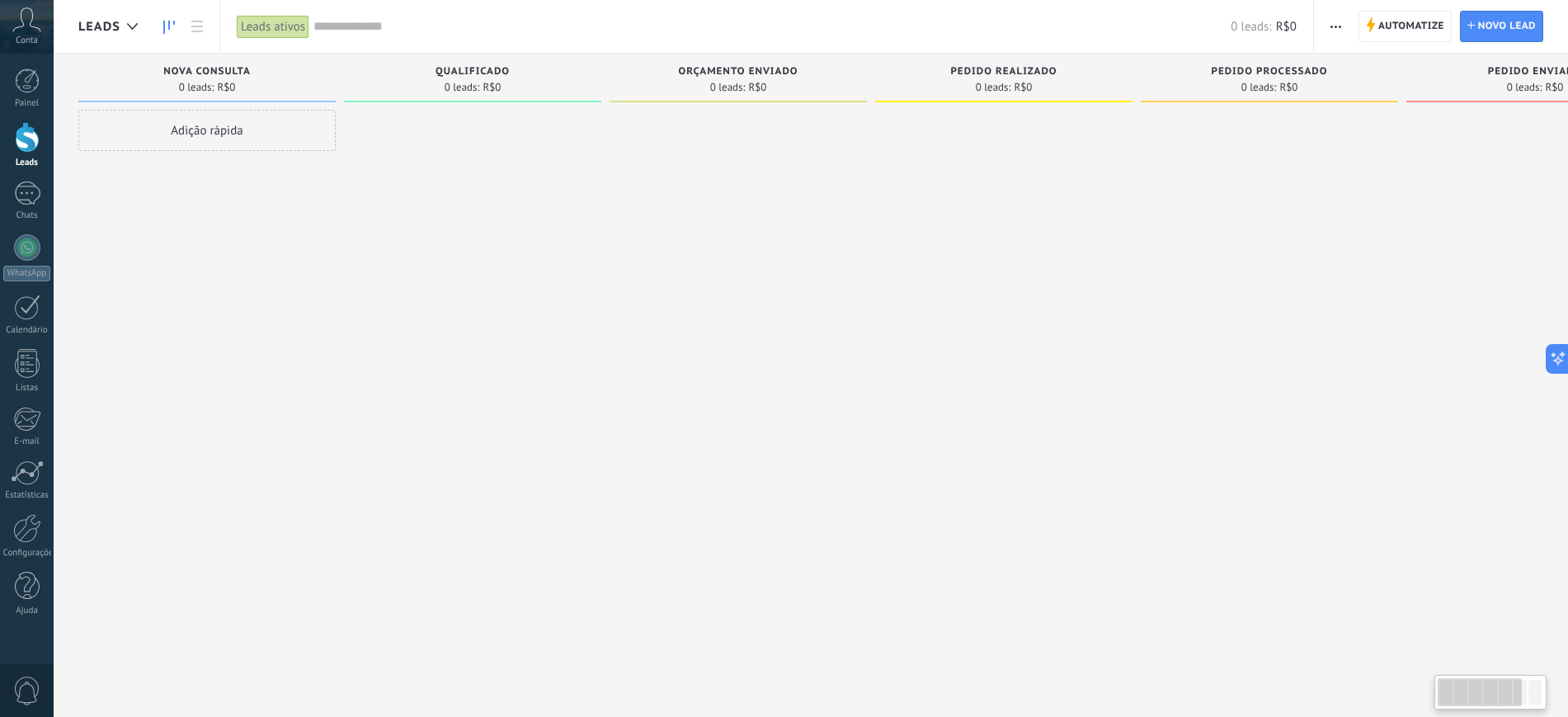 drag, startPoint x: 625, startPoint y: 223, endPoint x: 1165, endPoint y: 238, distance: 540.2083 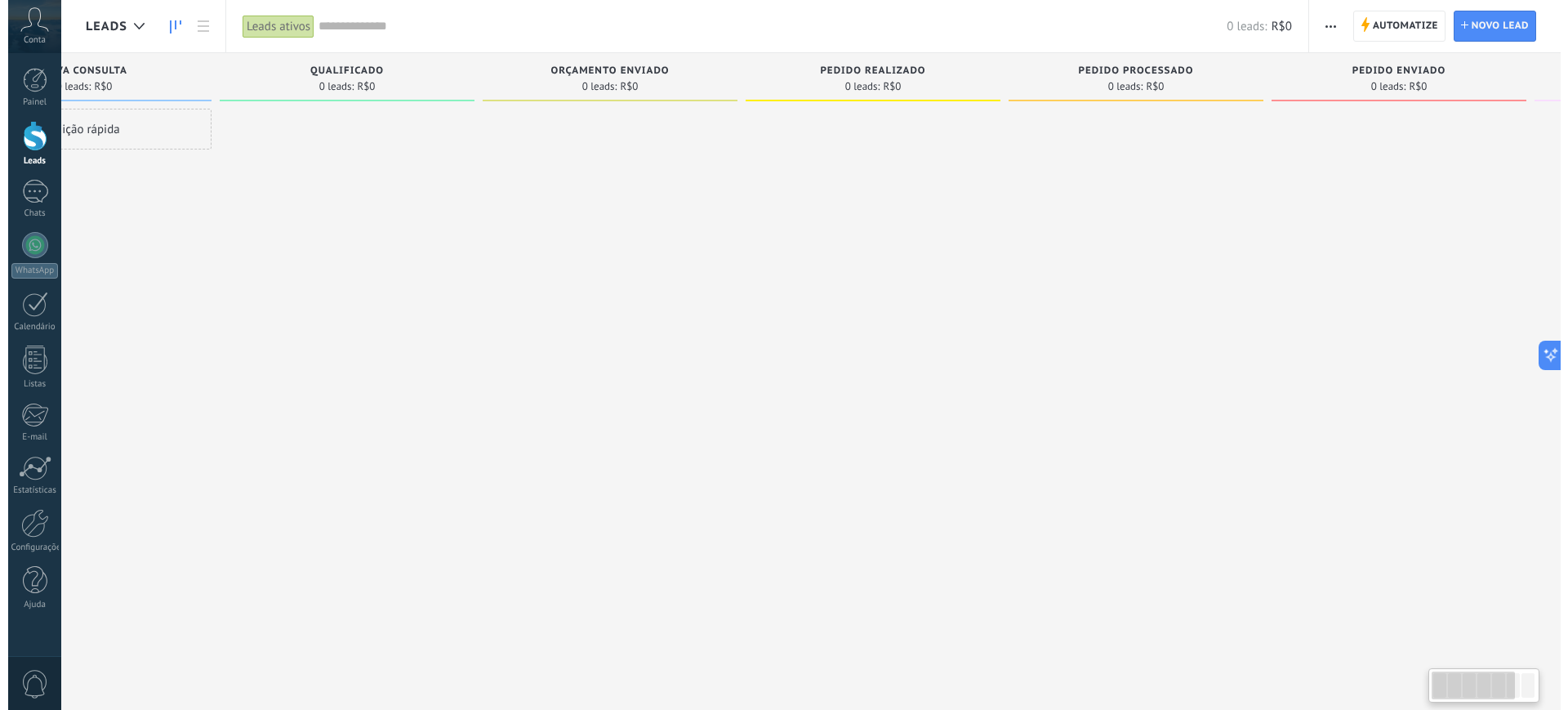 scroll, scrollTop: 0, scrollLeft: 0, axis: both 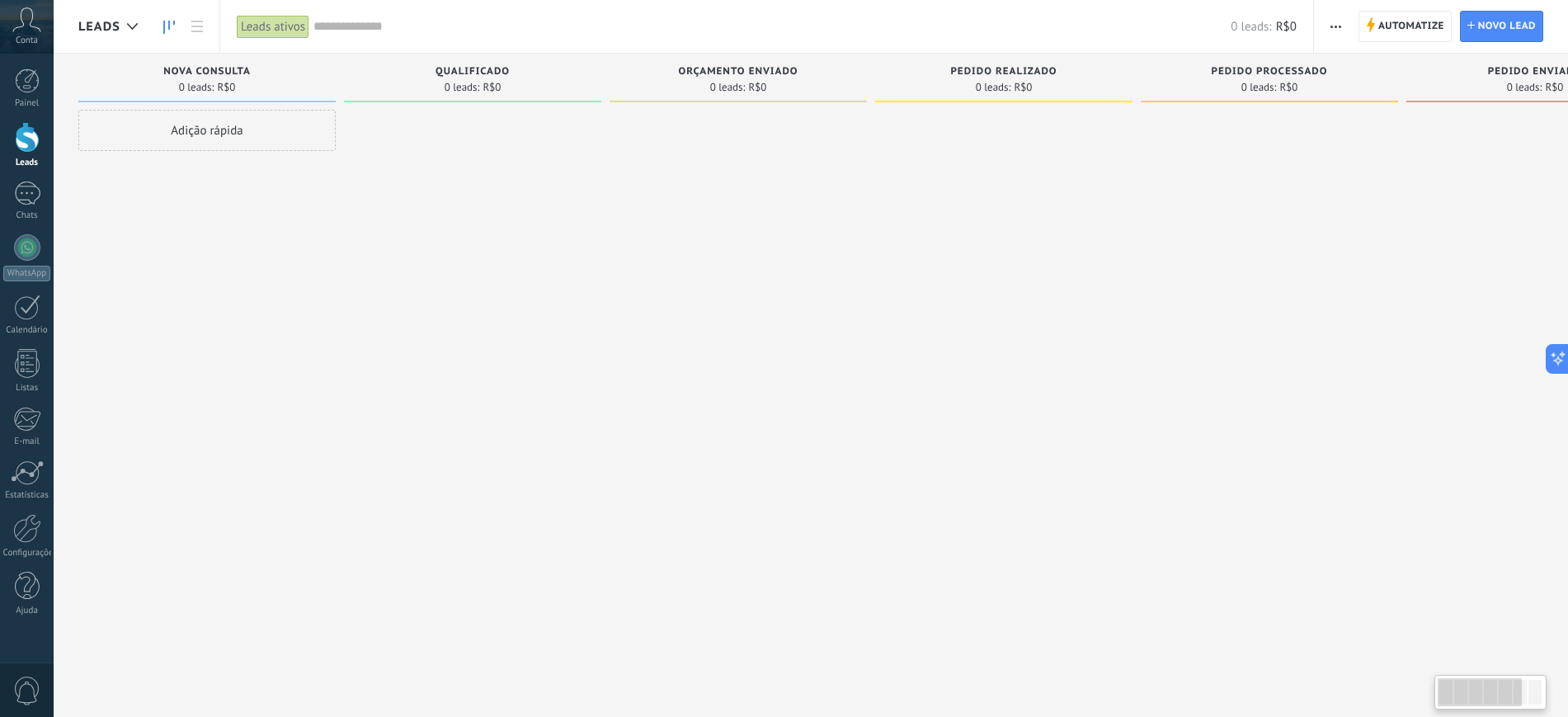drag, startPoint x: 1007, startPoint y: 243, endPoint x: 1474, endPoint y: 256, distance: 467.1809 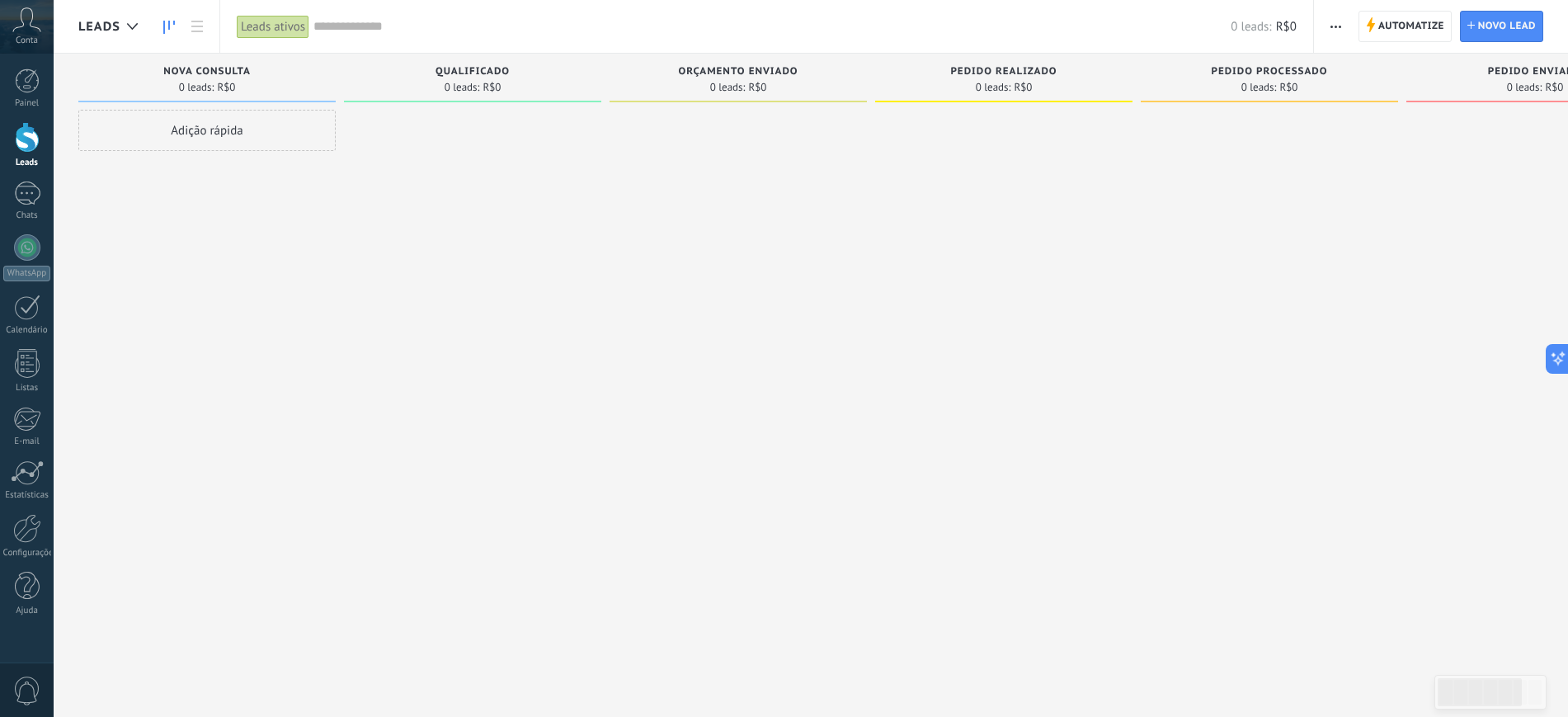 click at bounding box center (1004, 361) 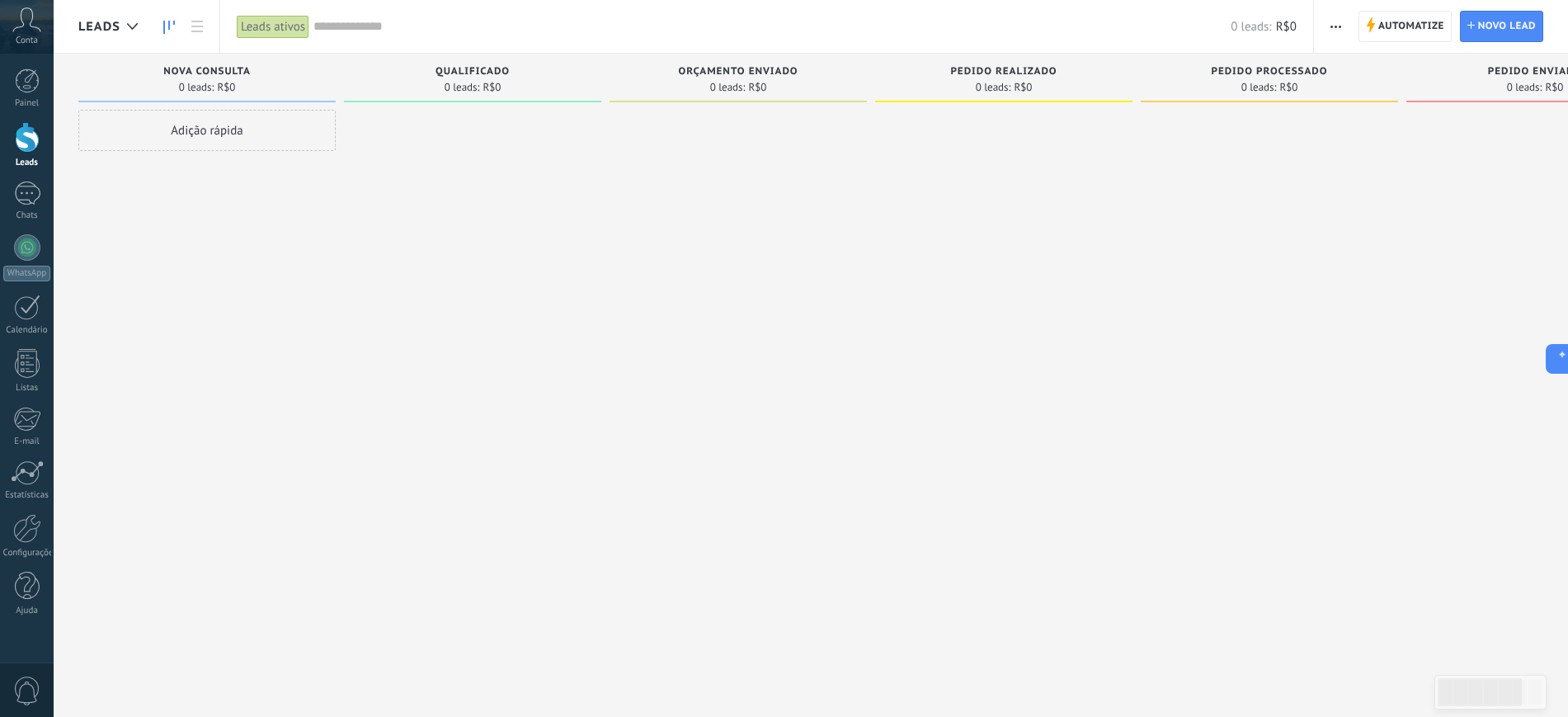 drag, startPoint x: 223, startPoint y: 350, endPoint x: 257, endPoint y: 350, distance: 34 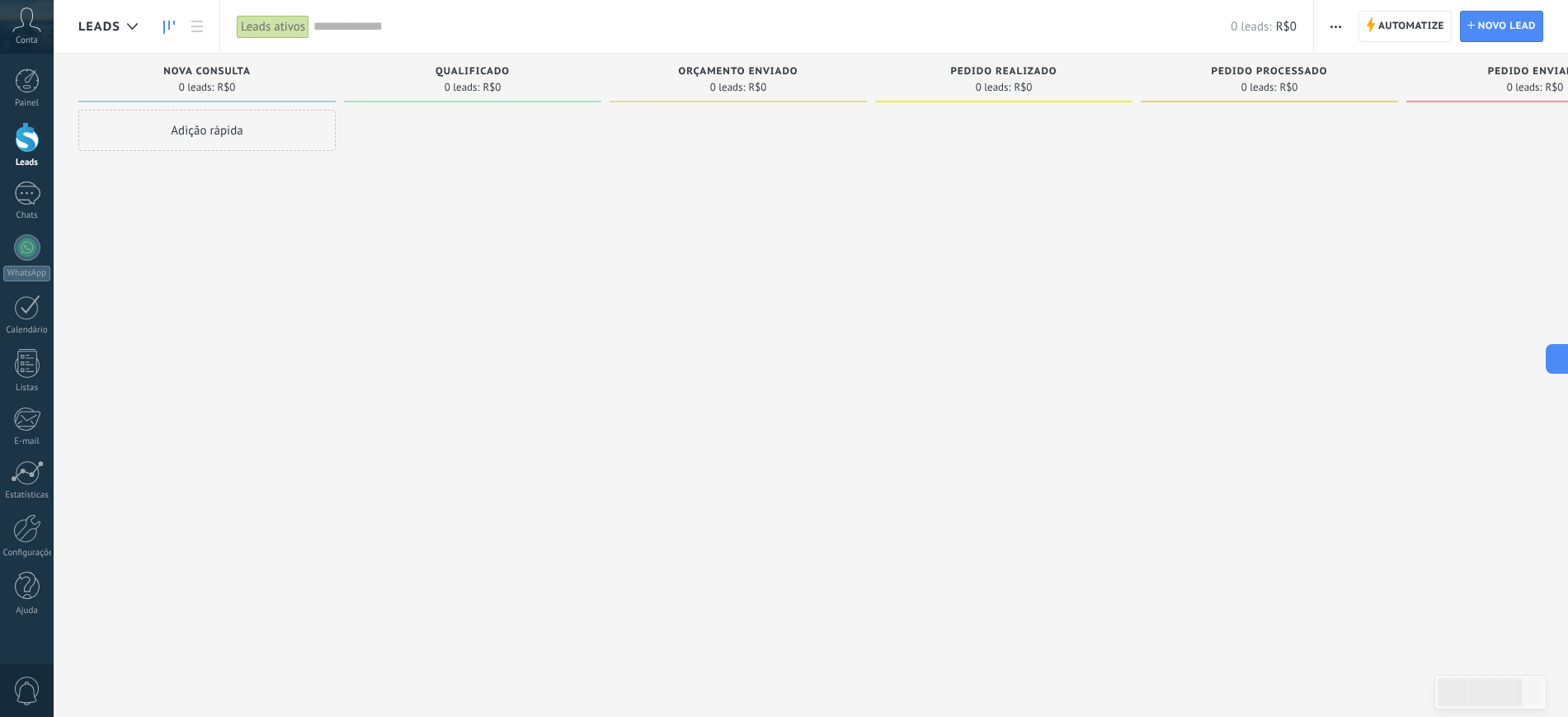 drag, startPoint x: 403, startPoint y: 318, endPoint x: 480, endPoint y: 318, distance: 77 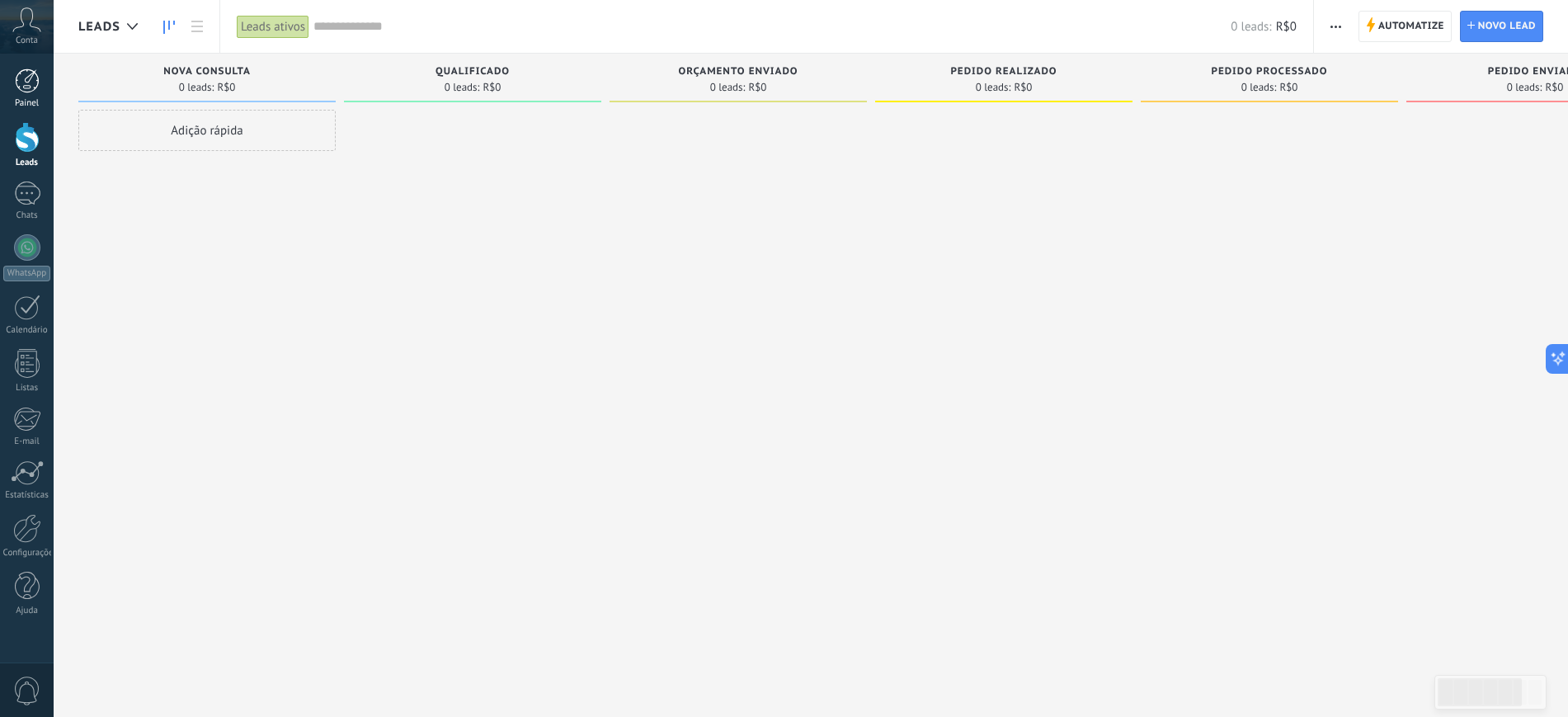 click at bounding box center (27, 81) 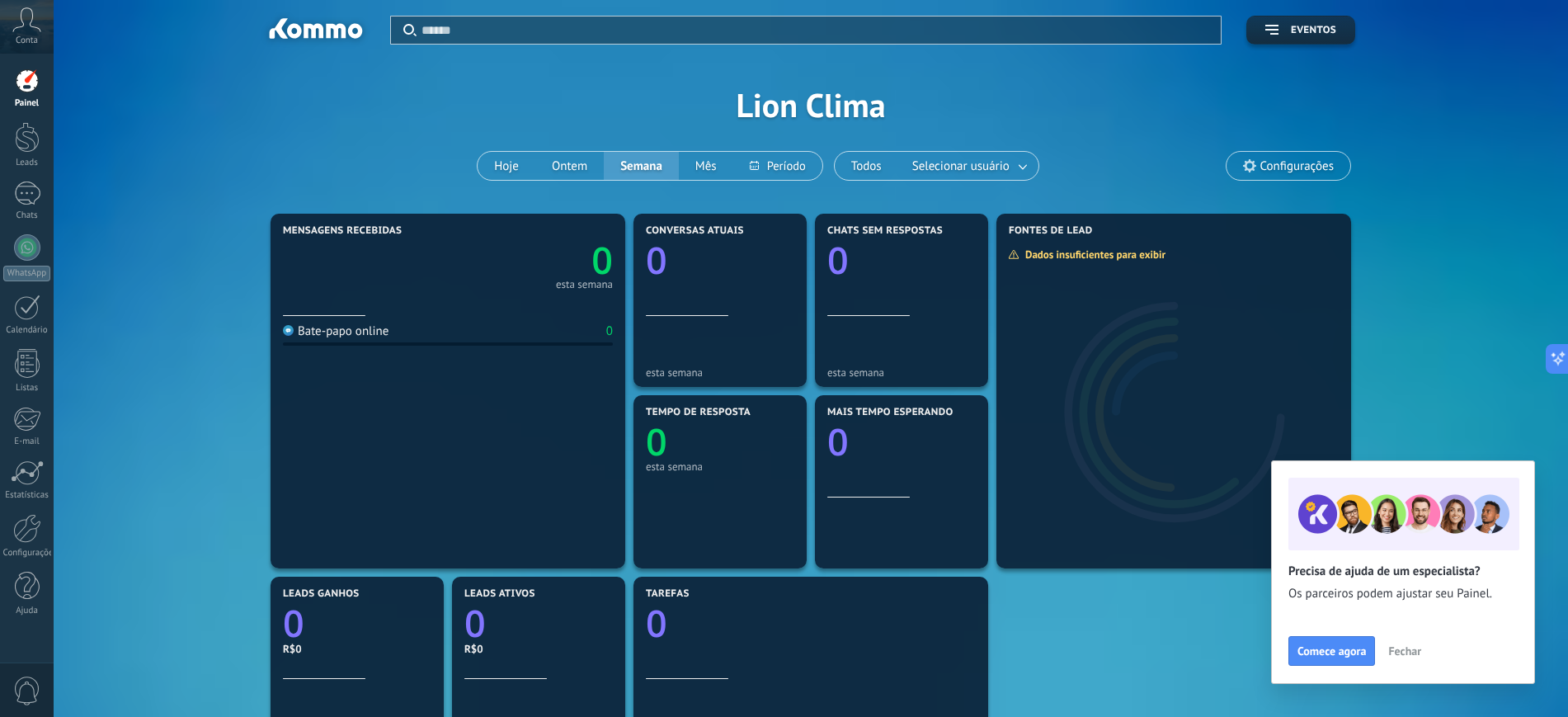 click on "Fechar" at bounding box center [1405, 651] 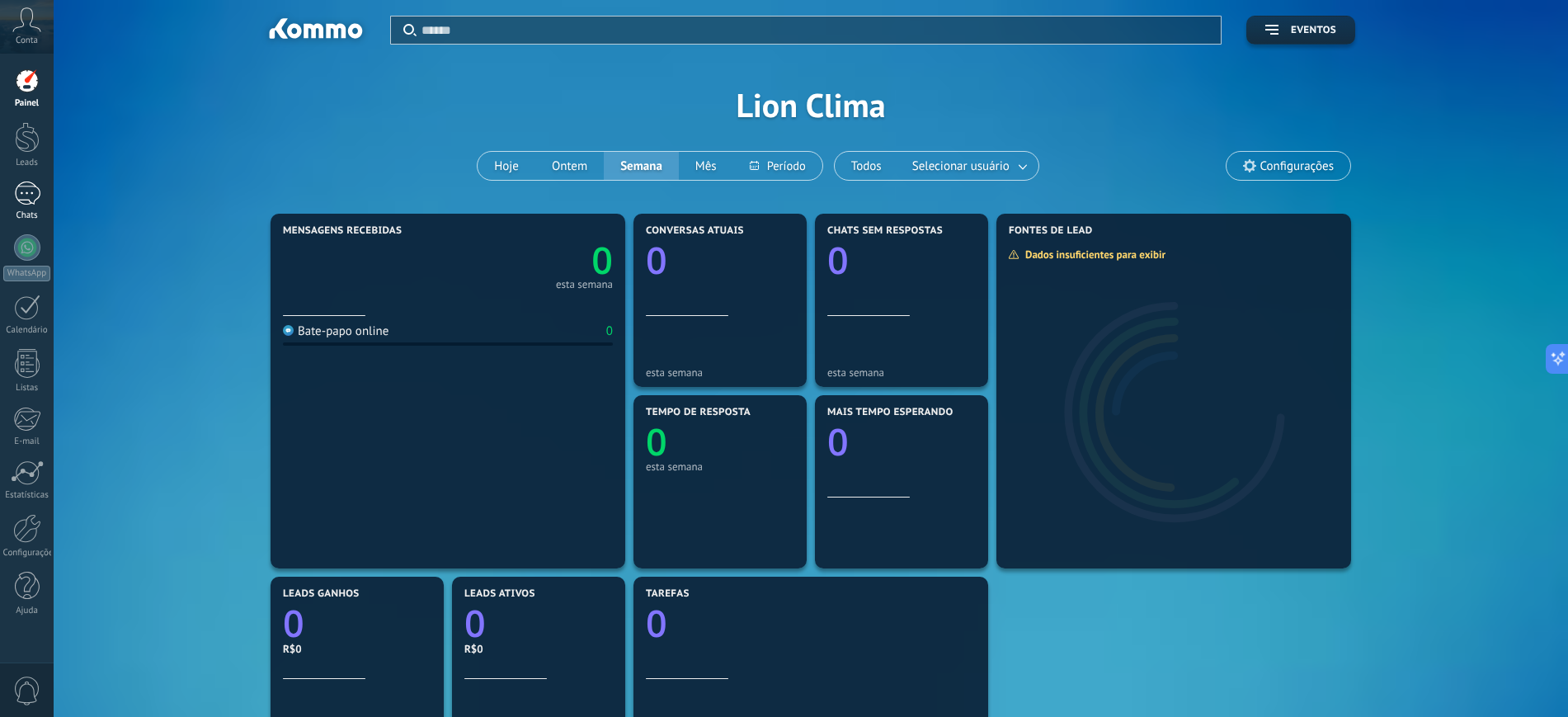 click at bounding box center (27, 193) 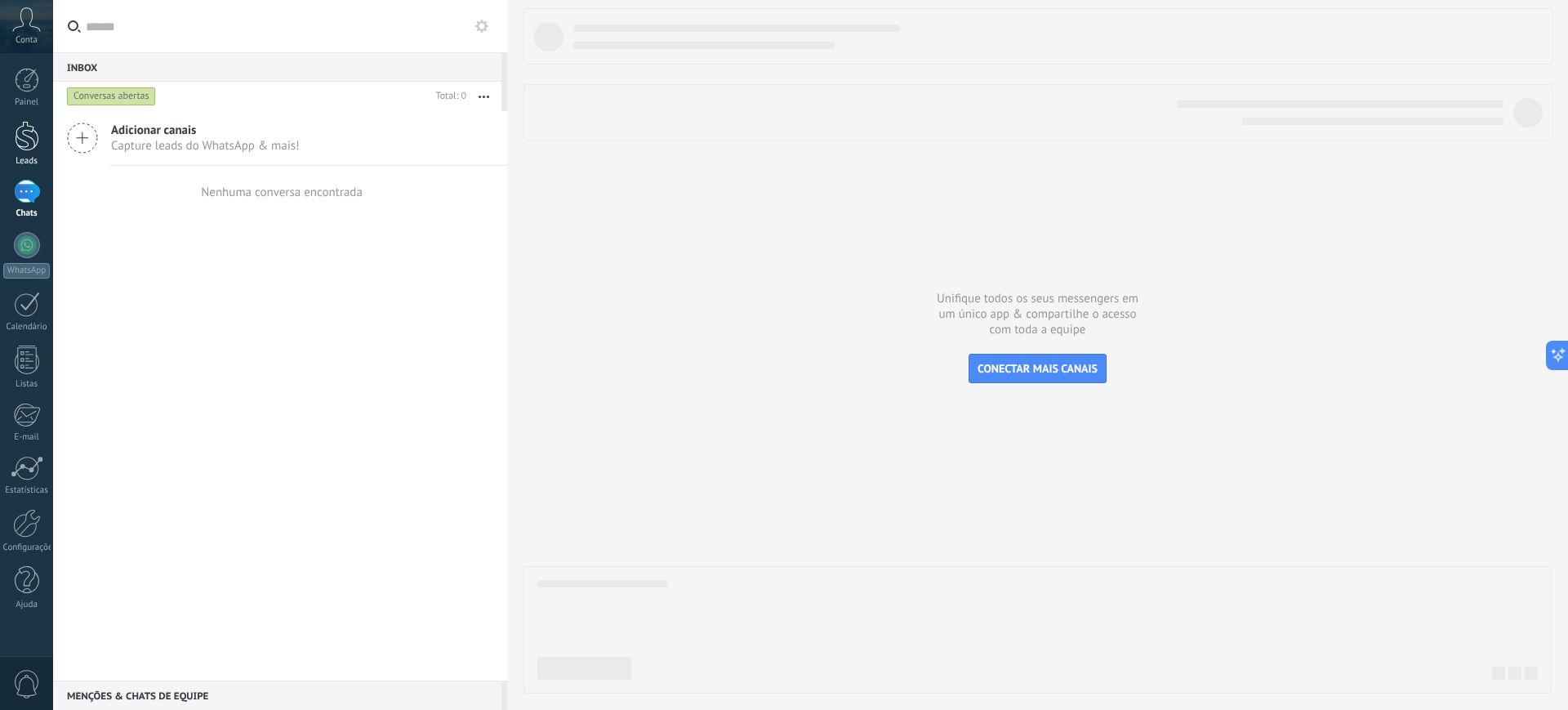 click at bounding box center [27, 136] 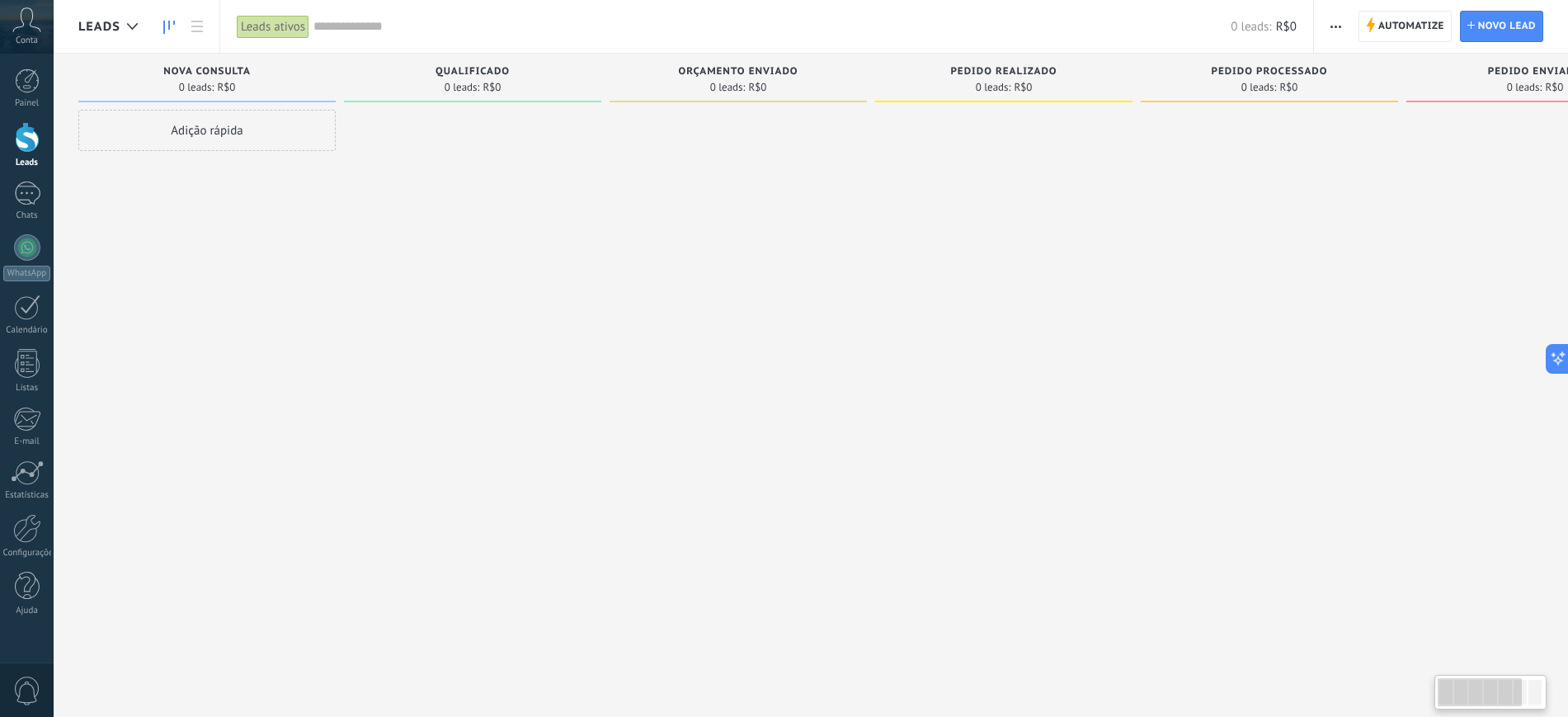 click on "Adição rápida" at bounding box center (207, 130) 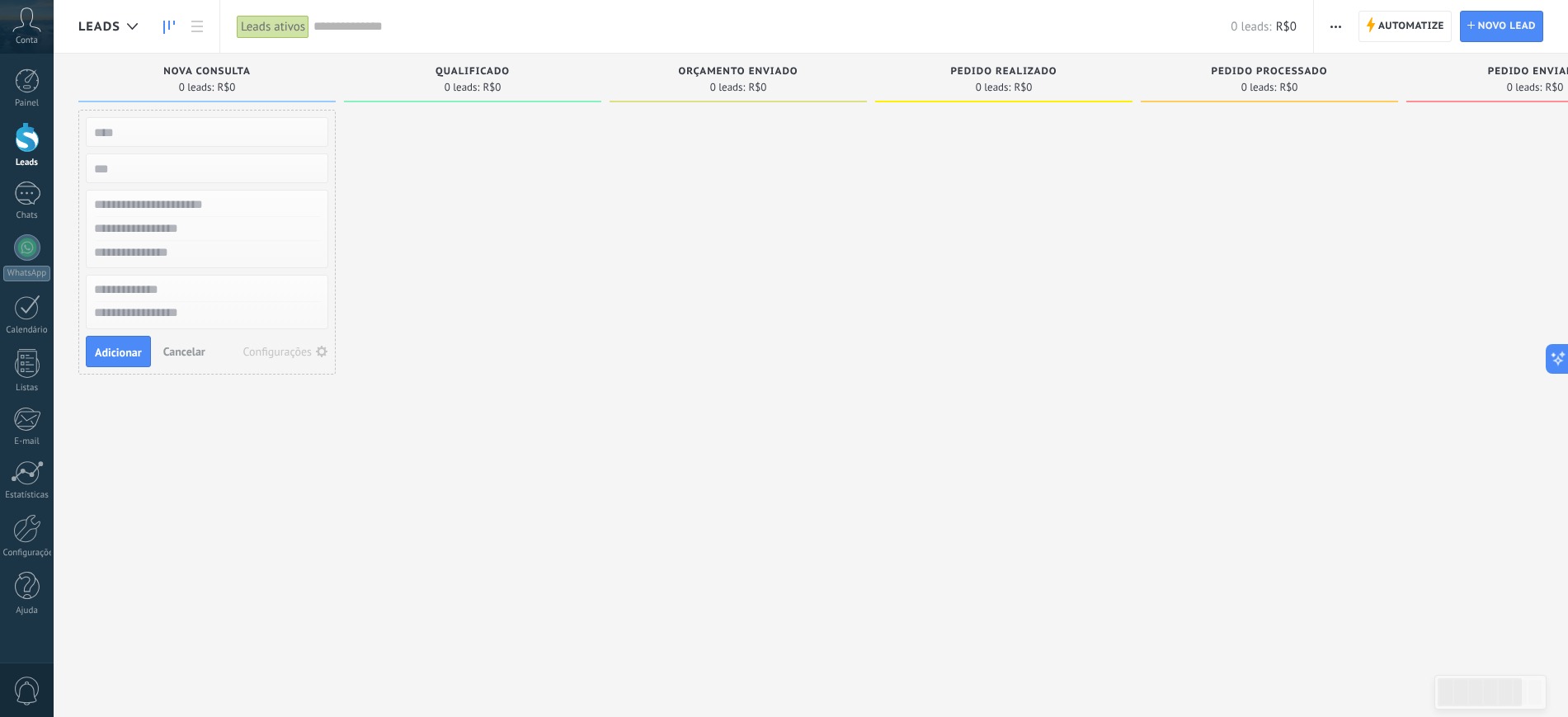 click at bounding box center (205, 132) 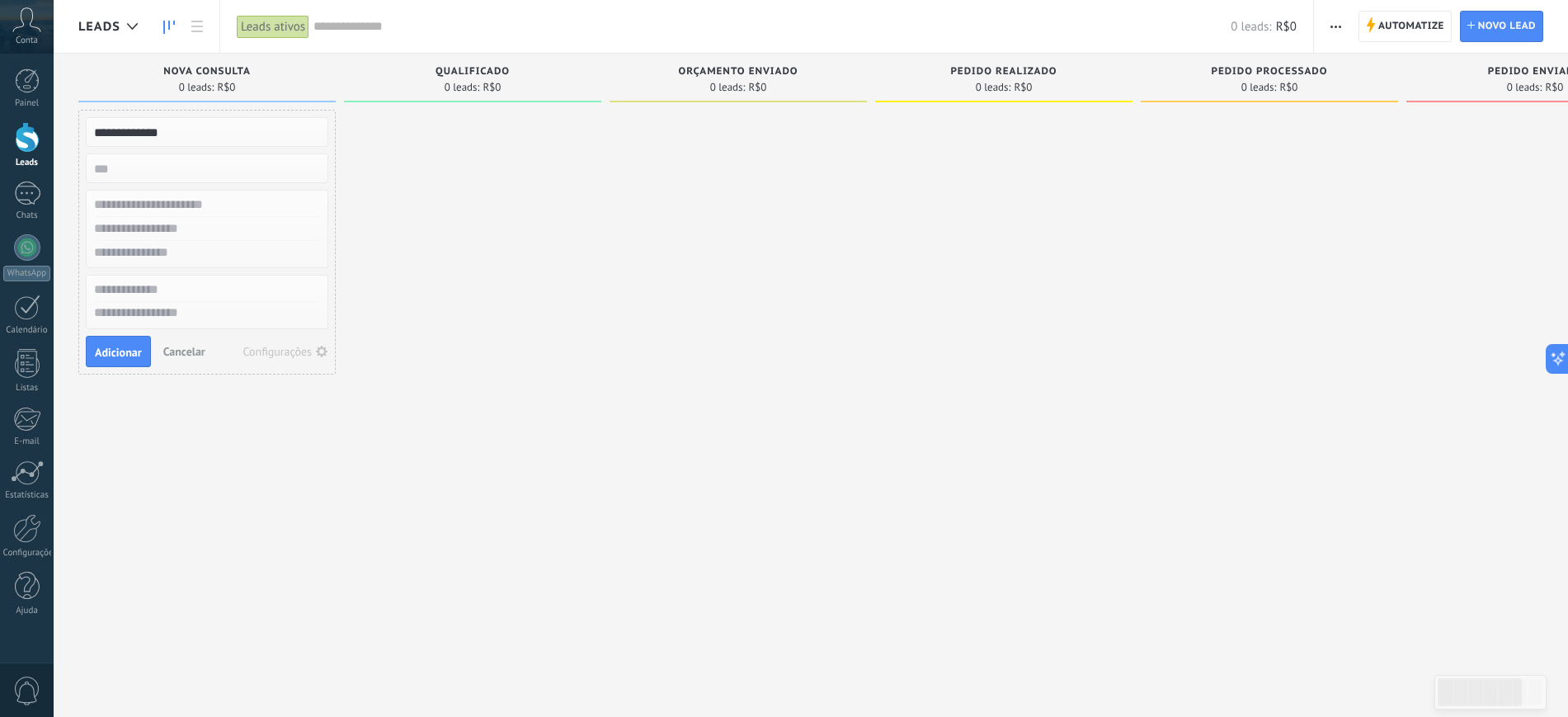 type on "**********" 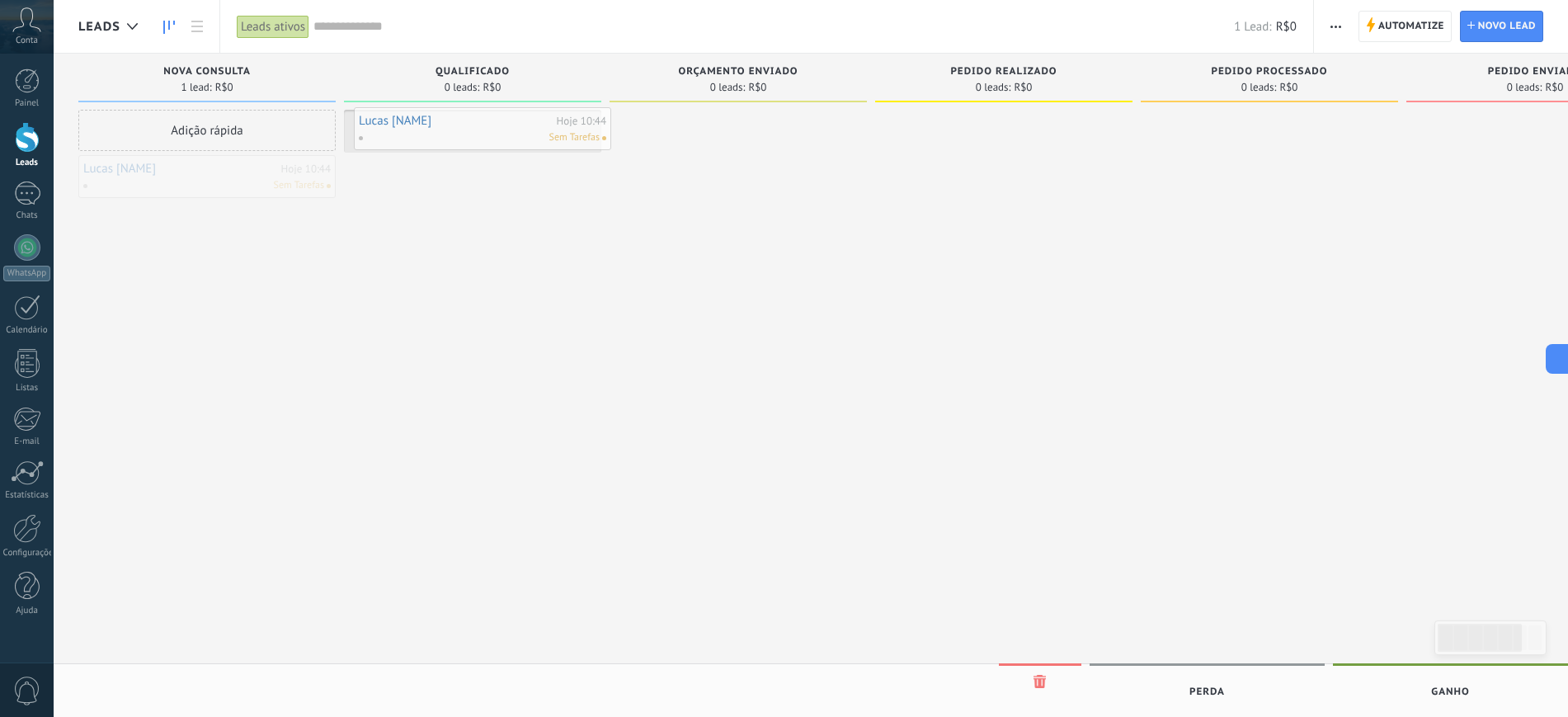 drag, startPoint x: 195, startPoint y: 178, endPoint x: 471, endPoint y: 130, distance: 280.14282 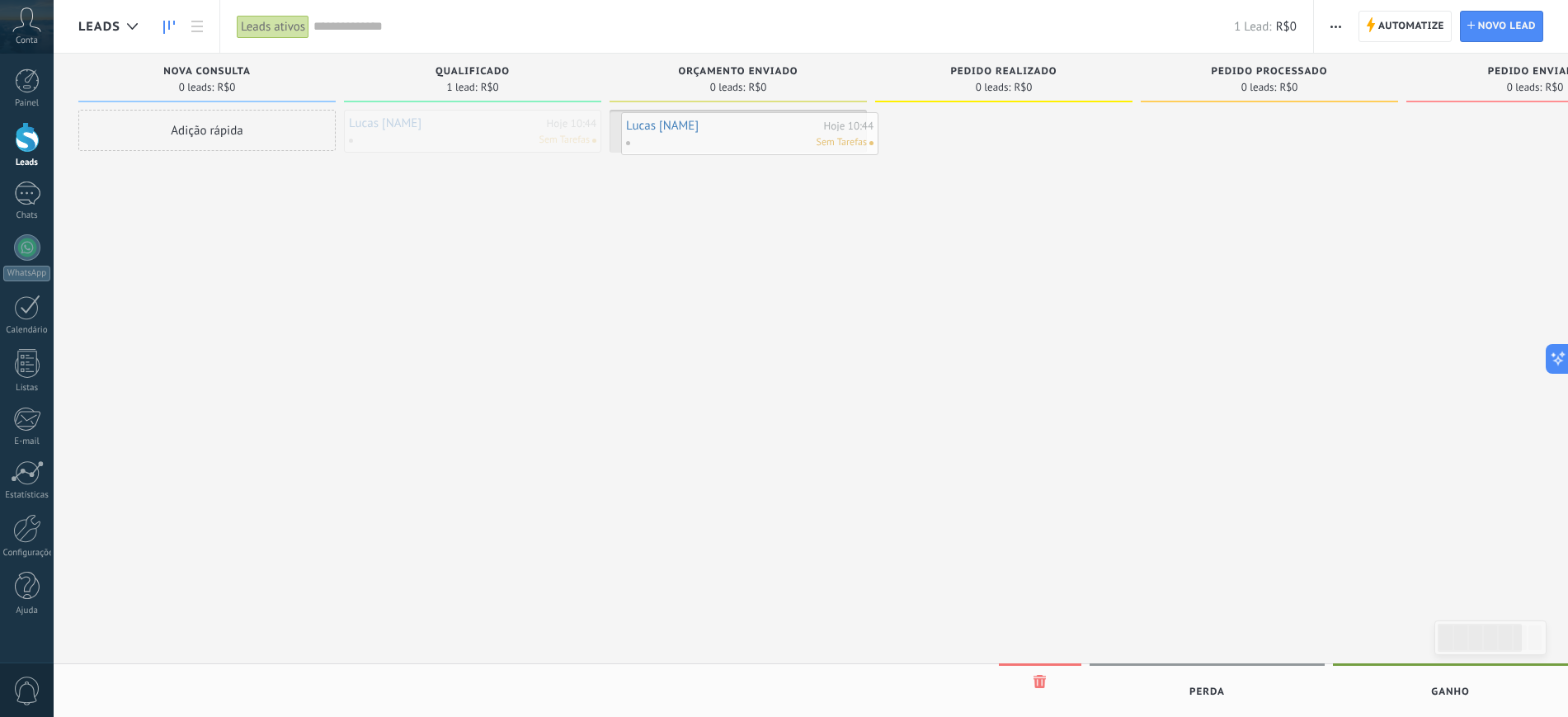 drag, startPoint x: 487, startPoint y: 131, endPoint x: 762, endPoint y: 132, distance: 275.0018 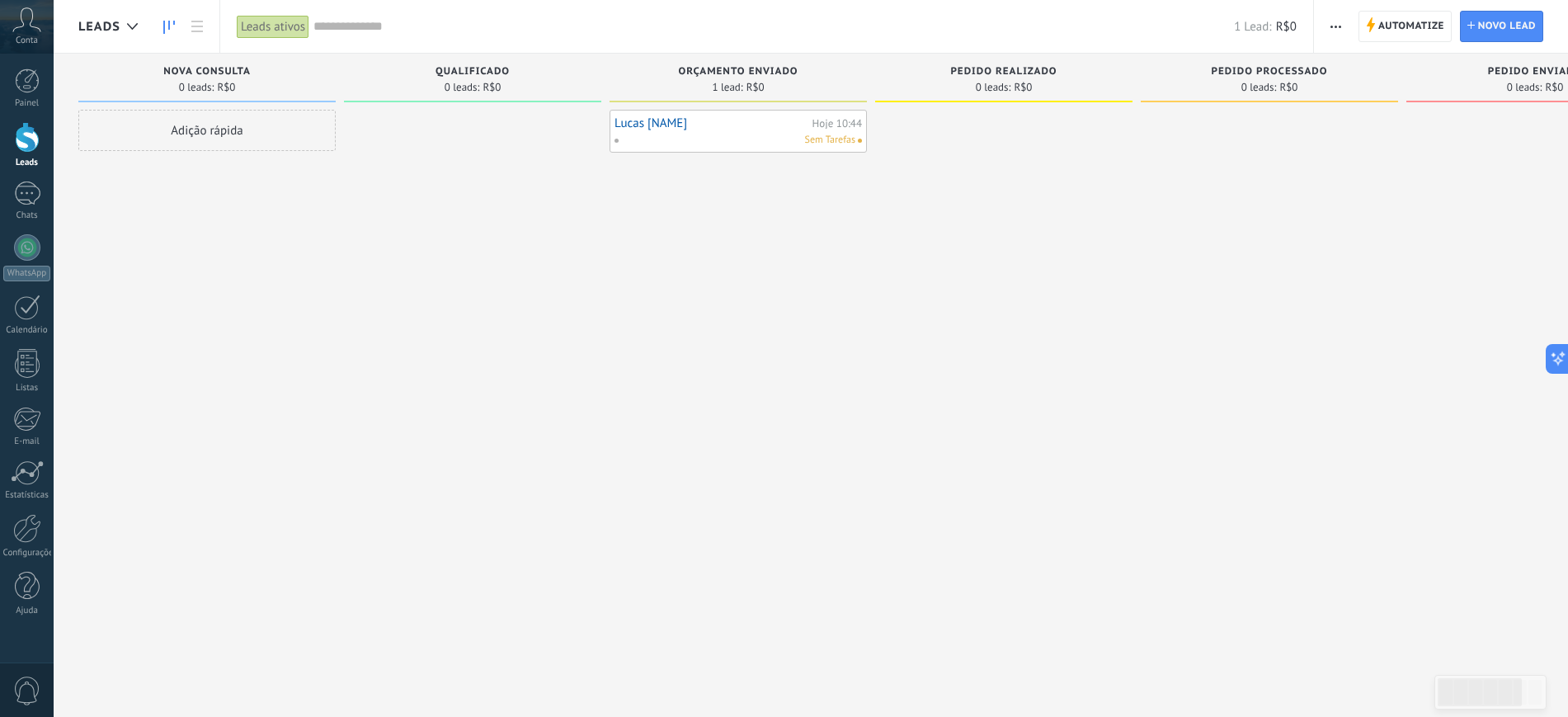 click on "Lucas [NAME]" at bounding box center [711, 123] 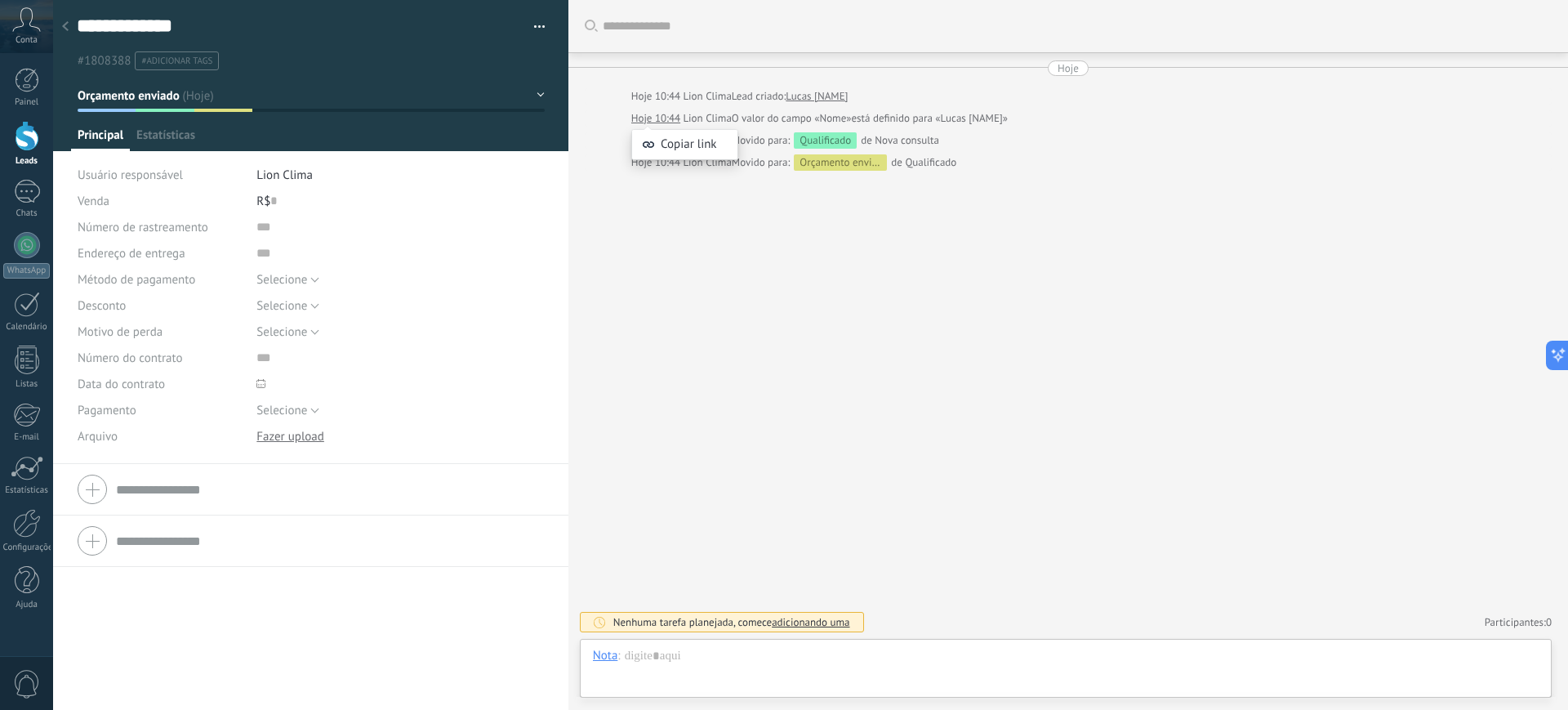 scroll, scrollTop: 25, scrollLeft: 0, axis: vertical 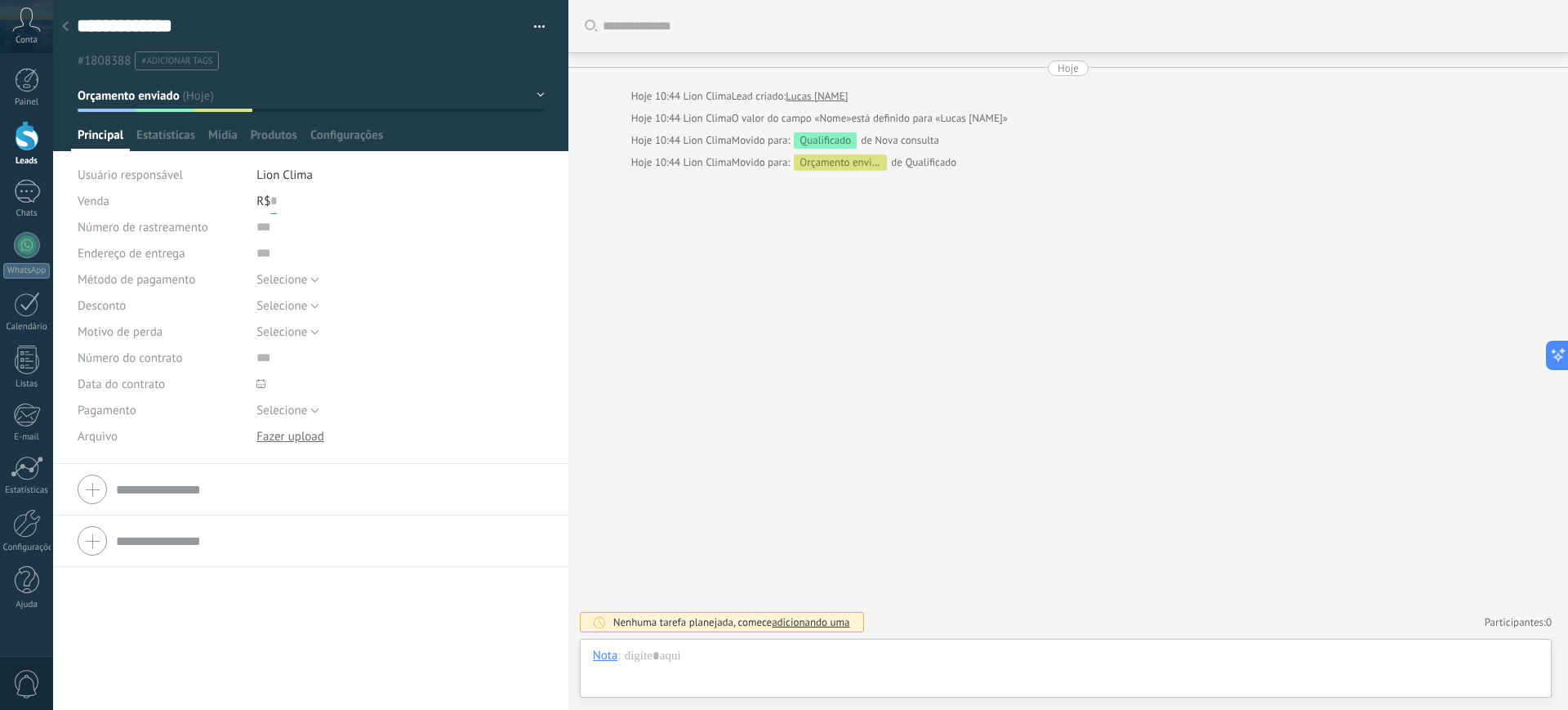 click at bounding box center (274, 201) 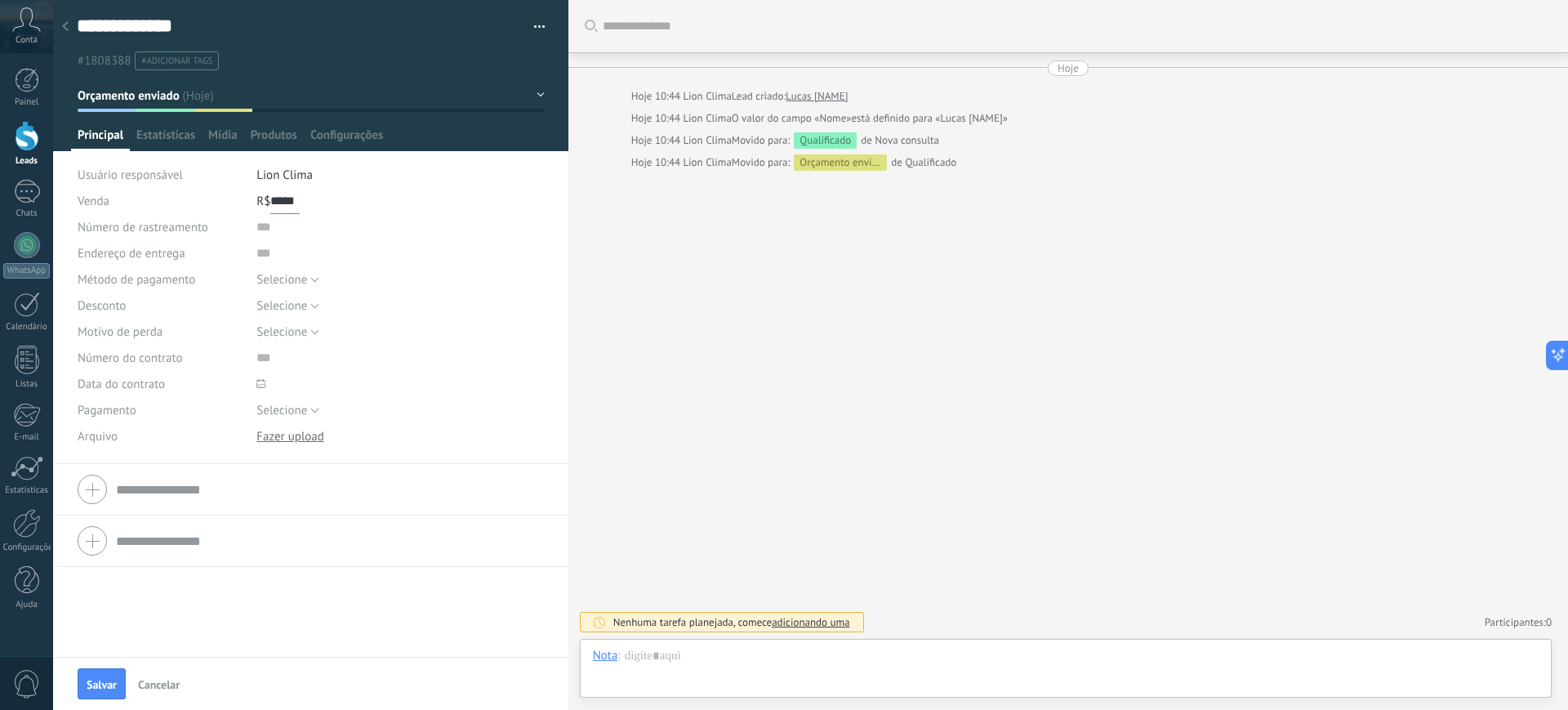 type on "*****" 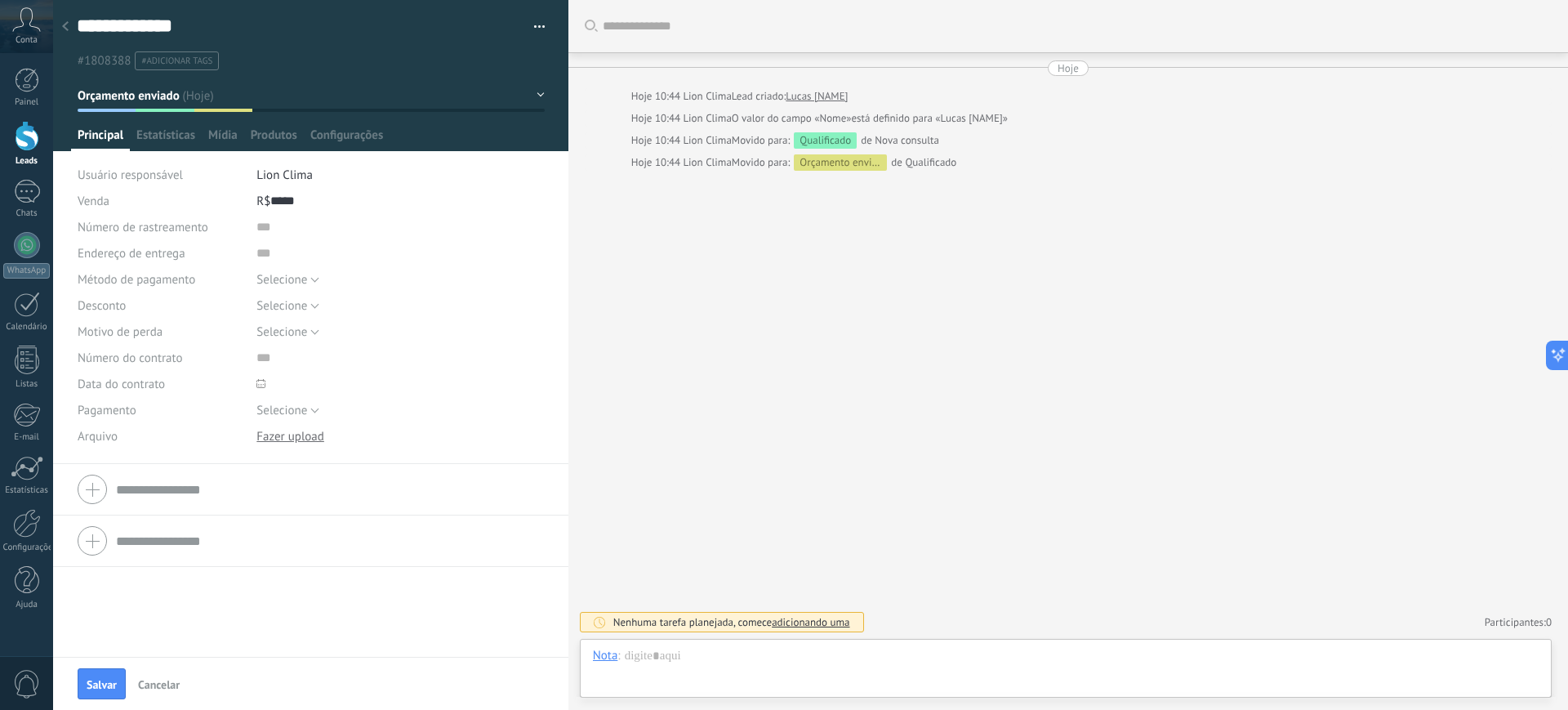 click on "Buscar Carregar mais Hoje Hoje 10:44 Lion Clima  Lead criado:  Lucas [NAME] Hoje 10:44 Lion Clima  O valor do campo «Nome»  está definido para «Lucas [NAME]» Hoje 10:44 Lion Clima  Movido para: Qualificado de Nova consulta Hoje 10:44 Lion Clima  Movido para: Orçamento enviado de Qualificado Nenhuma tarefa planejada, comece   adicionando uma  Participantes:  0 Adicionar membro Bots:  0" at bounding box center (1068, 355) 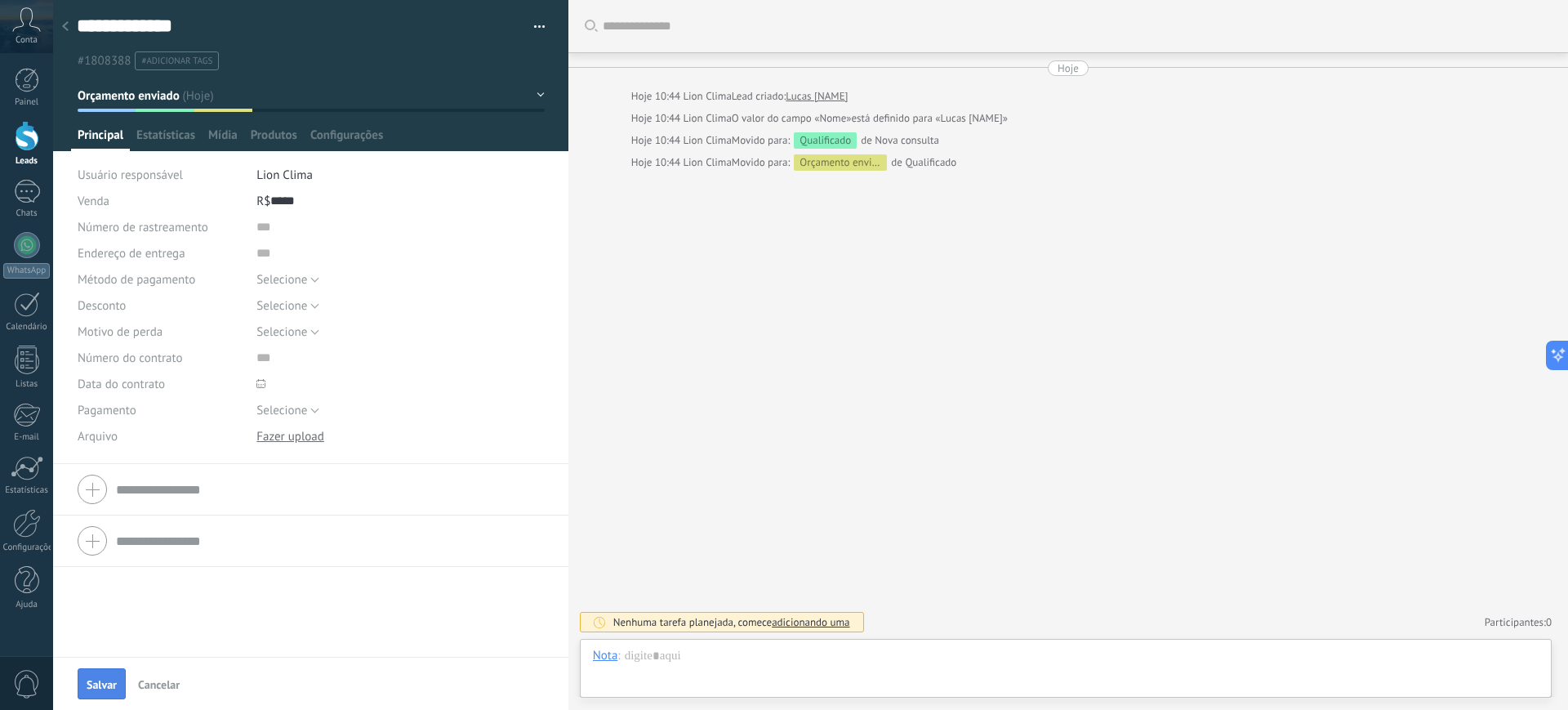 click on "Salvar" at bounding box center (101, 684) 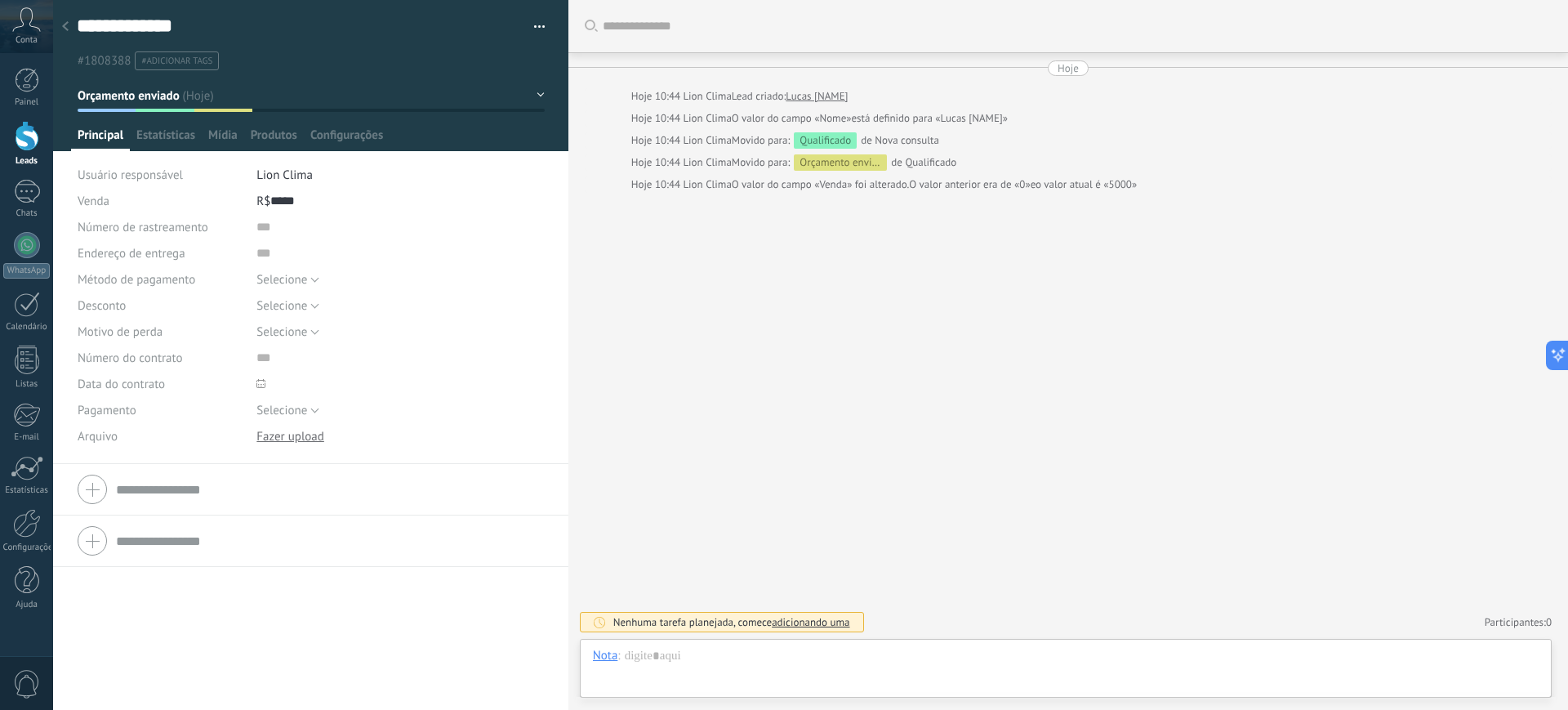 click on "#adicionar tags" at bounding box center [176, 61] 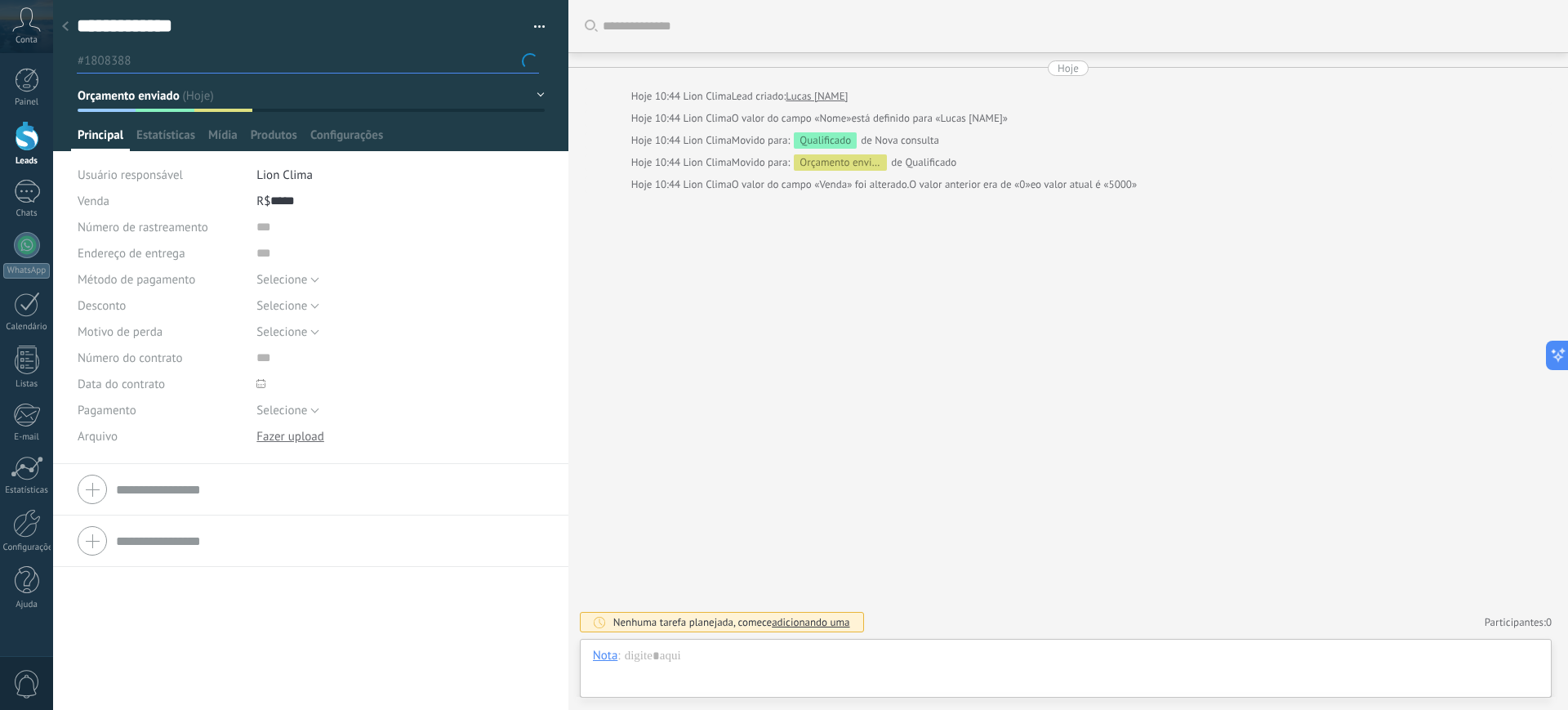 click at bounding box center [338, 60] 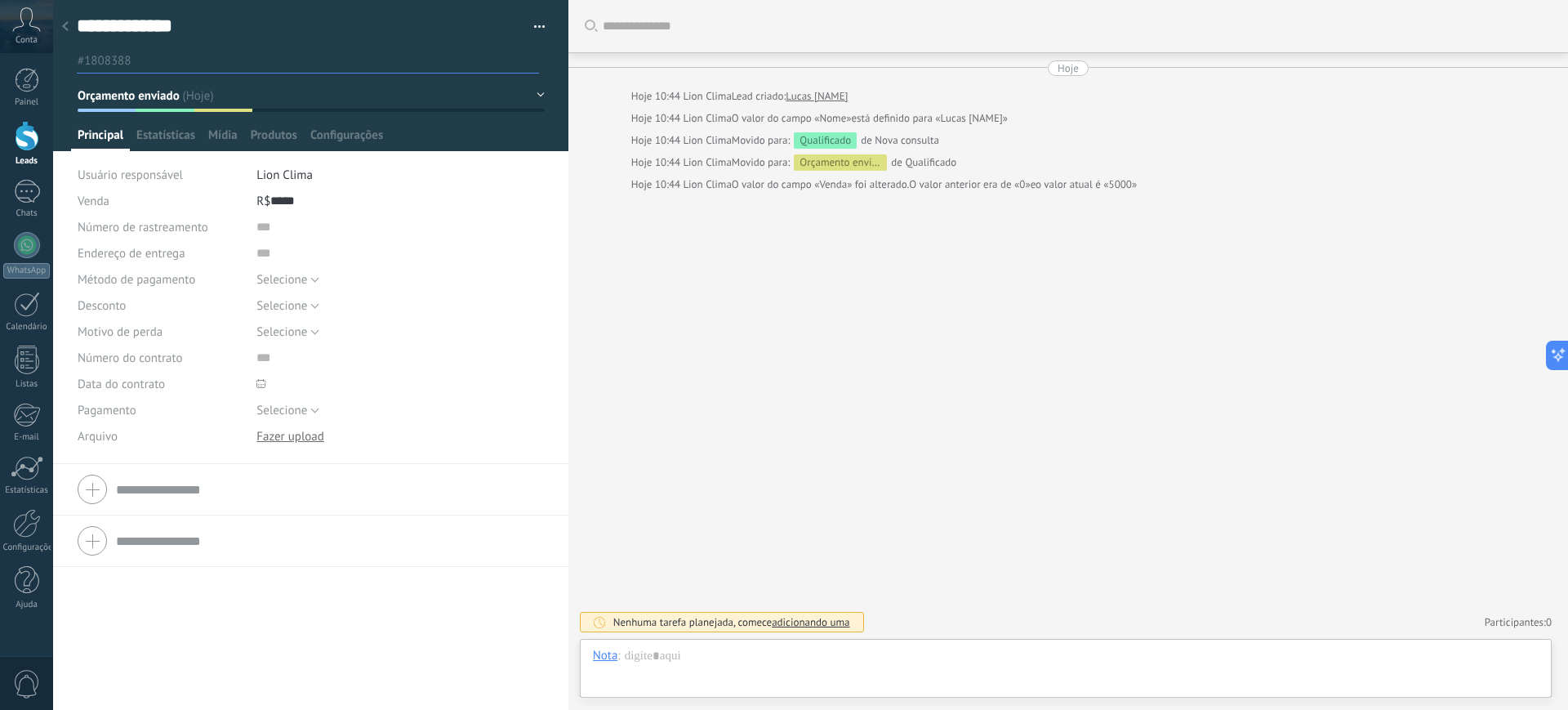 click on "Buscar Carregar mais Hoje Hoje 10:44 Lion Clima  Lead criado:  Lucas [NAME] Hoje 10:44 Lion Clima  O valor do campo «Nome»  está definido para «Lucas [NAME]» Hoje 10:44 Lion Clima  Movido para: Qualificado de Nova consulta Hoje 10:44 Lion Clima  Movido para: Orçamento enviado de Qualificado Nenhuma tarefa planejada, comece   adicionando uma  Participantes:  0 Adicionar membro Bots:  0" at bounding box center [1068, 355] 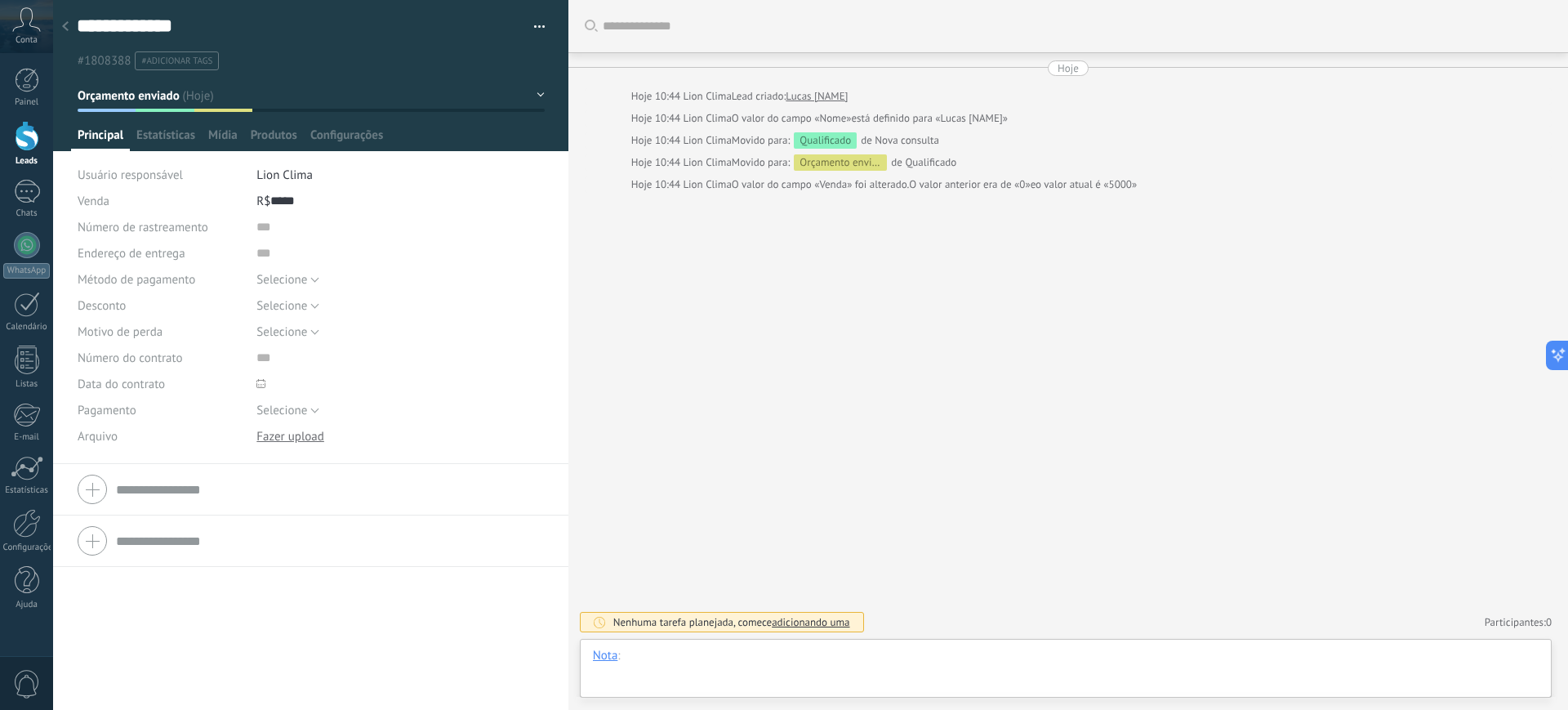 click at bounding box center (1066, 672) 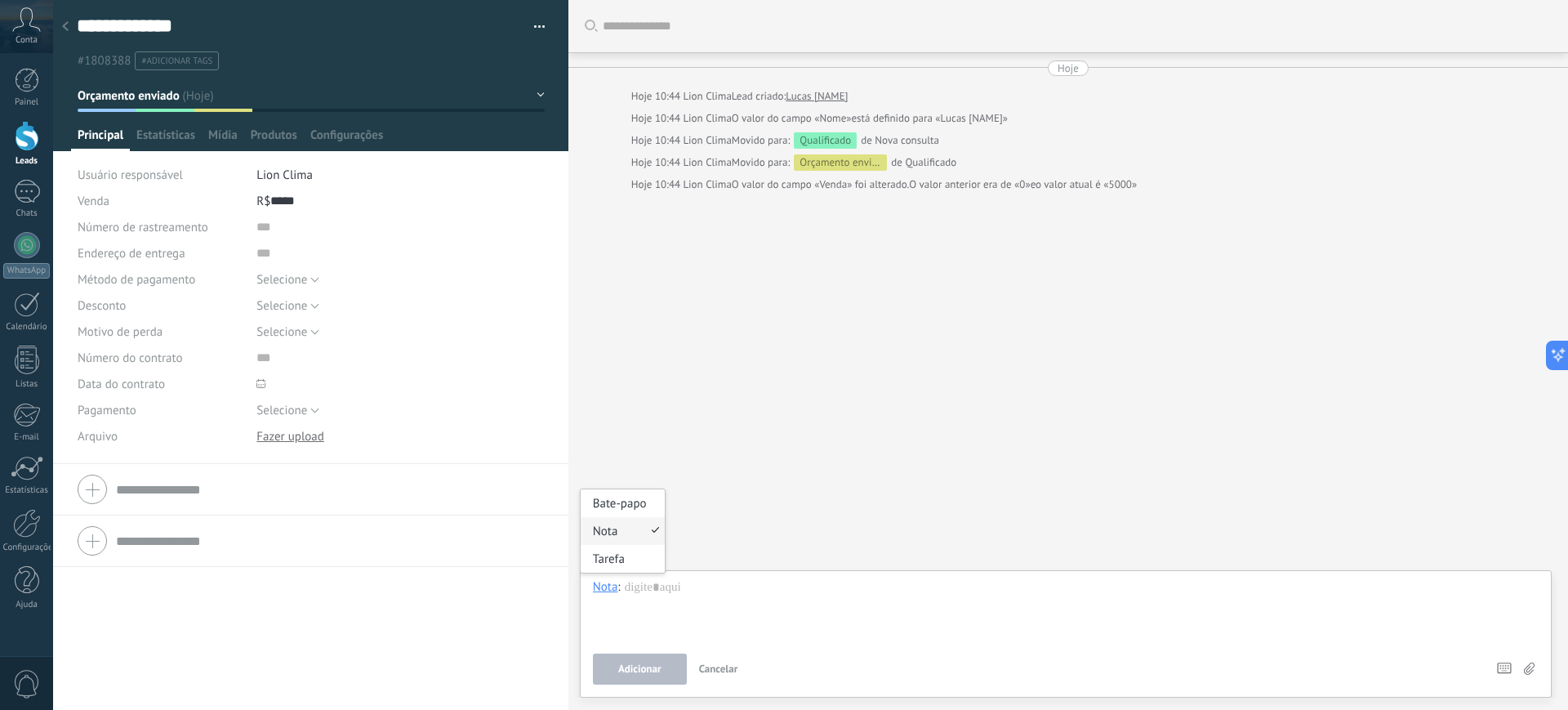 click on "Nota" at bounding box center (605, 587) 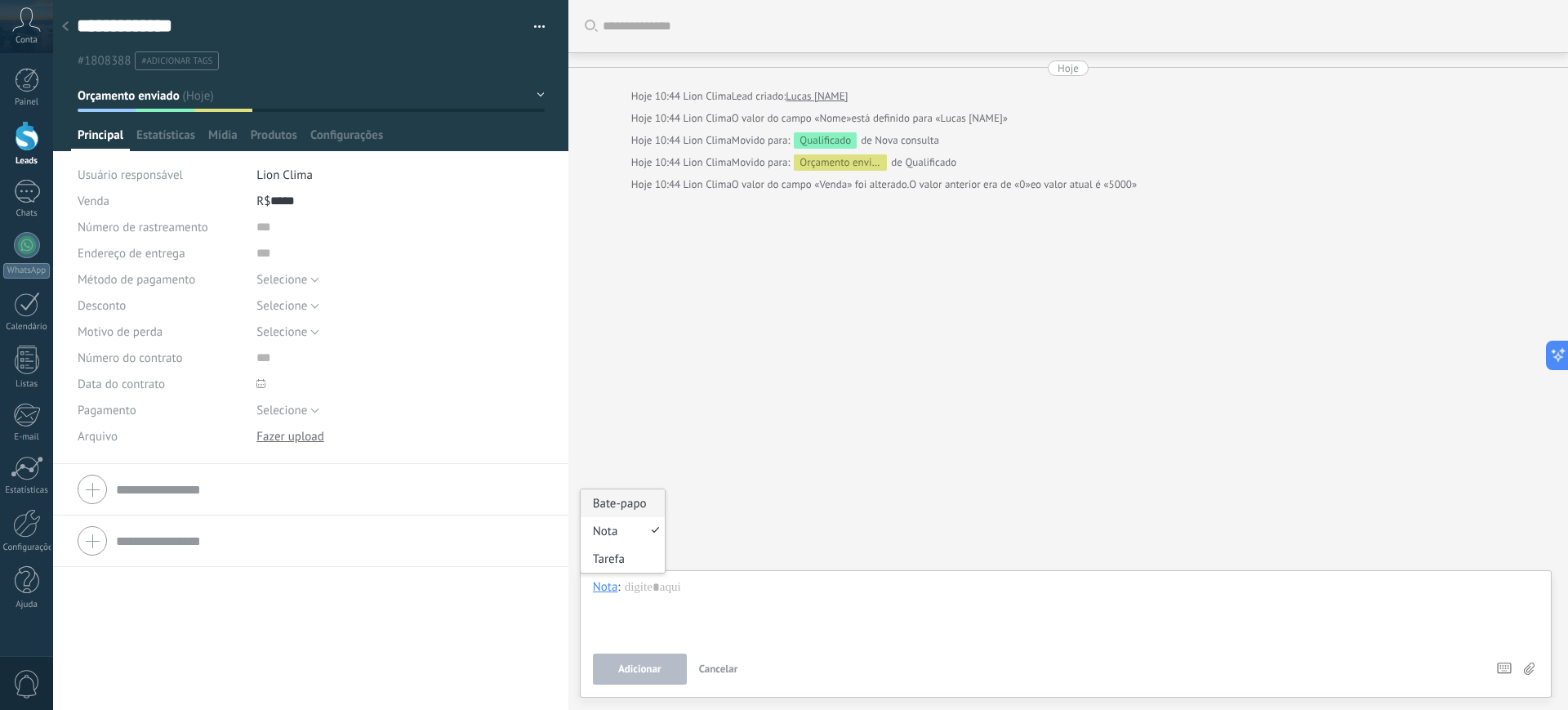 click on "Bate-papo" at bounding box center [622, 503] 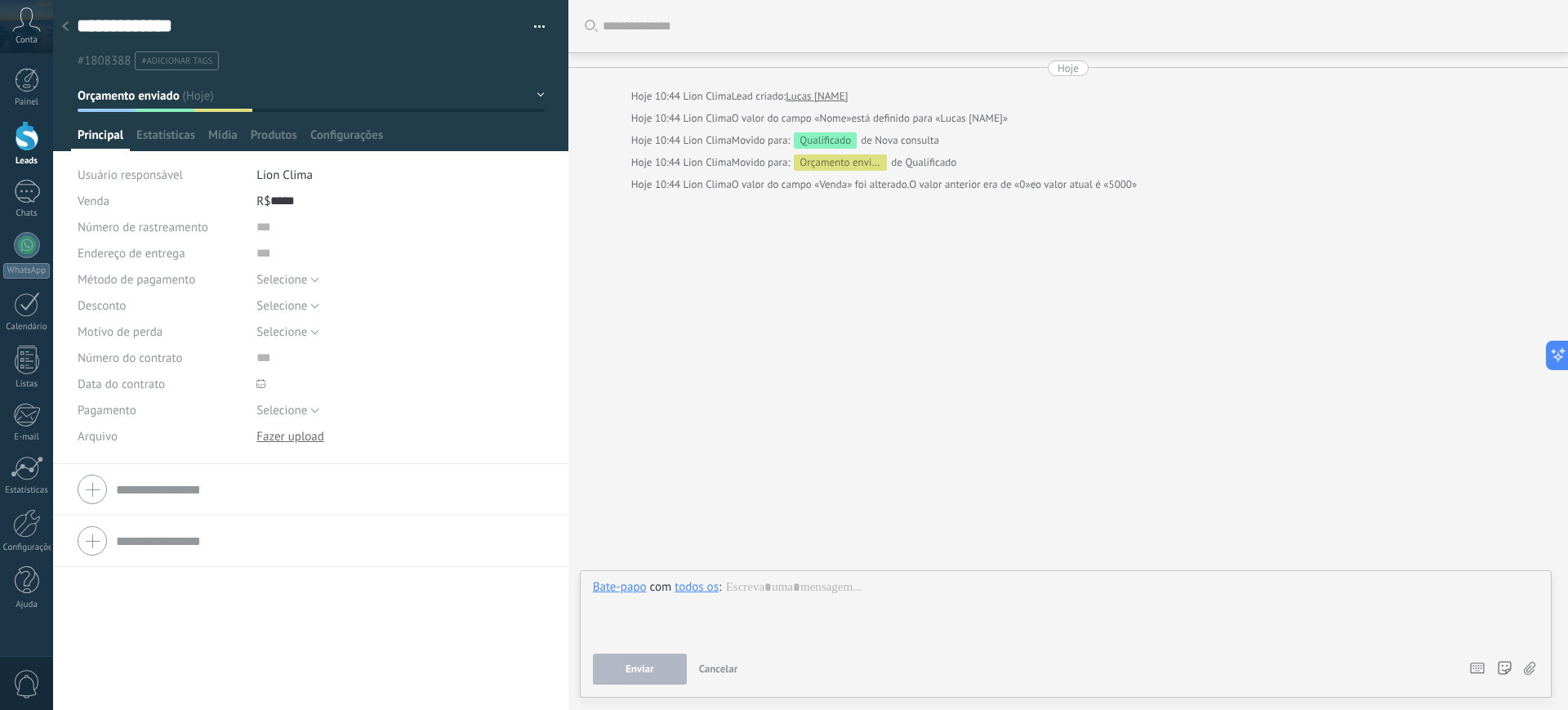 click at bounding box center [1066, 610] 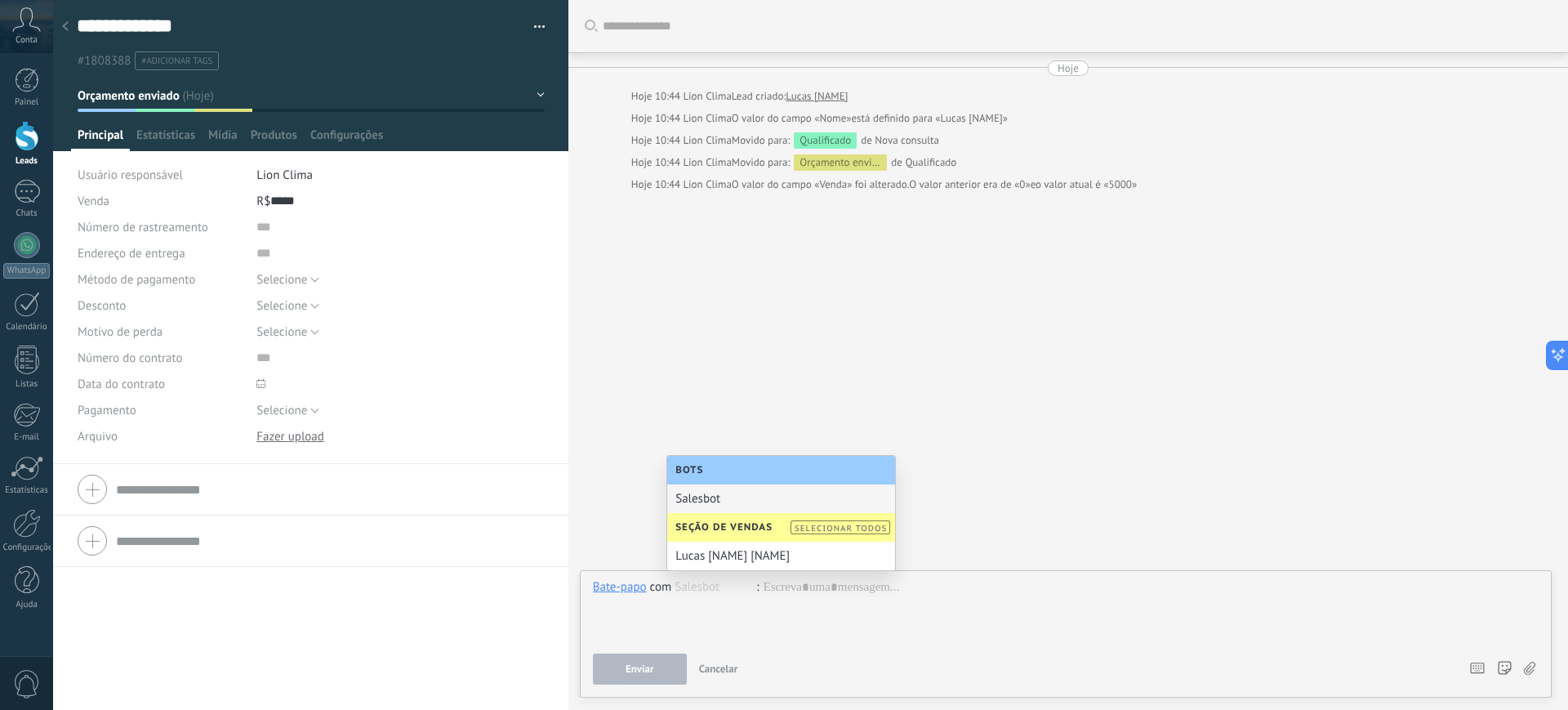click on "Salesbot" at bounding box center (781, 498) 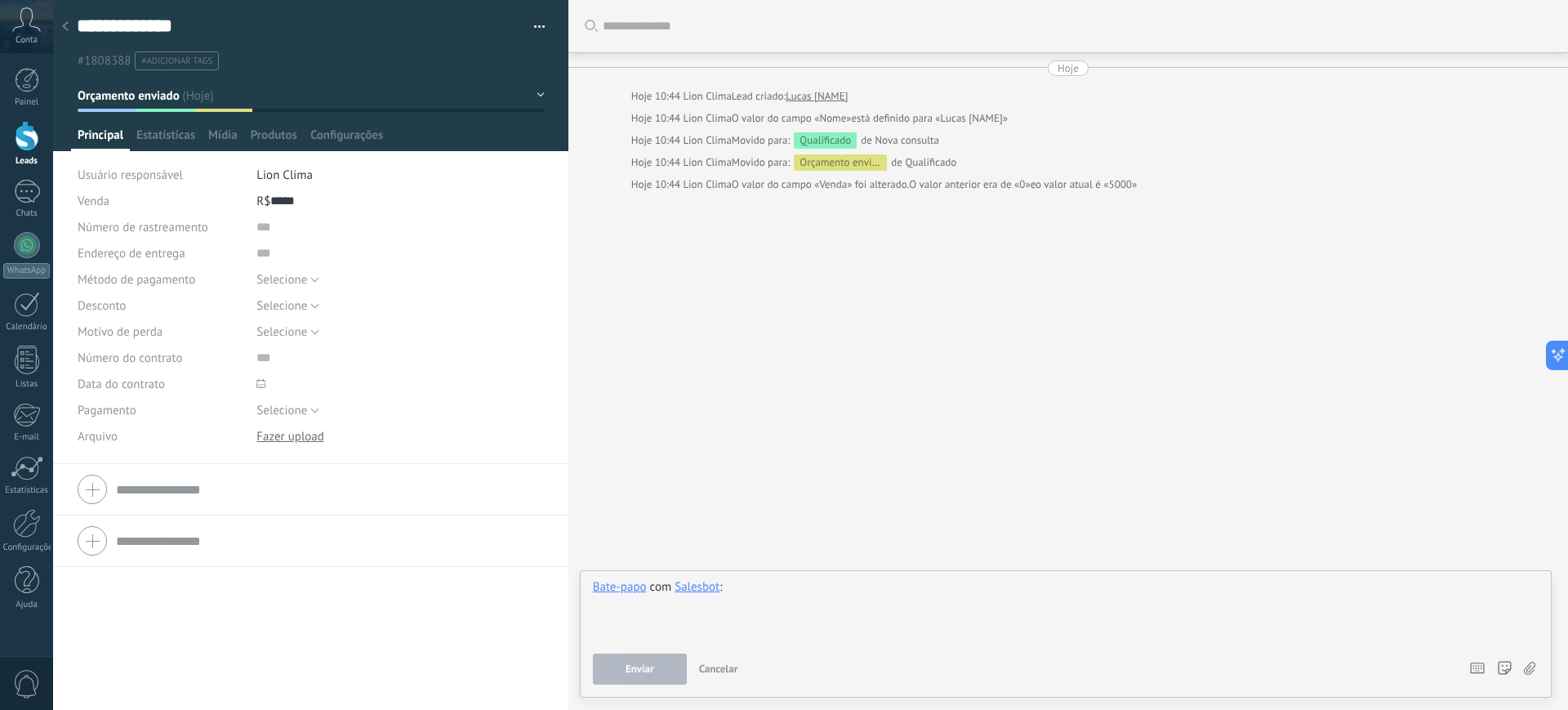 click at bounding box center (1066, 610) 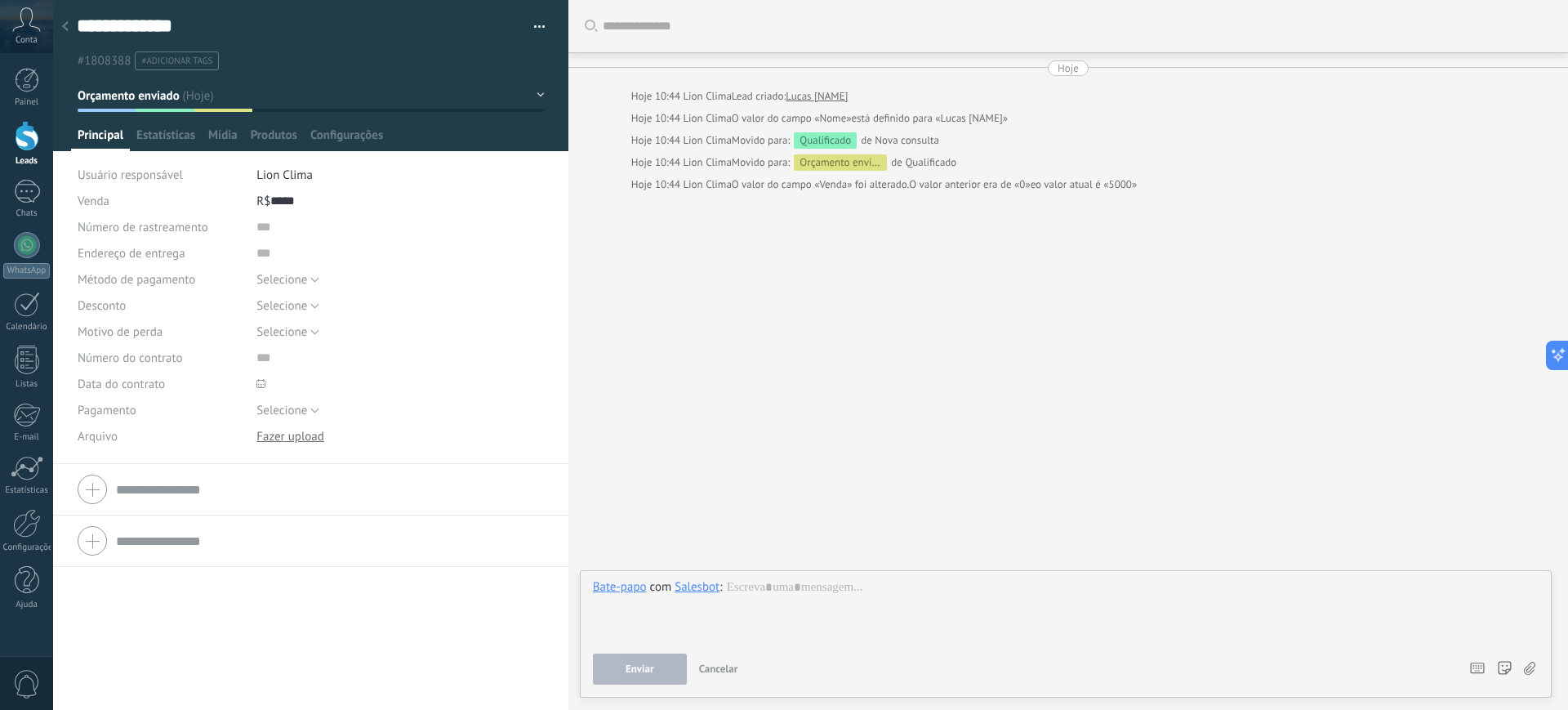 click on "Salesbot" at bounding box center [697, 587] 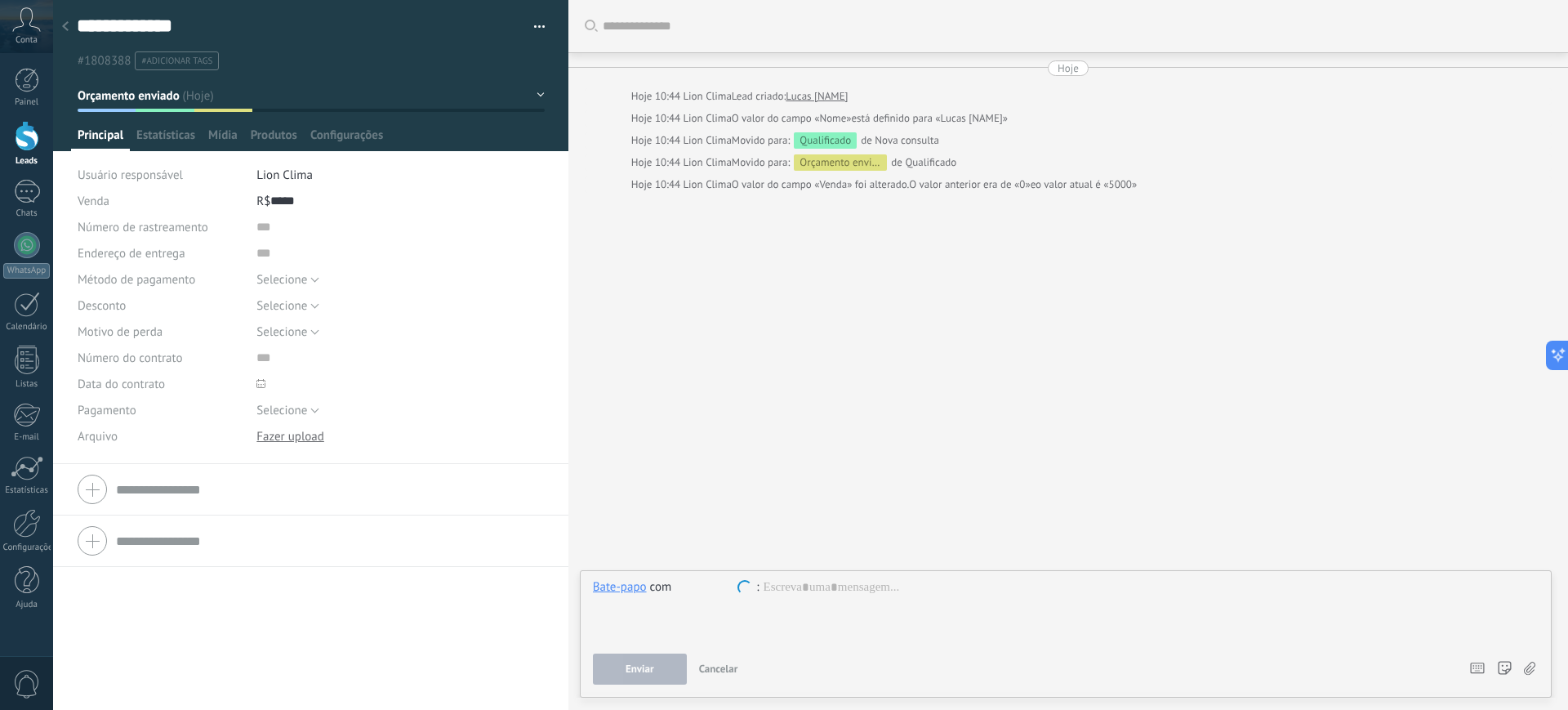 click on "Bate-papo" at bounding box center [620, 587] 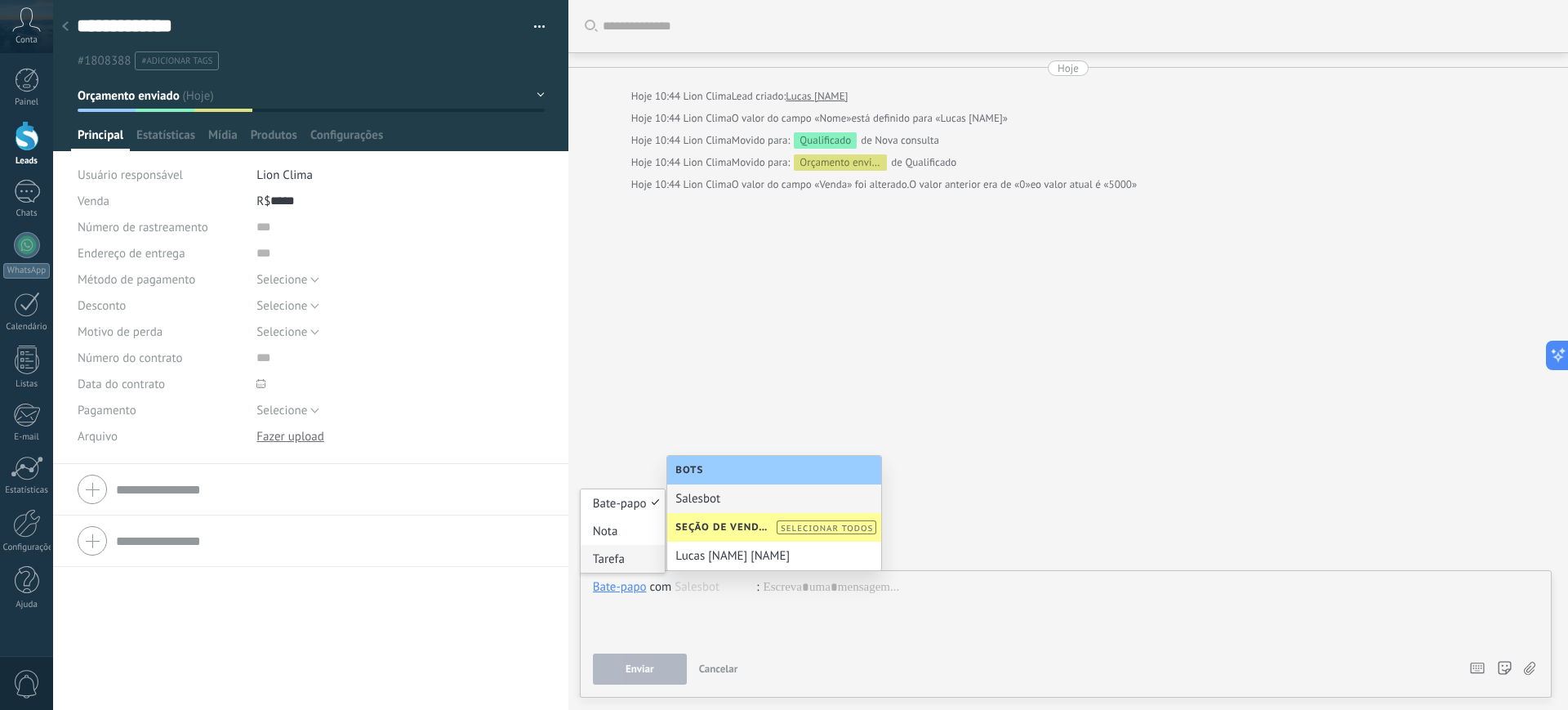 click on "Tarefa" at bounding box center (622, 559) 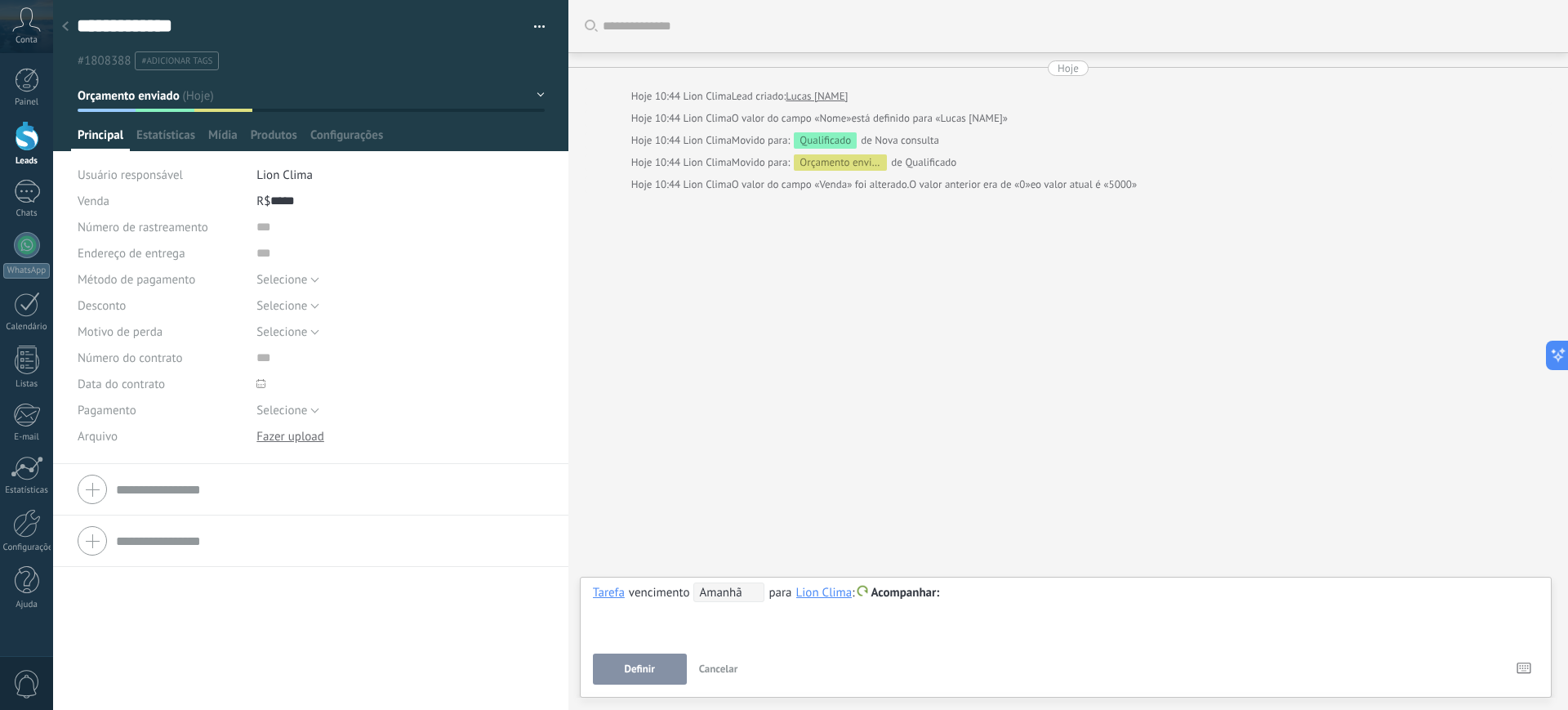 click on "Amanhã" at bounding box center [728, 592] 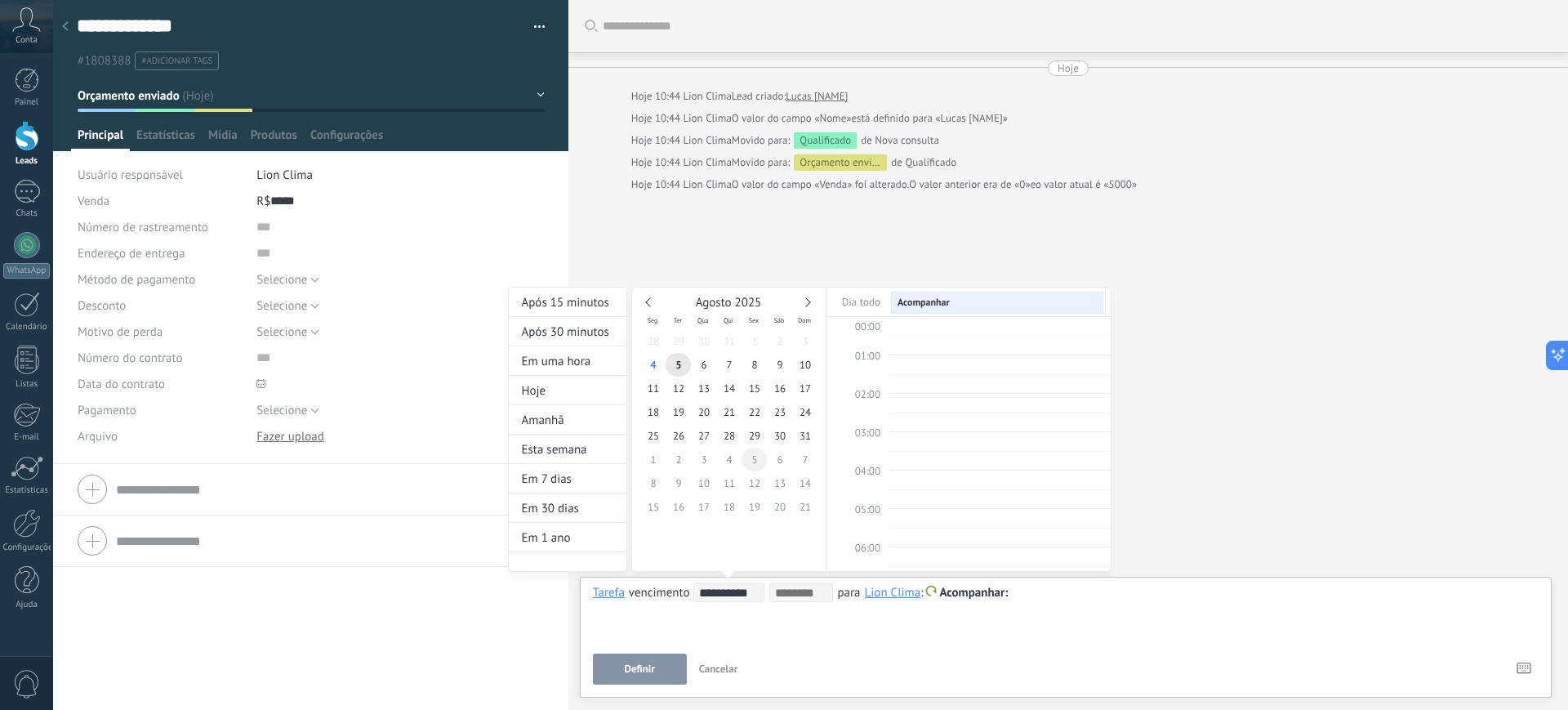 scroll, scrollTop: 308, scrollLeft: 0, axis: vertical 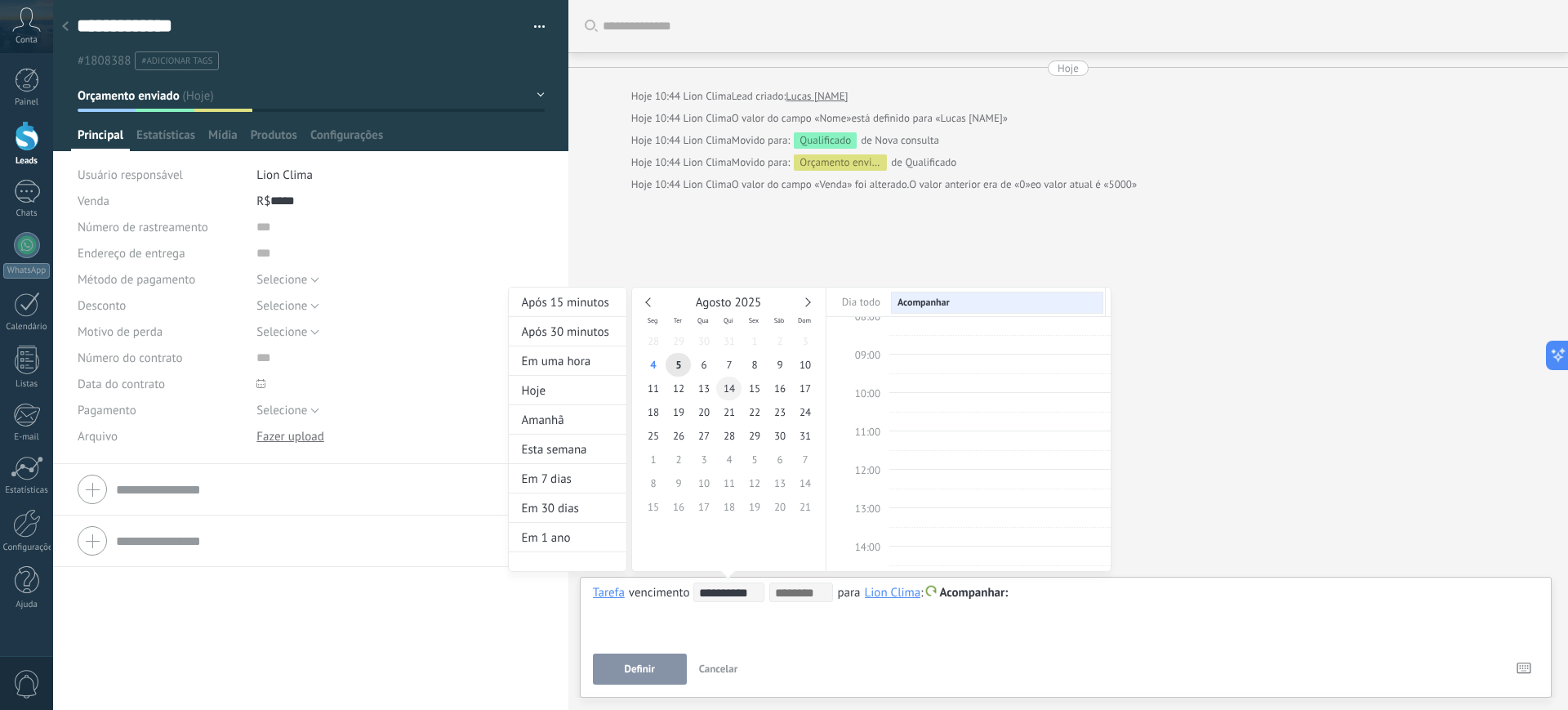 click on "14" at bounding box center [728, 388] 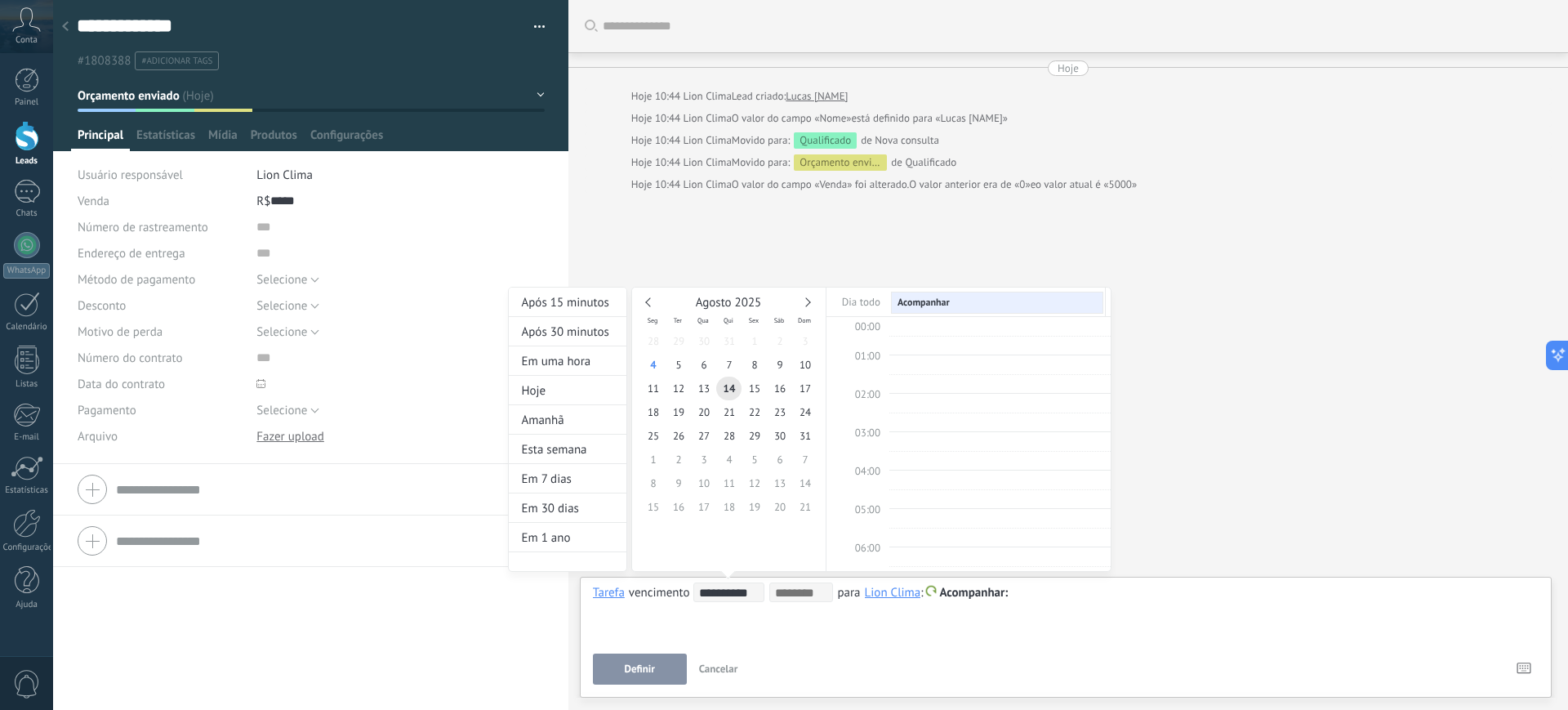 scroll, scrollTop: 308, scrollLeft: 0, axis: vertical 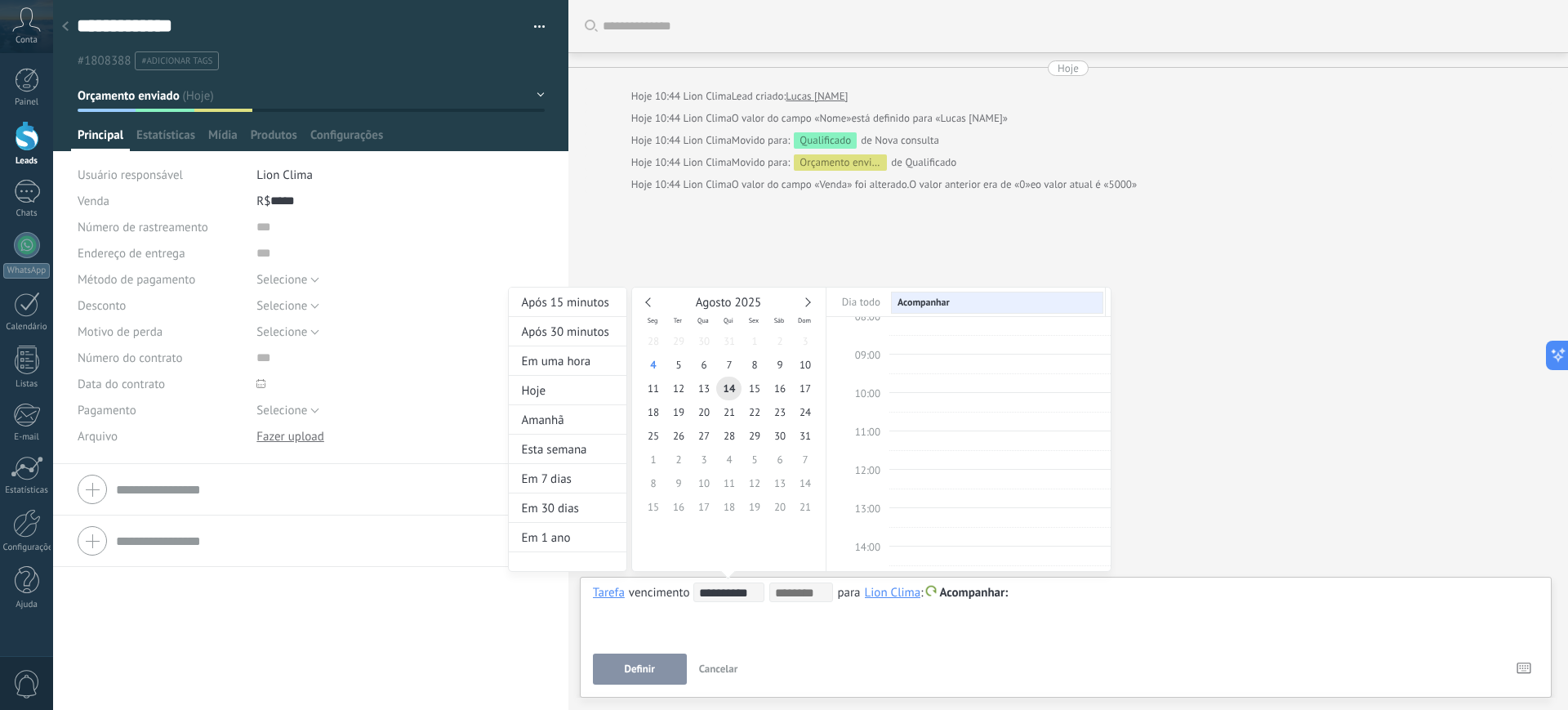 type on "**********" 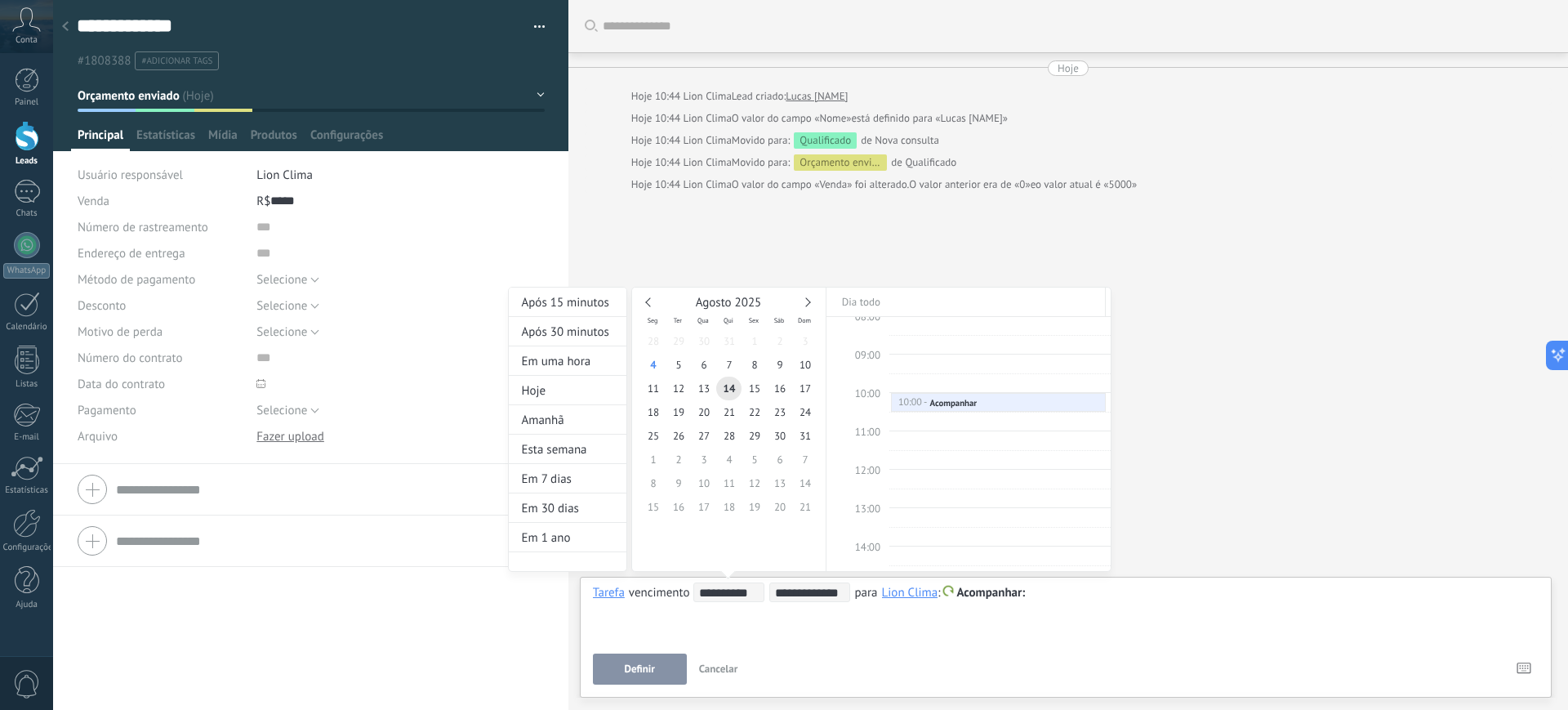 click on "**********" at bounding box center (809, 444) 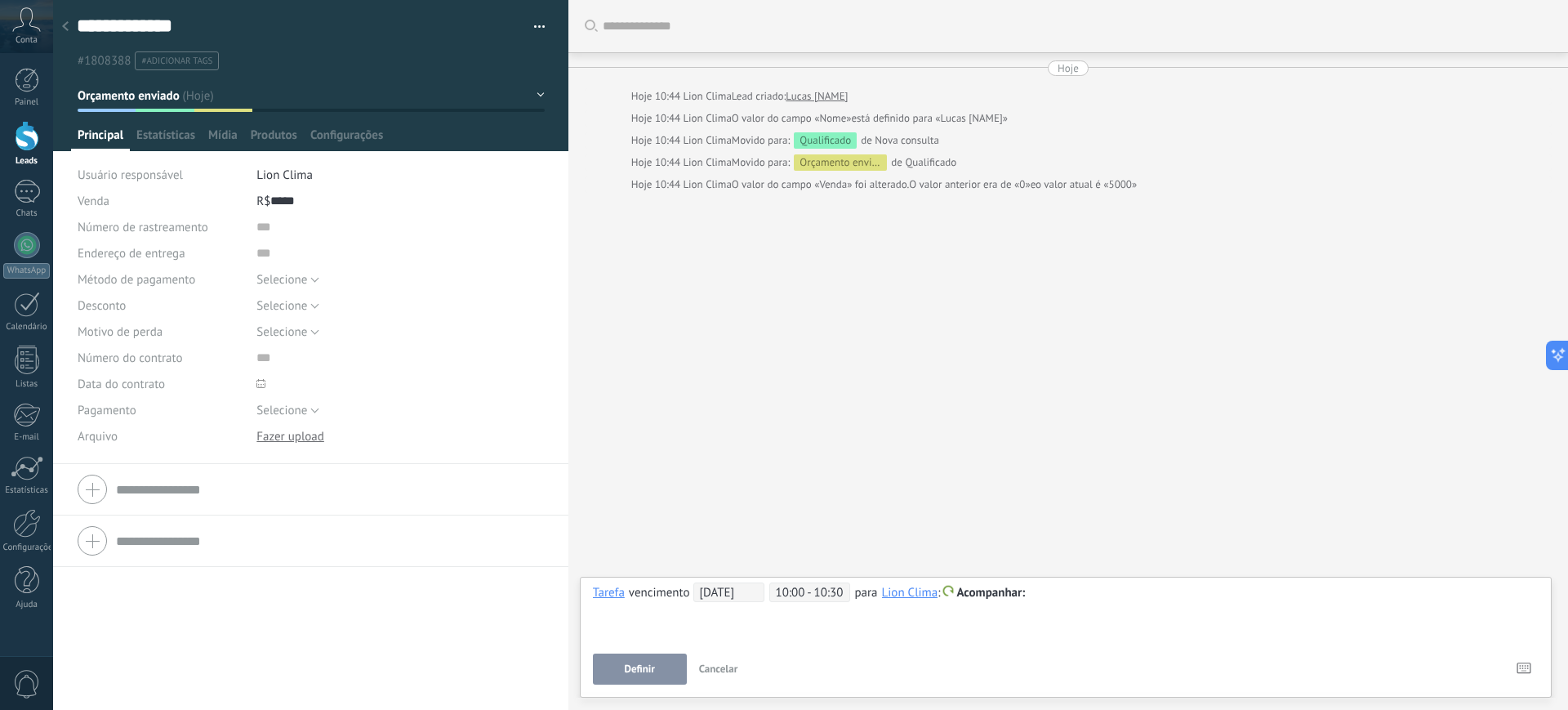 click on "Lion Clima" at bounding box center (910, 592) 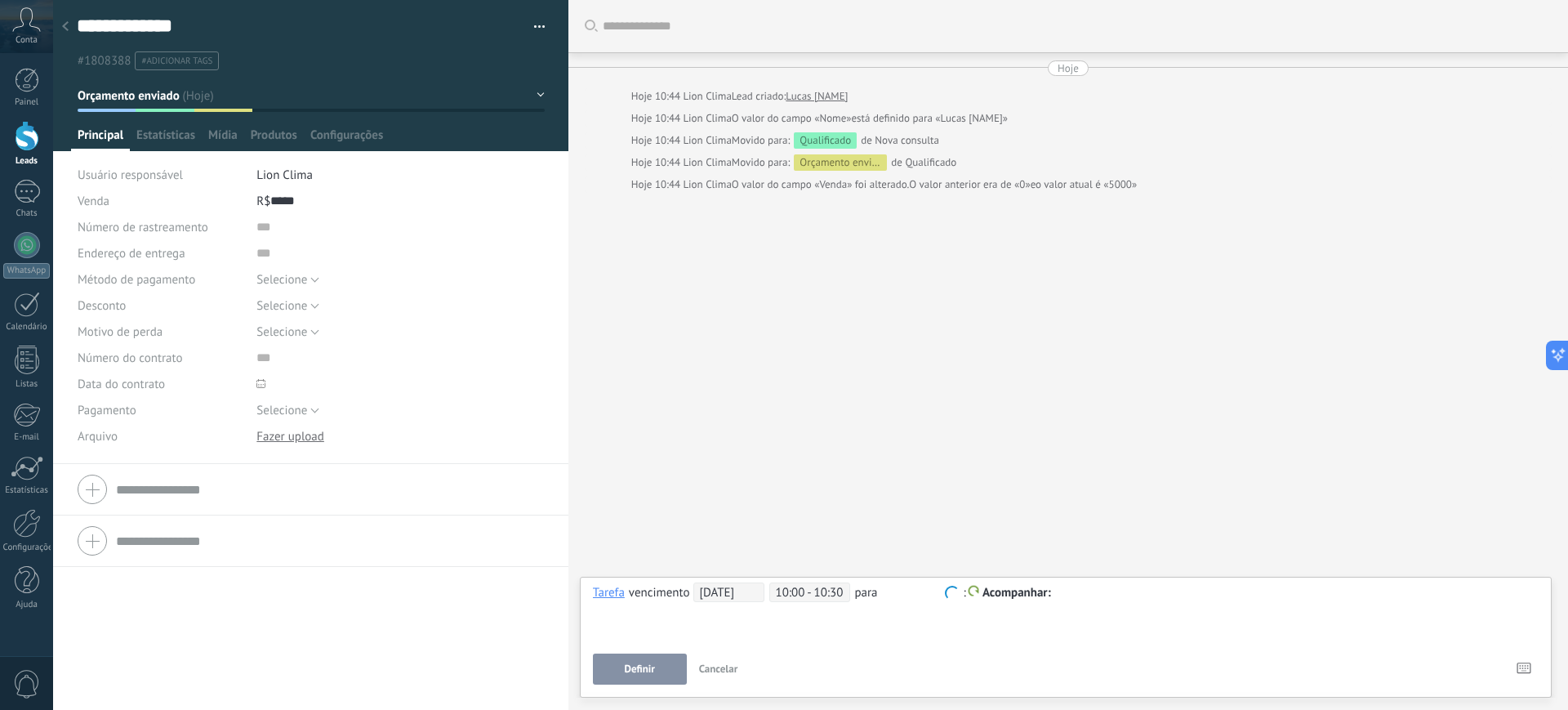 scroll, scrollTop: 1, scrollLeft: 0, axis: vertical 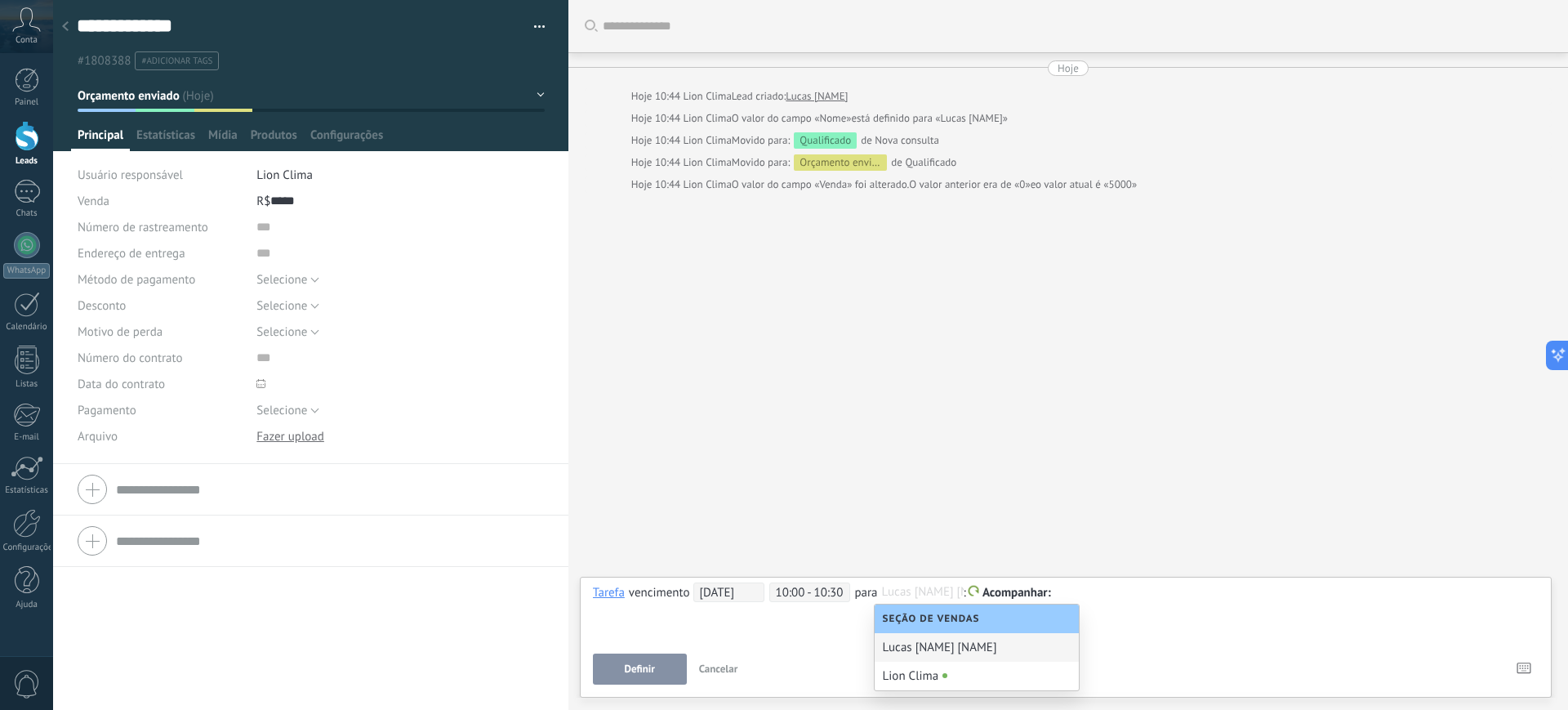 click at bounding box center (1066, 593) 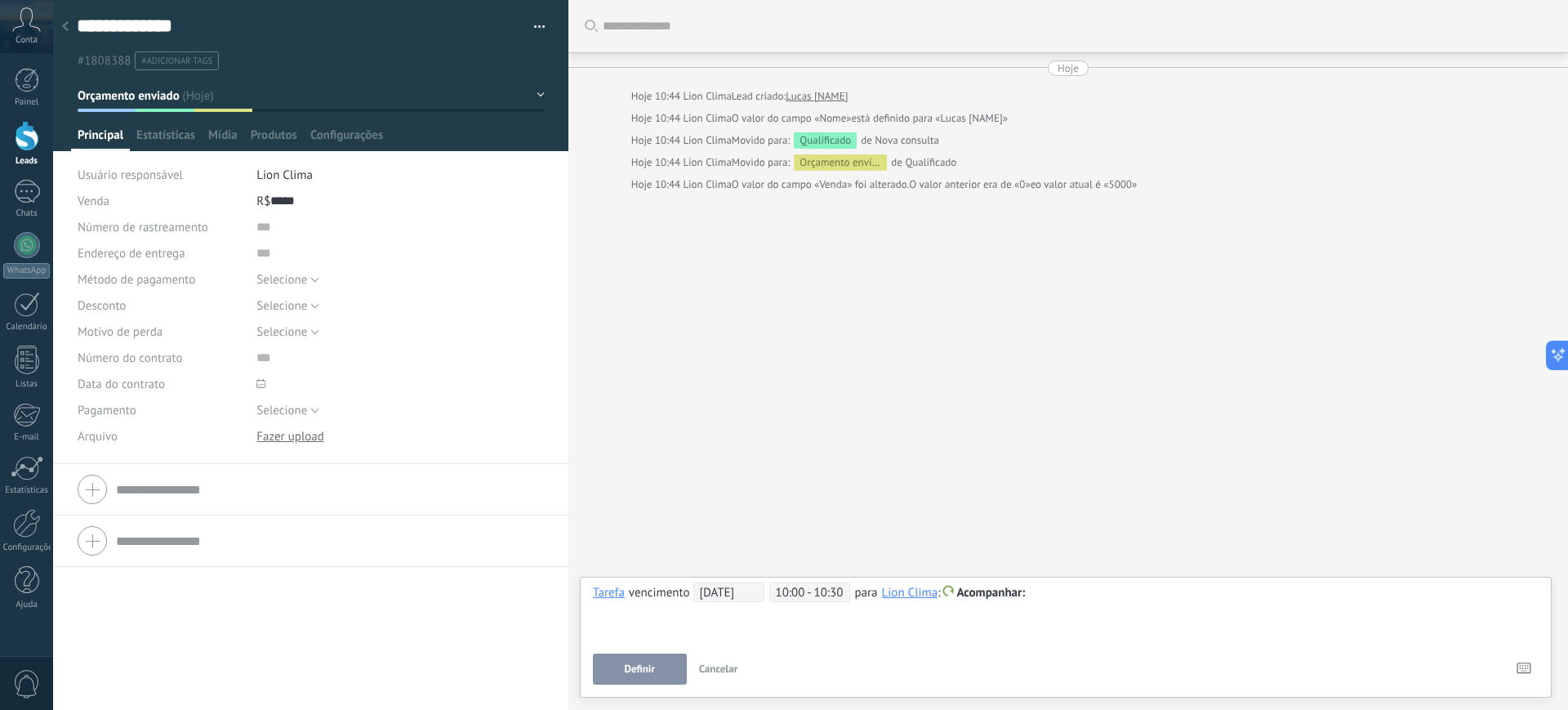 type 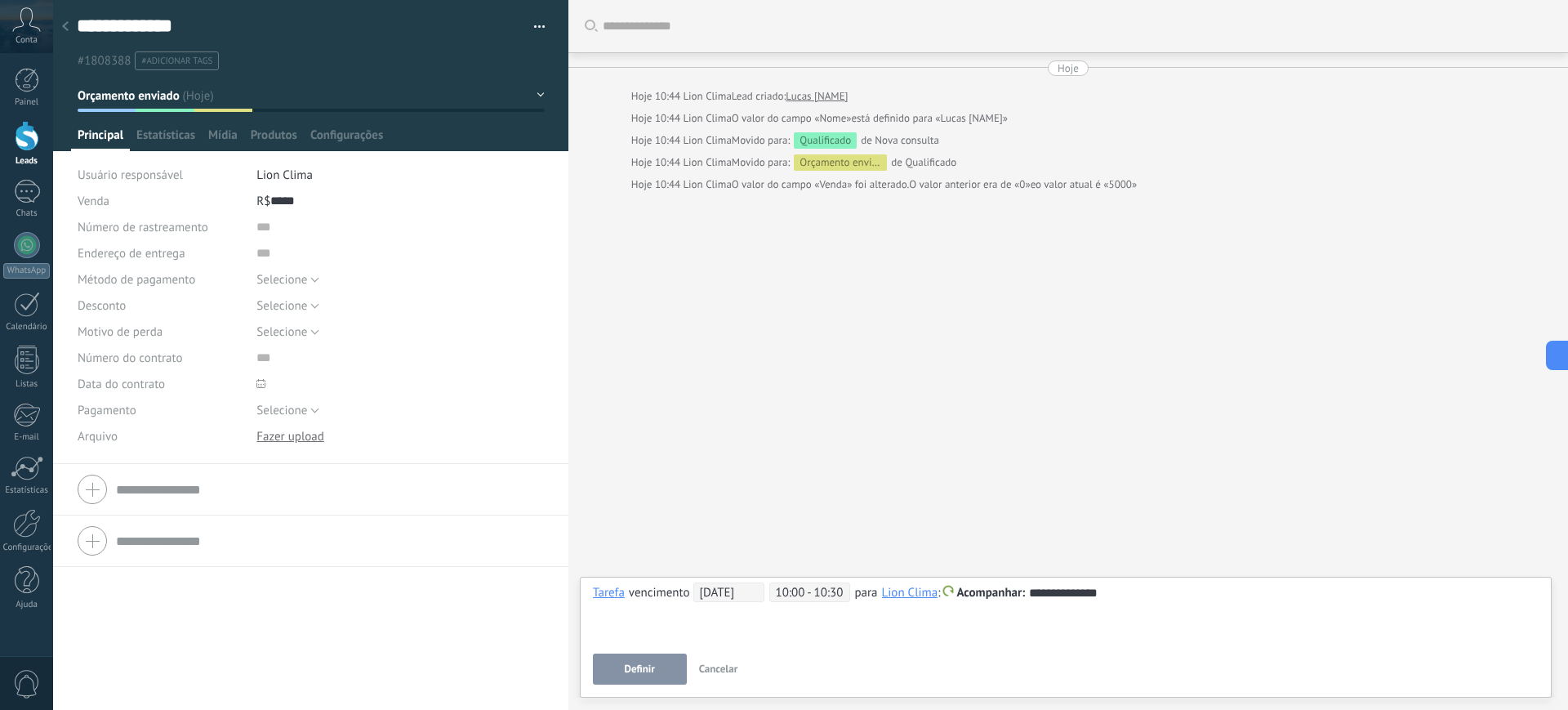 click on "Definir" at bounding box center (639, 669) 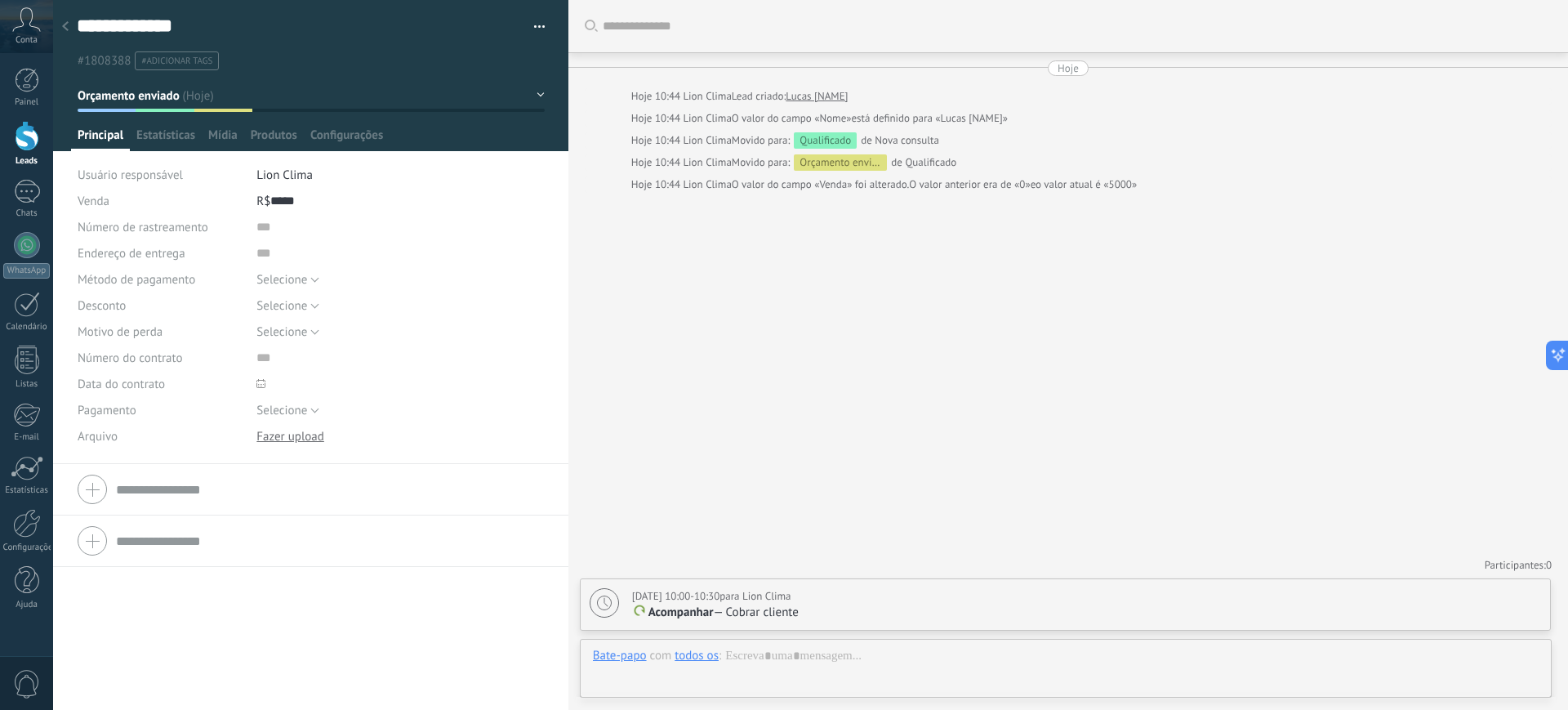 click on "Acompanhar  — Cobrar cliente" at bounding box center (1086, 613) 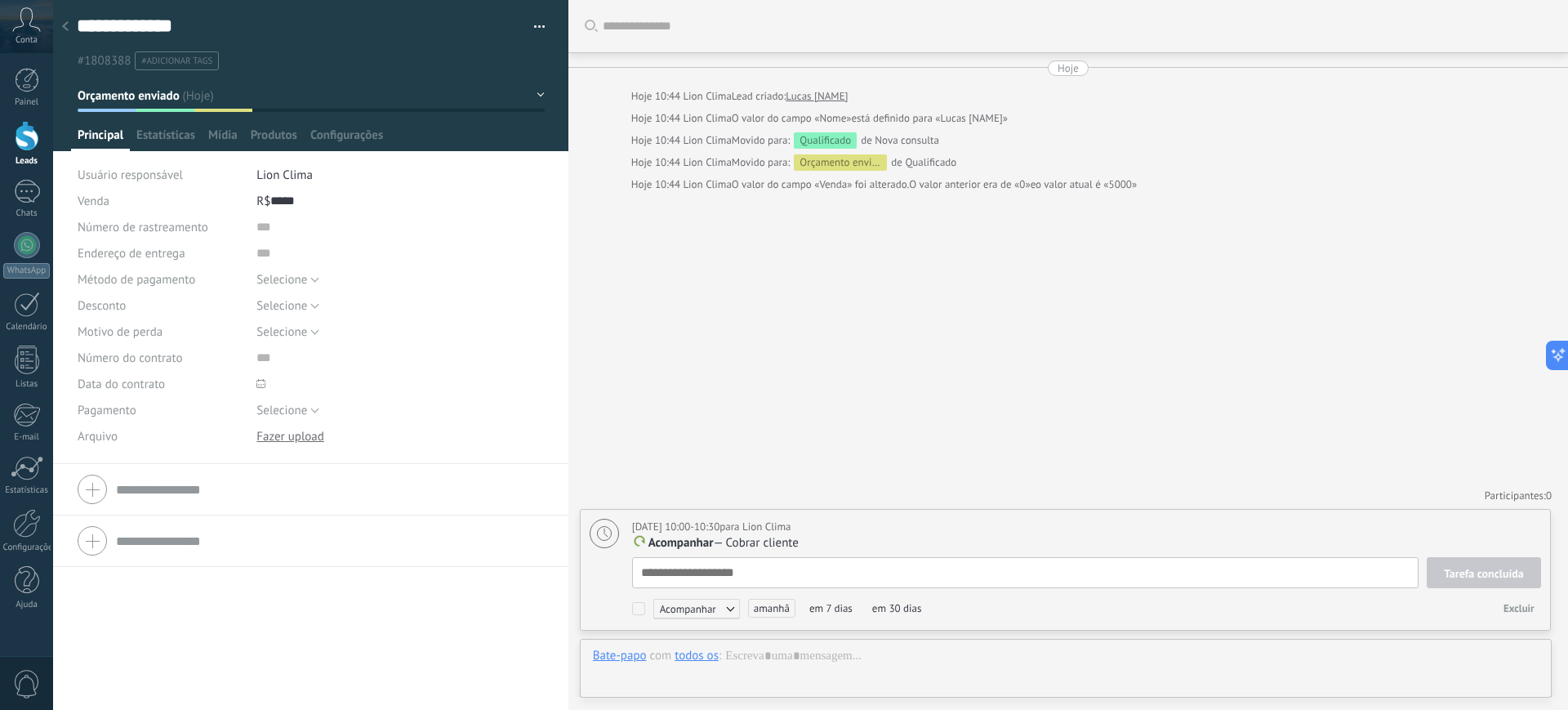 scroll, scrollTop: 16, scrollLeft: 0, axis: vertical 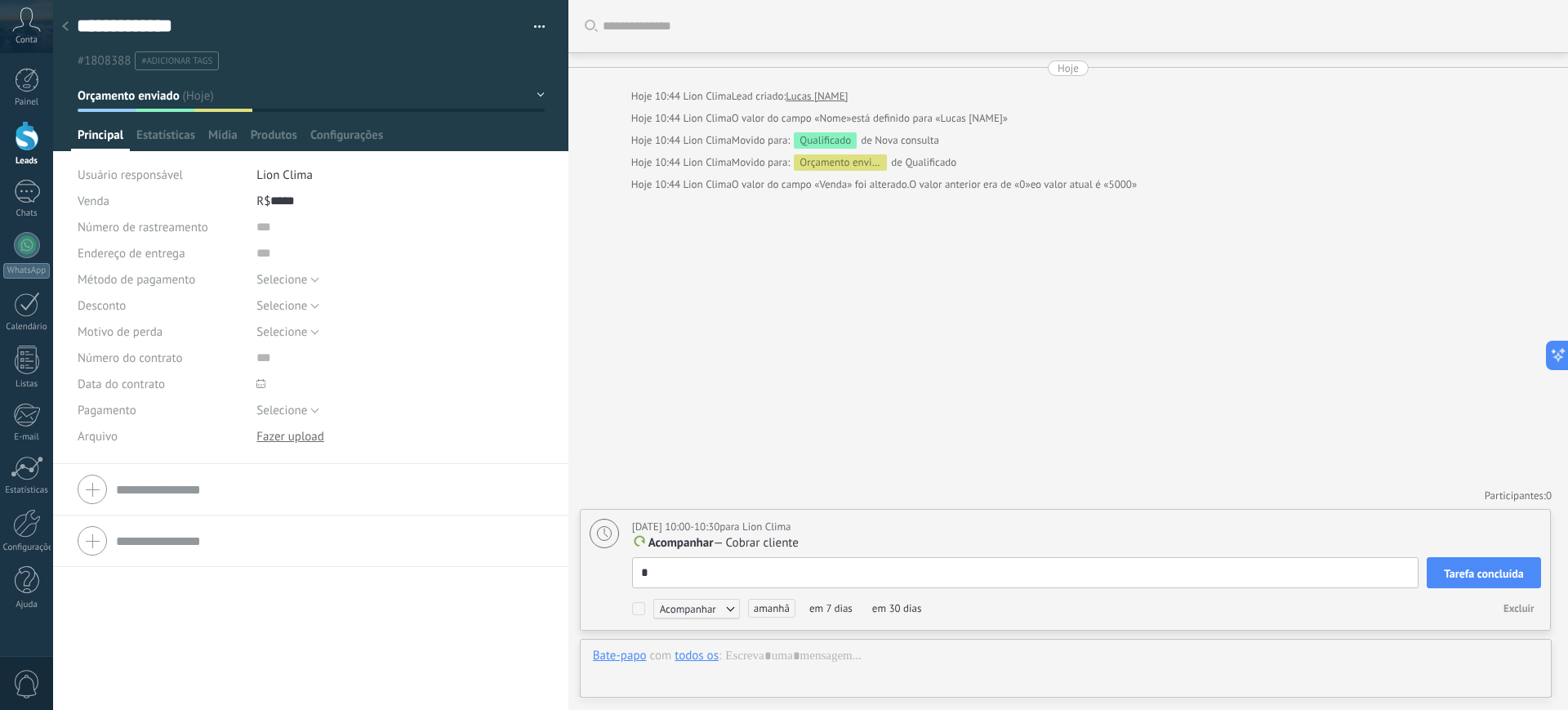 type on "**" 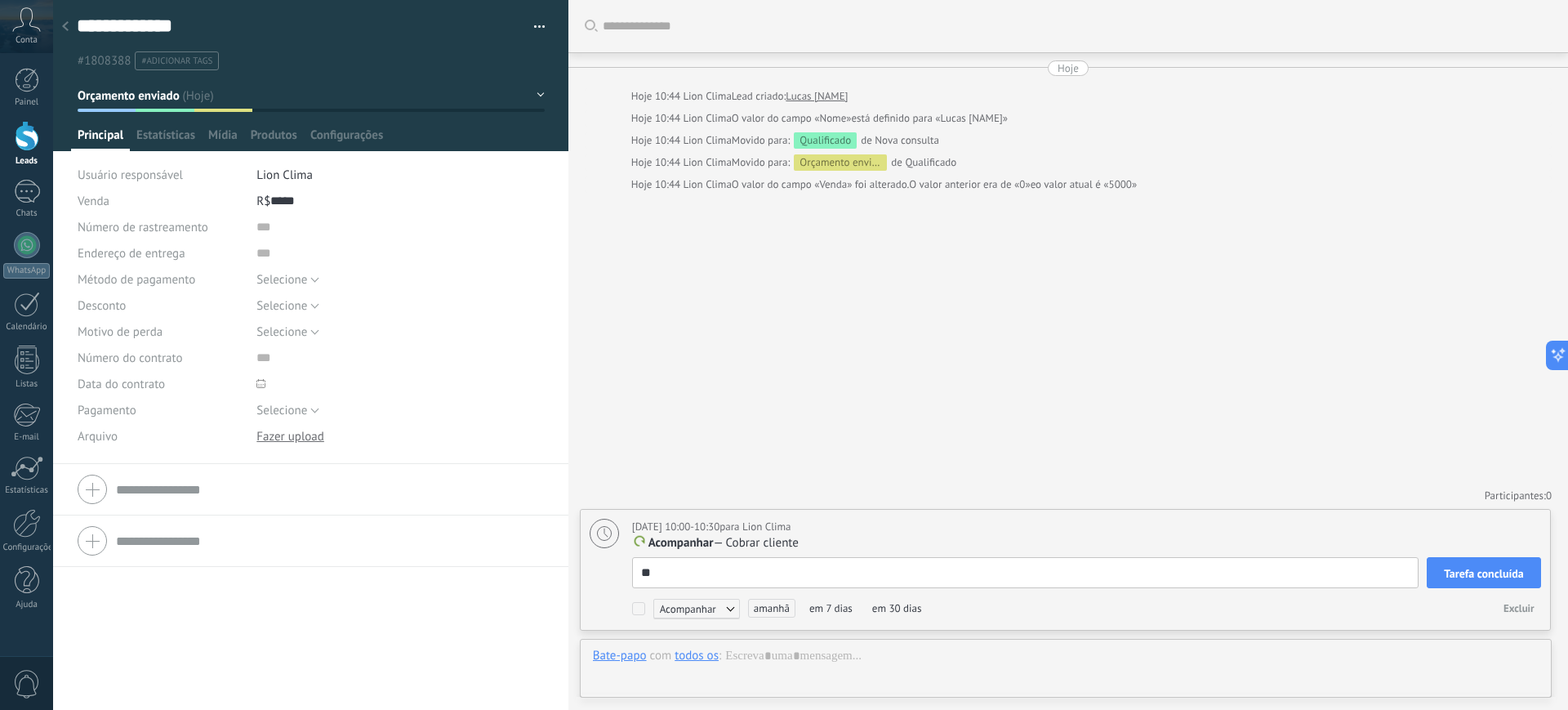 type on "***" 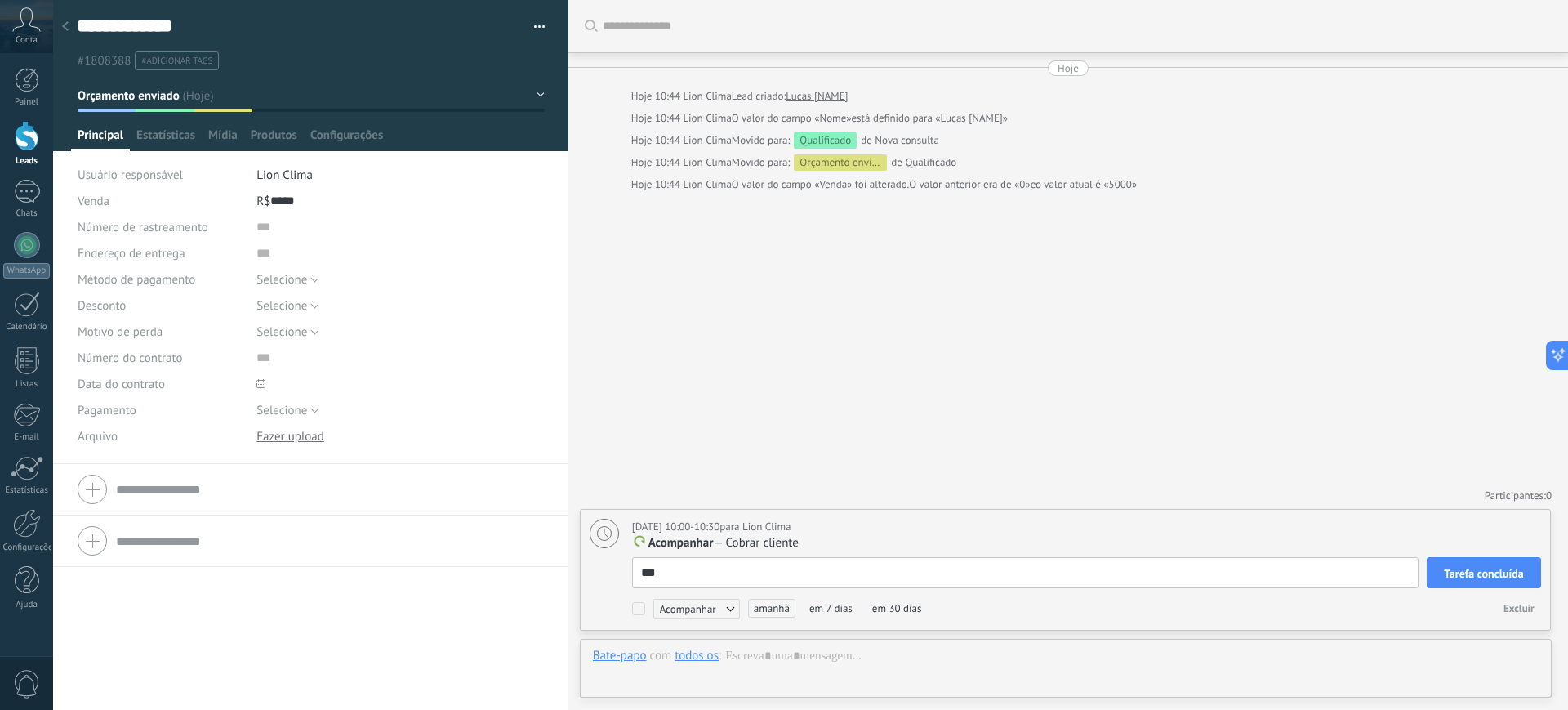 type on "****" 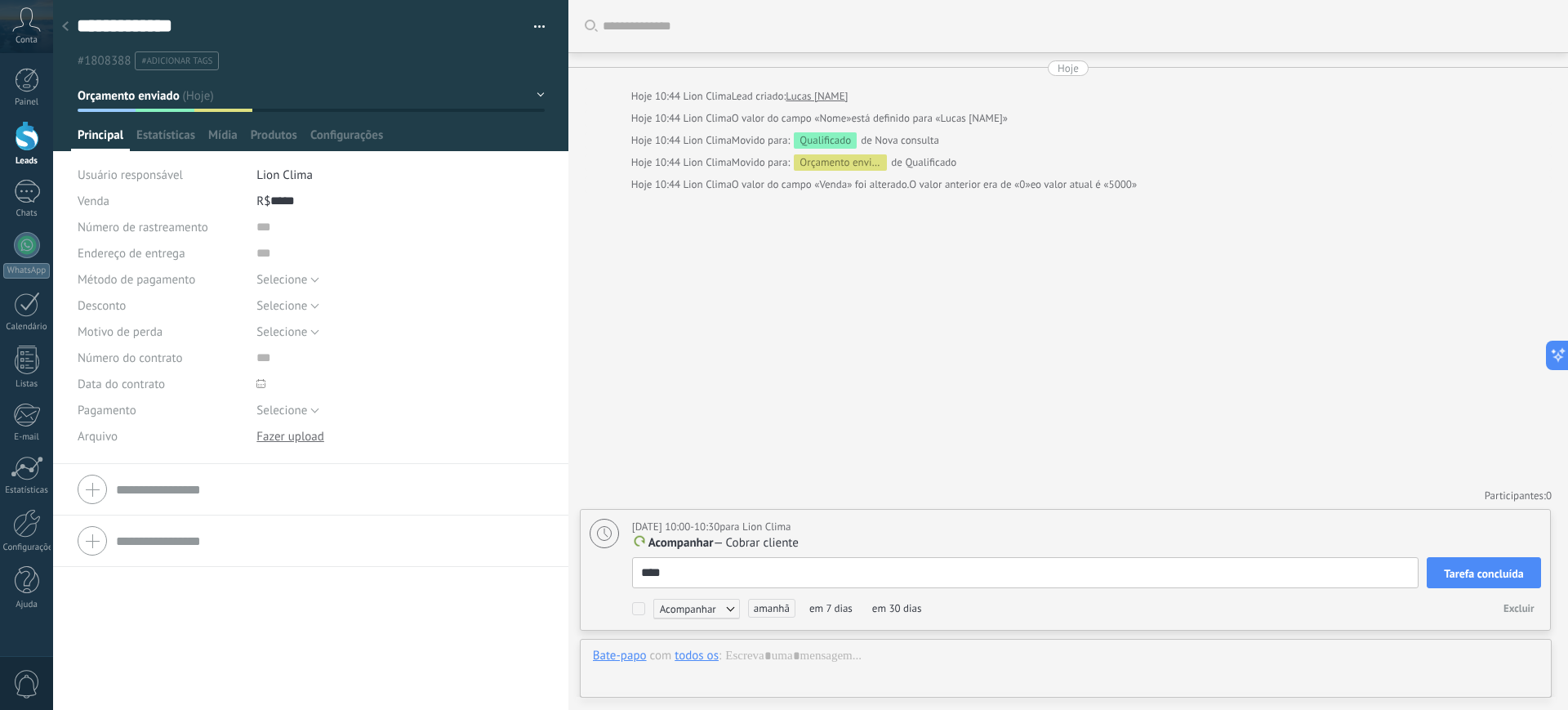 type on "*****" 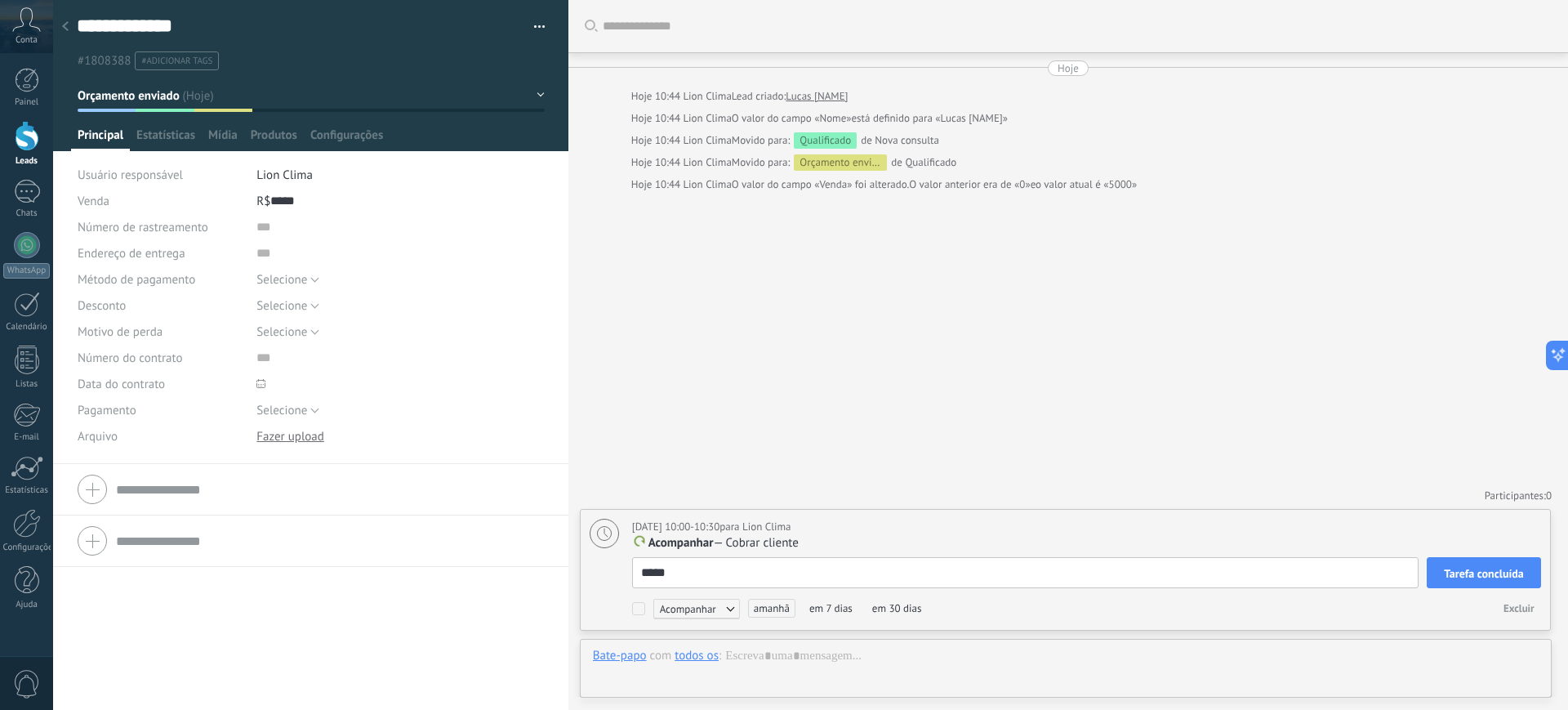 type on "******" 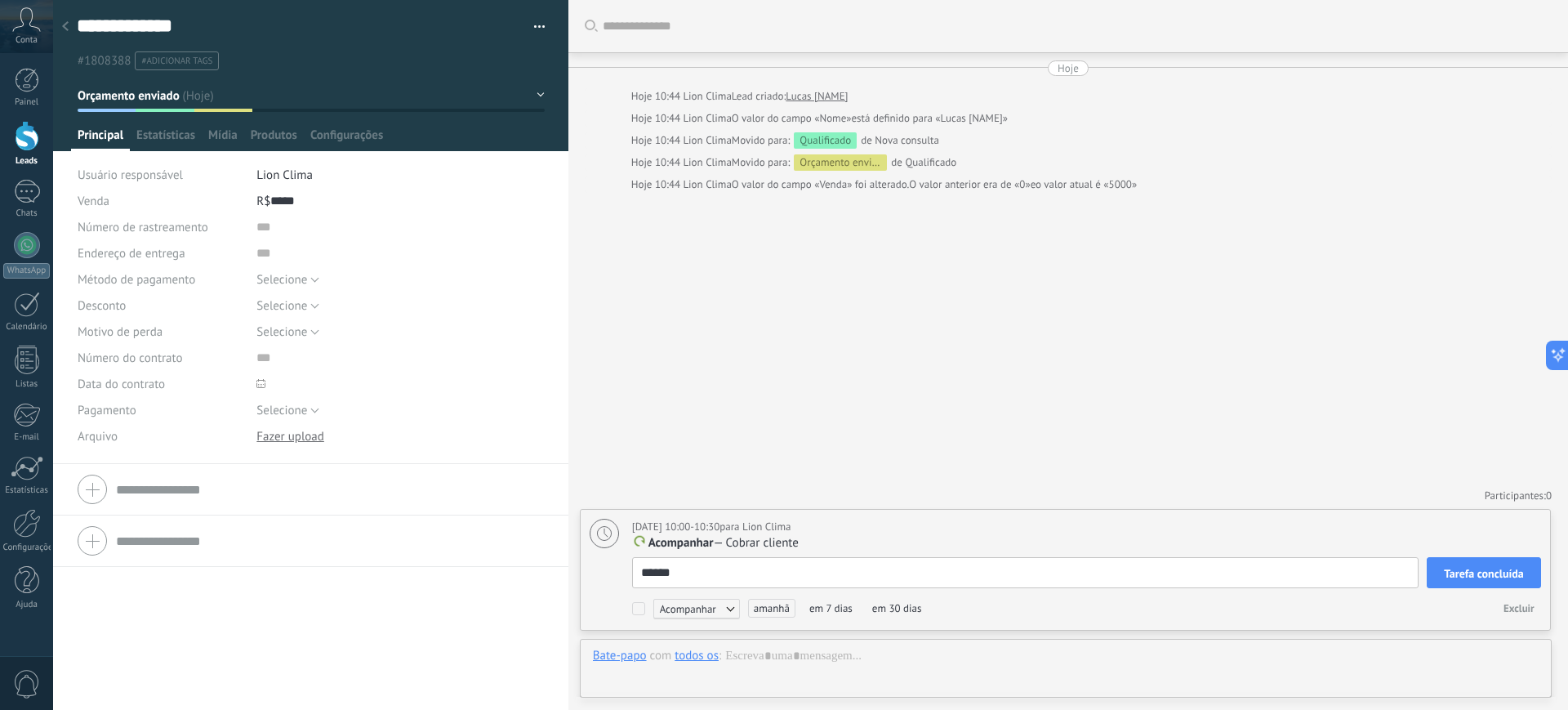 type on "*******" 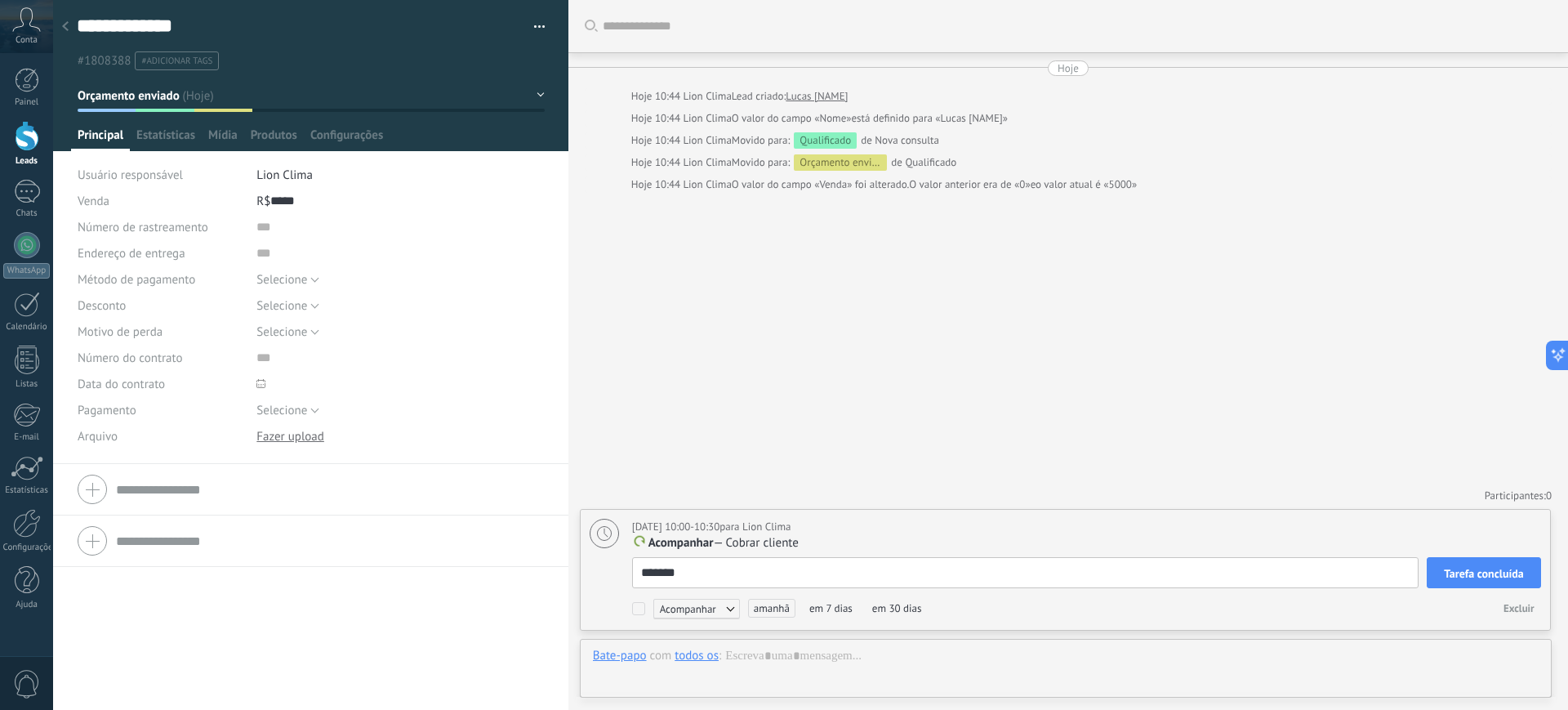 scroll, scrollTop: 16, scrollLeft: 0, axis: vertical 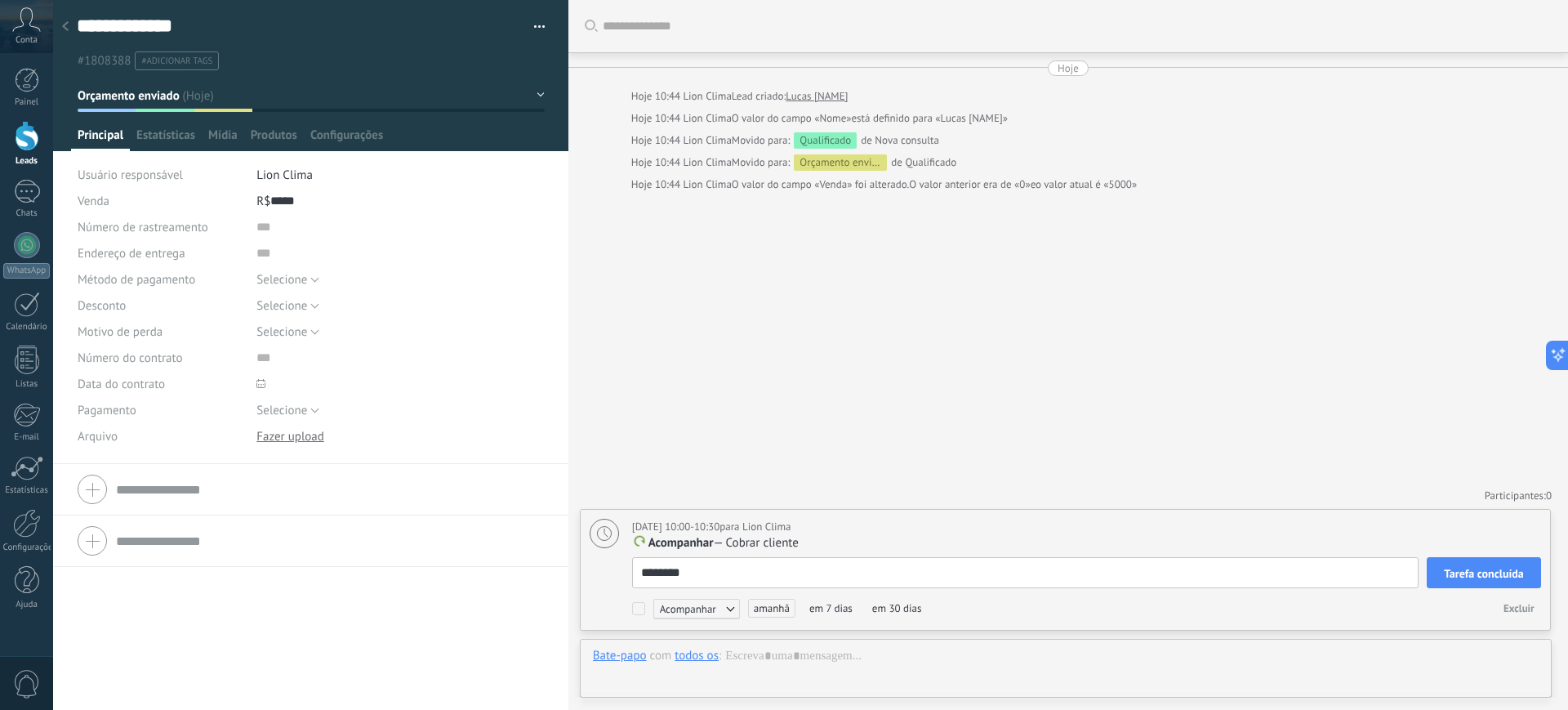 type on "*********" 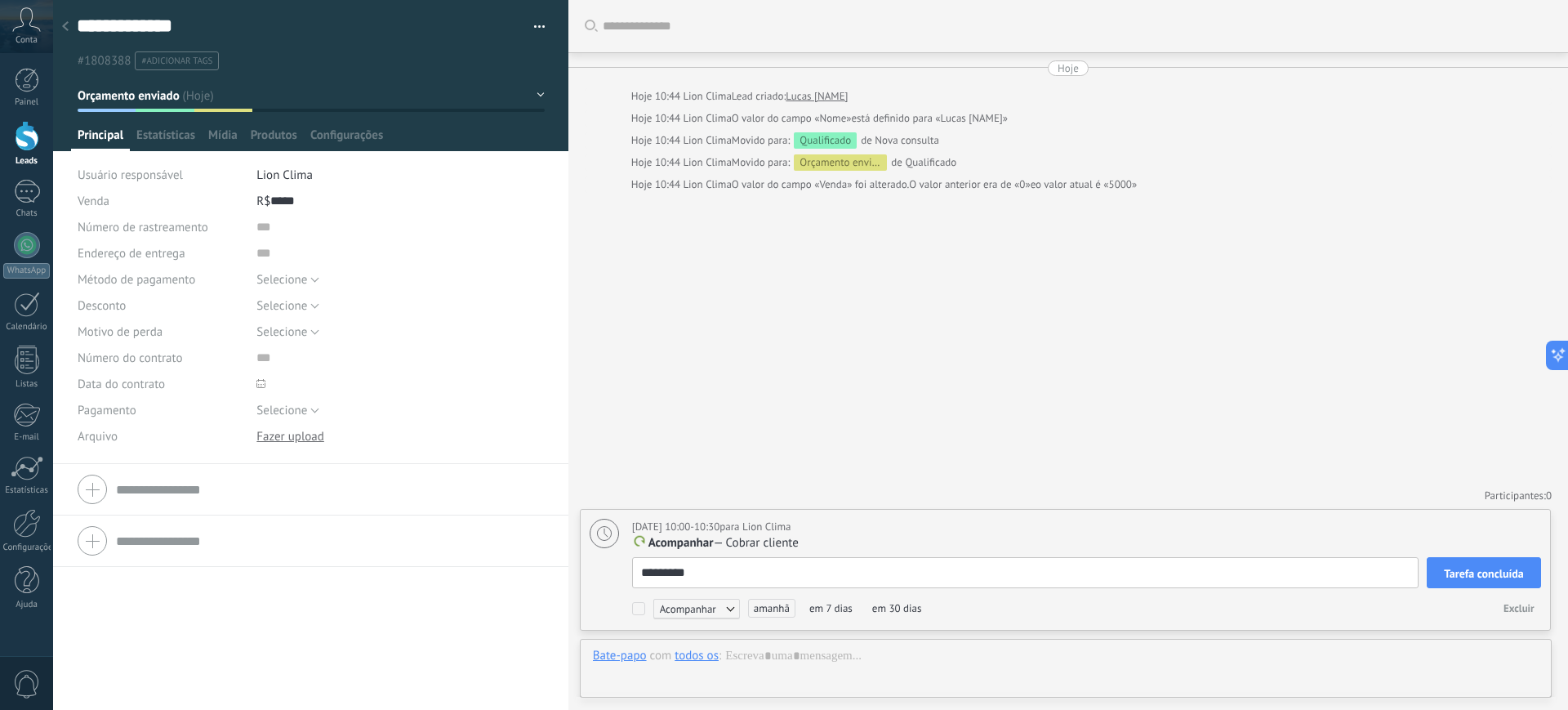 type on "*********" 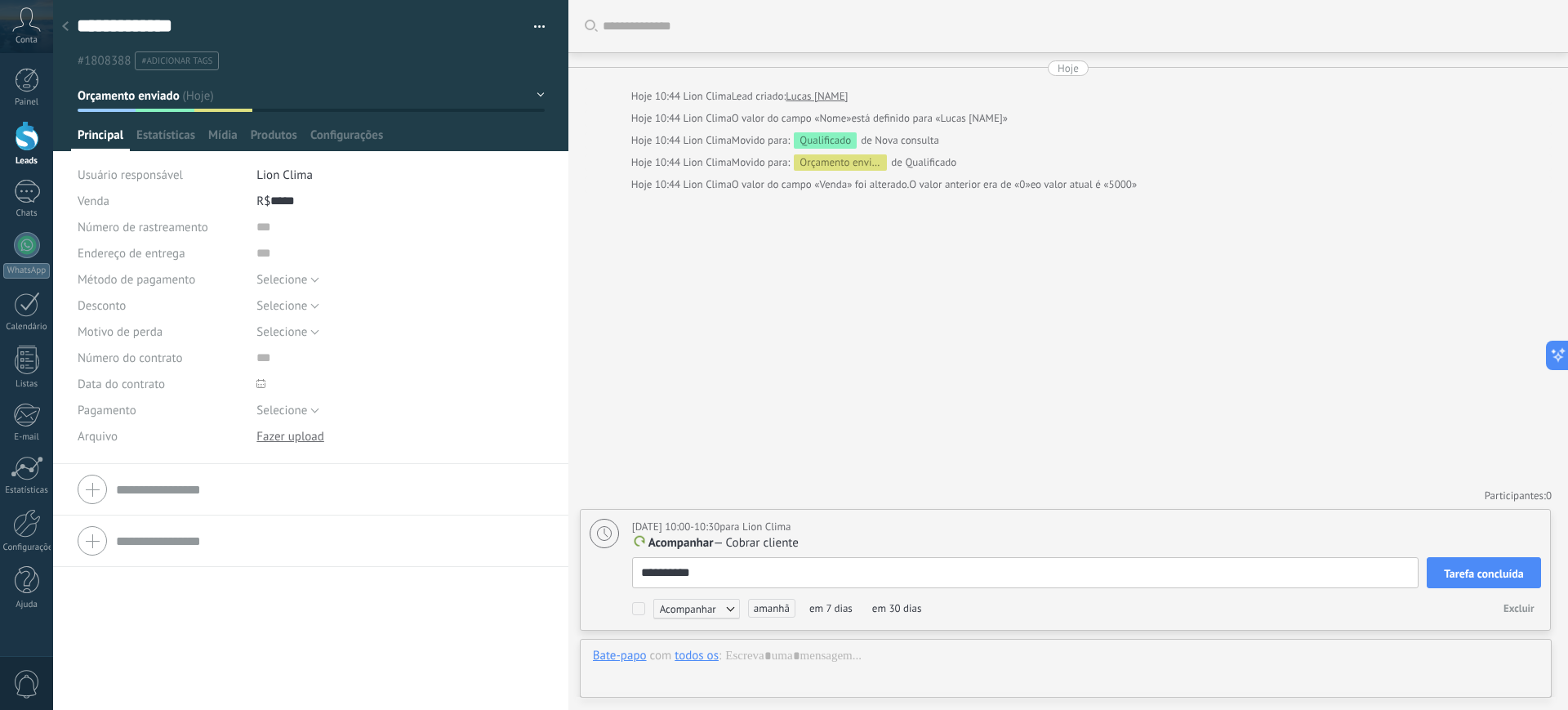 type on "**********" 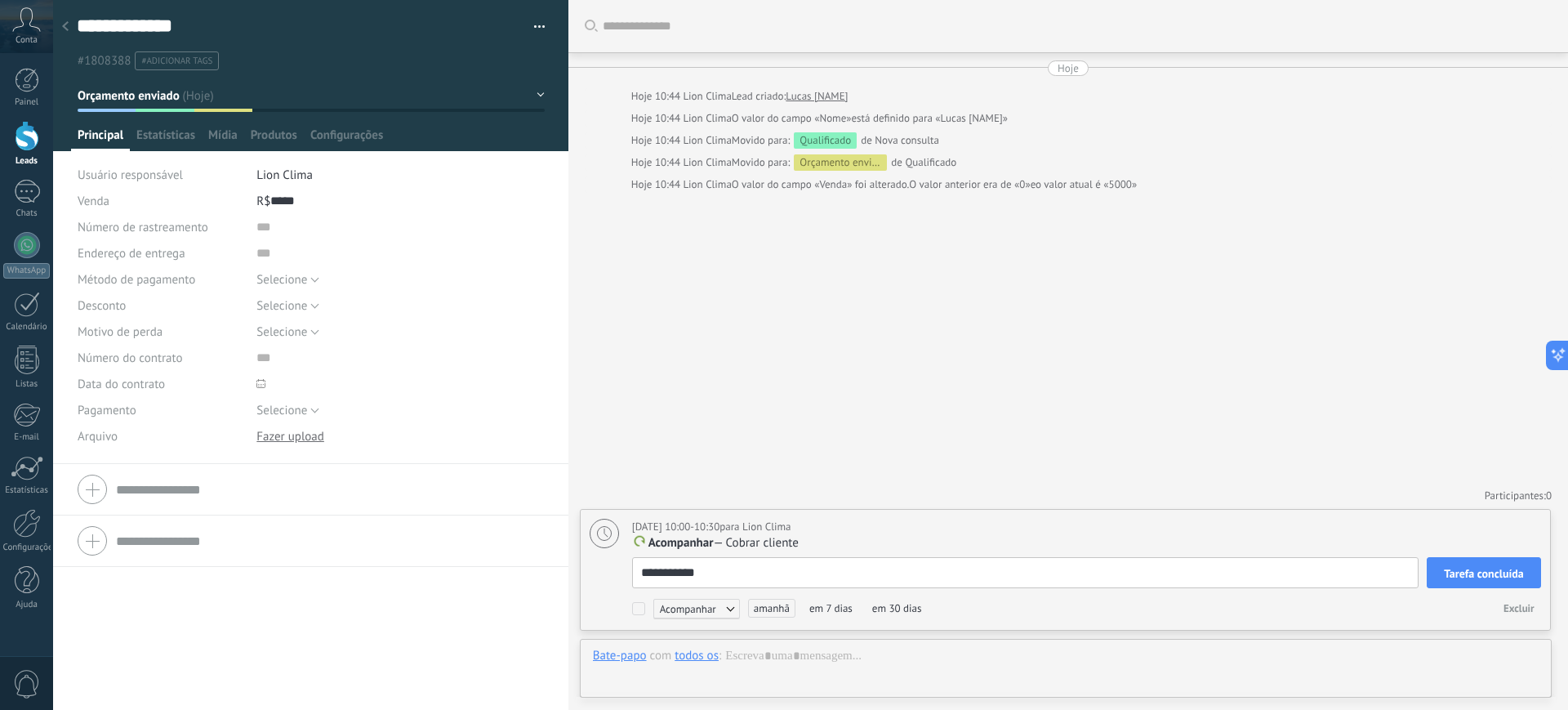 type on "**********" 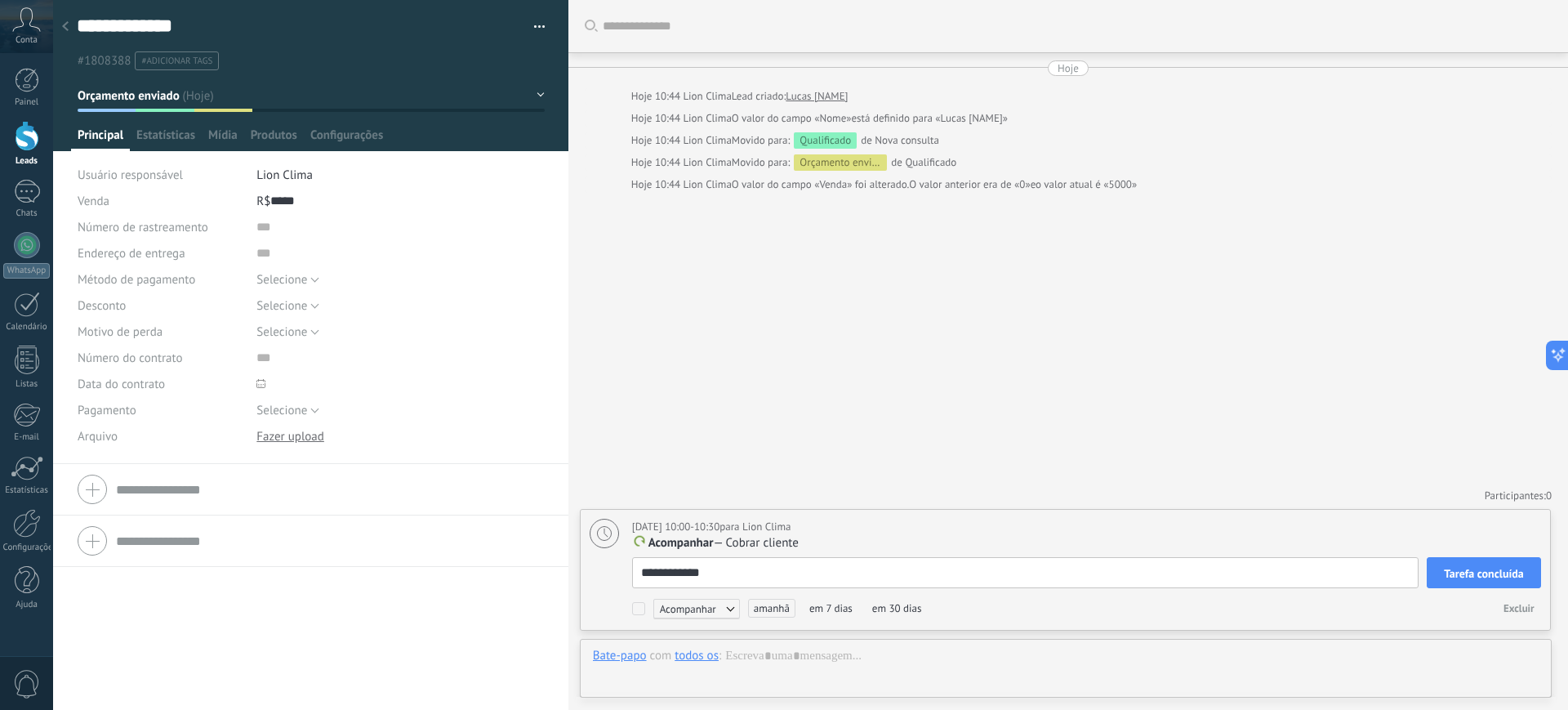 type on "**********" 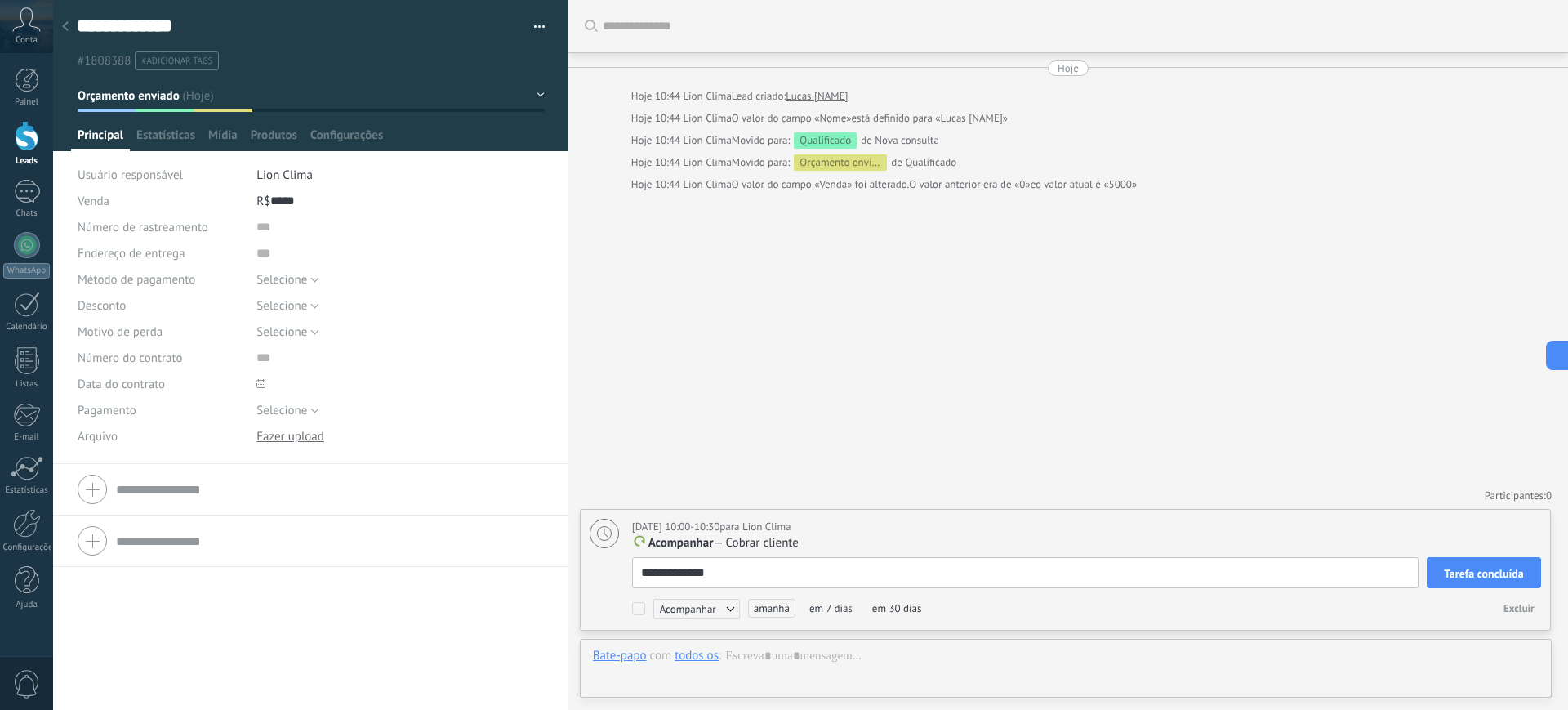 type on "**********" 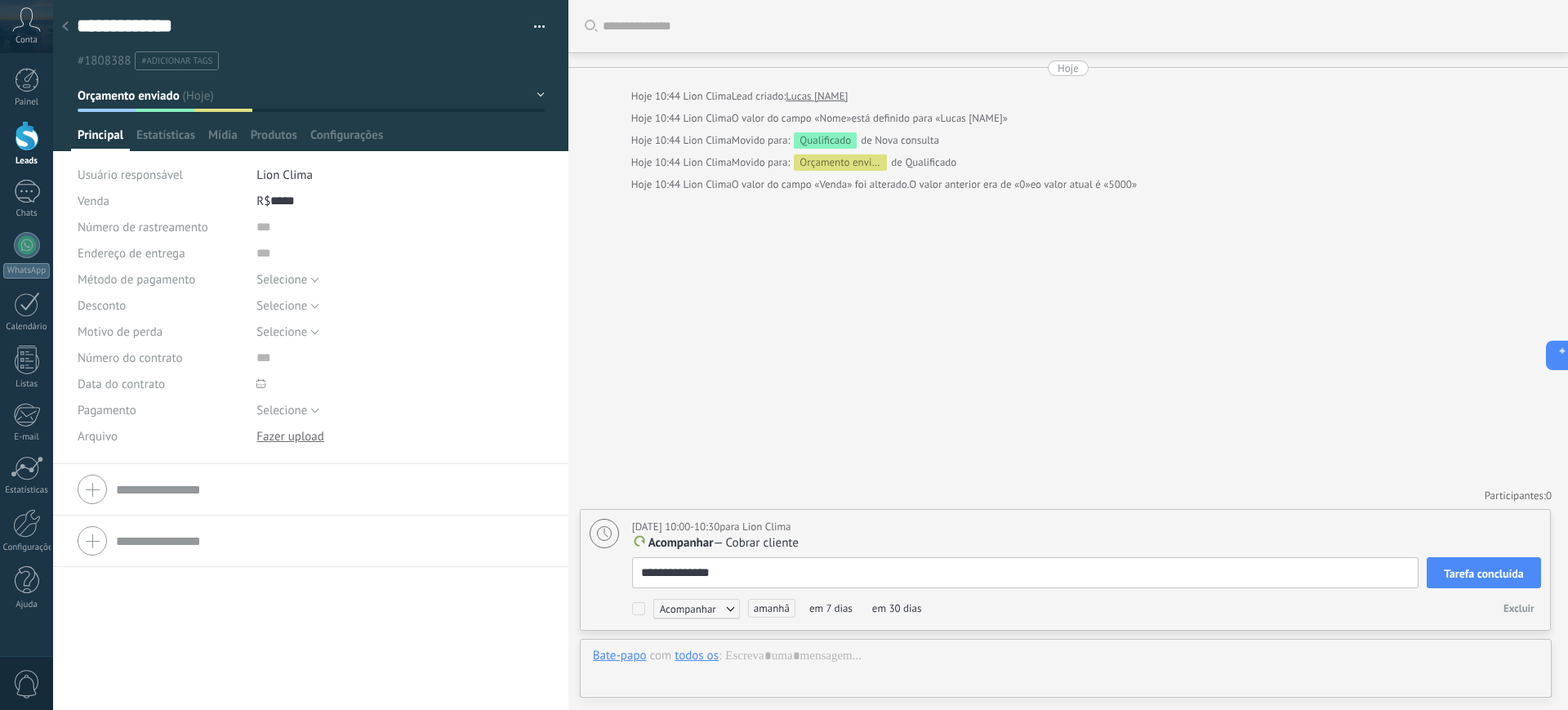type on "**********" 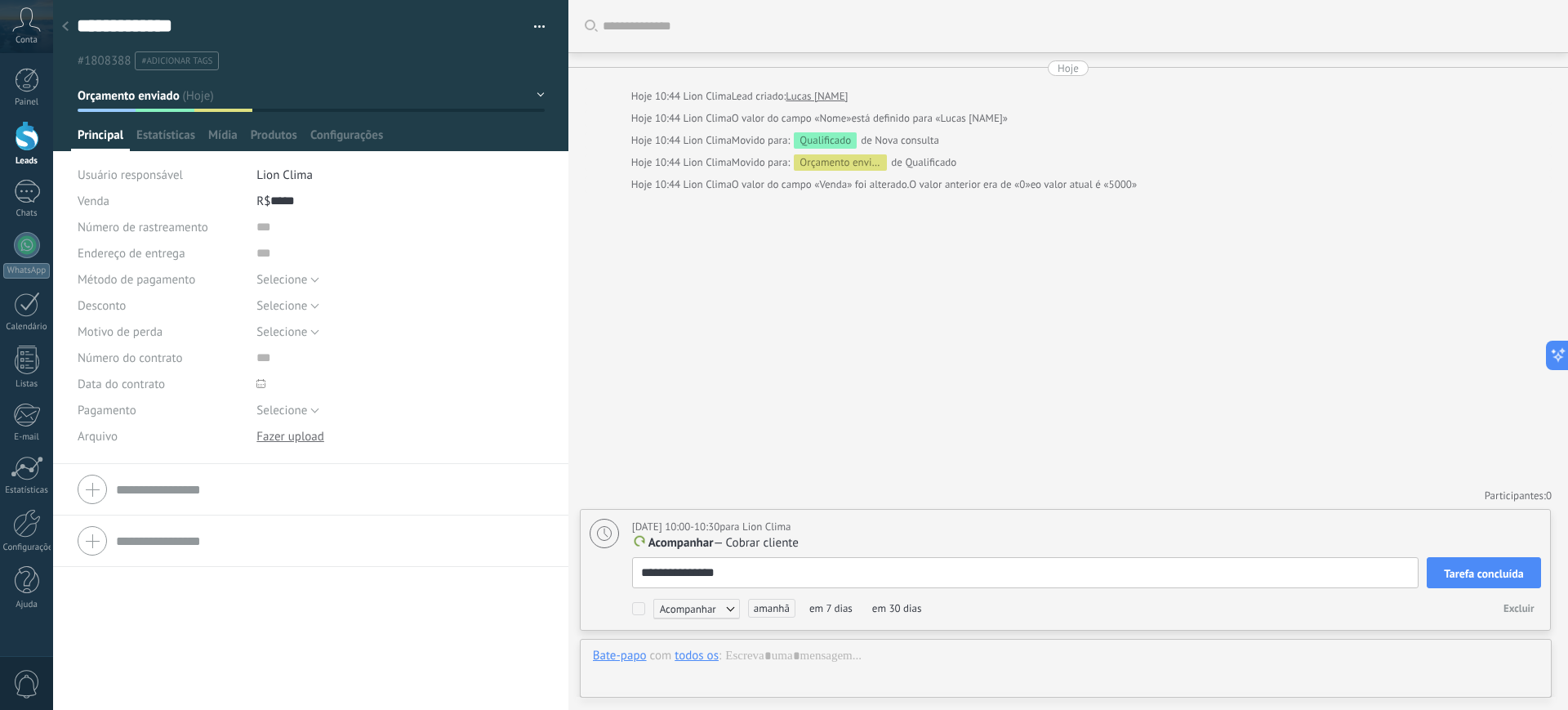 type on "**********" 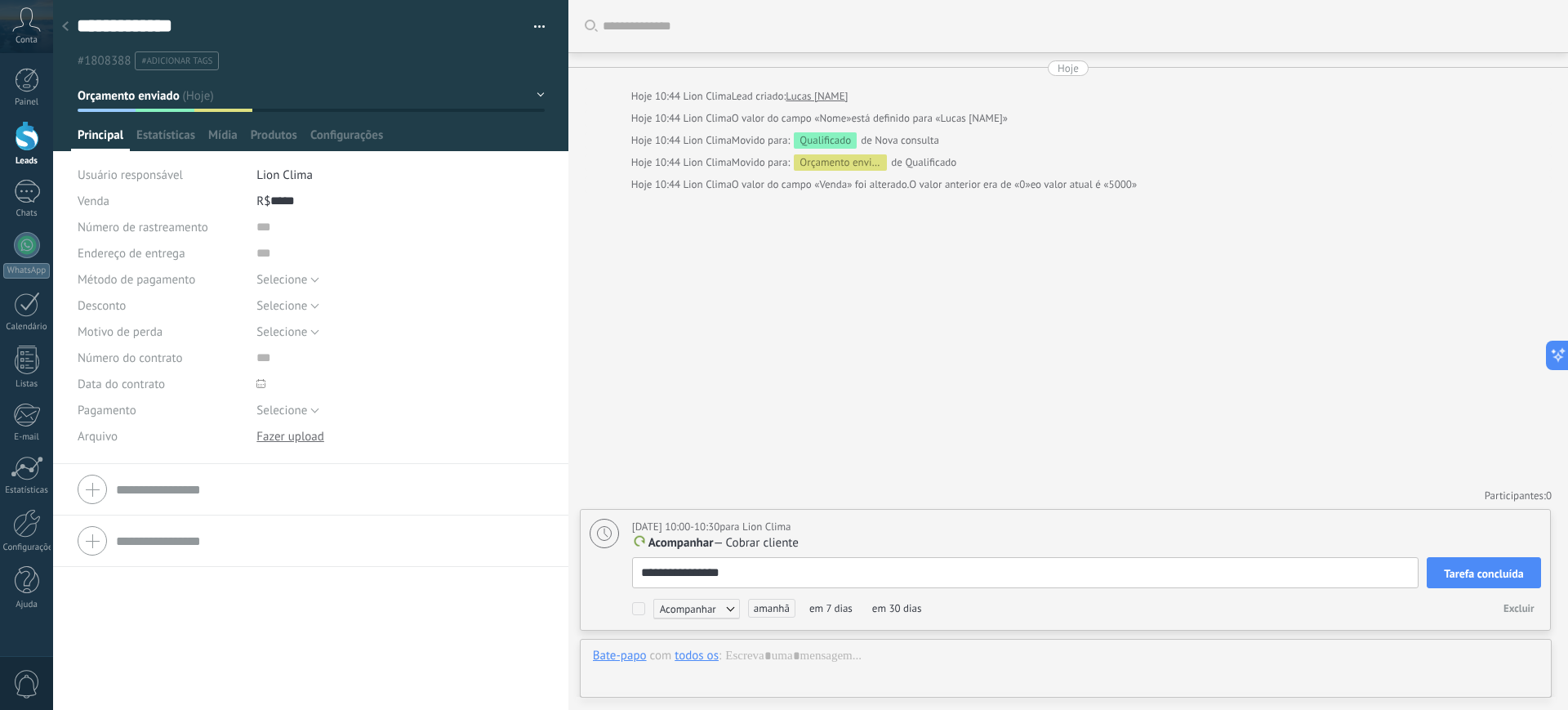 type on "**********" 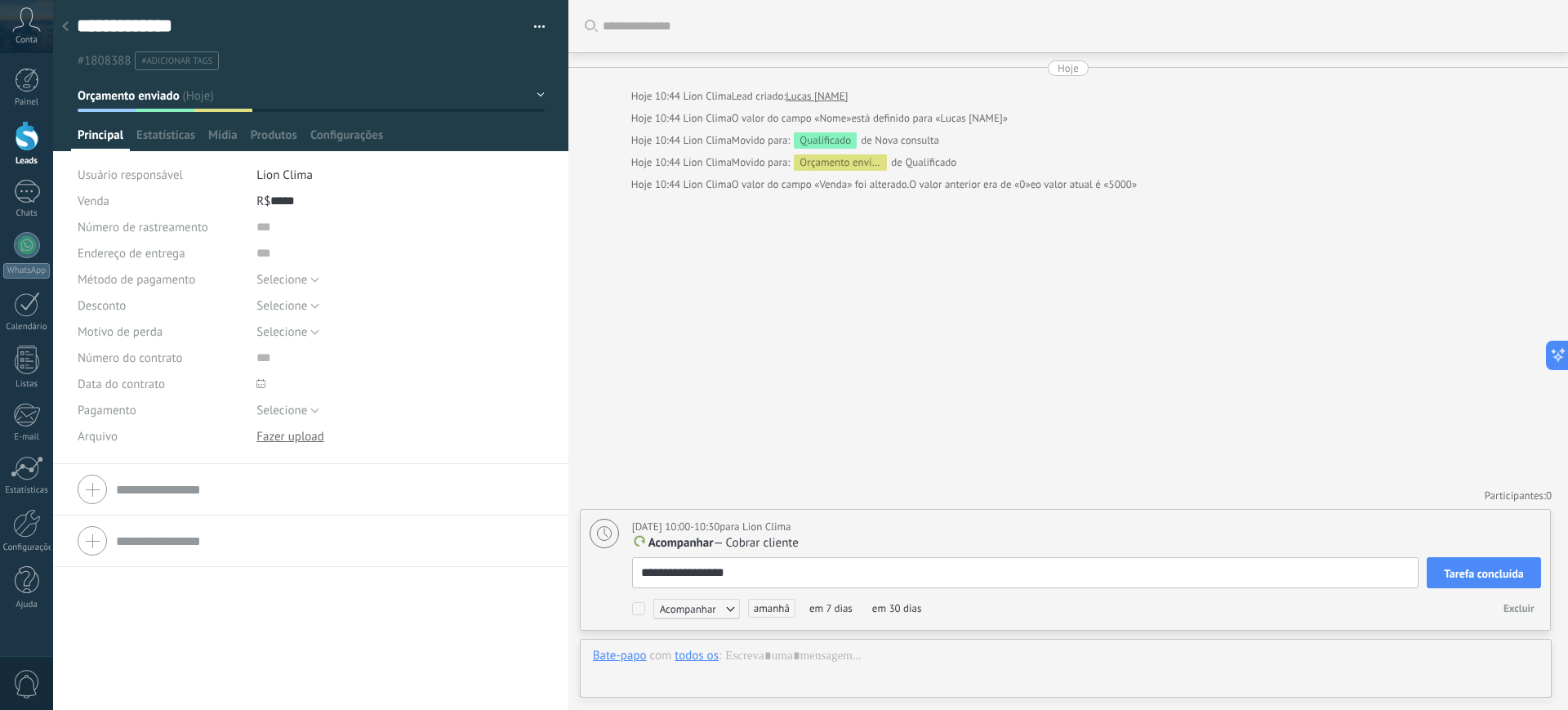 scroll, scrollTop: 16, scrollLeft: 0, axis: vertical 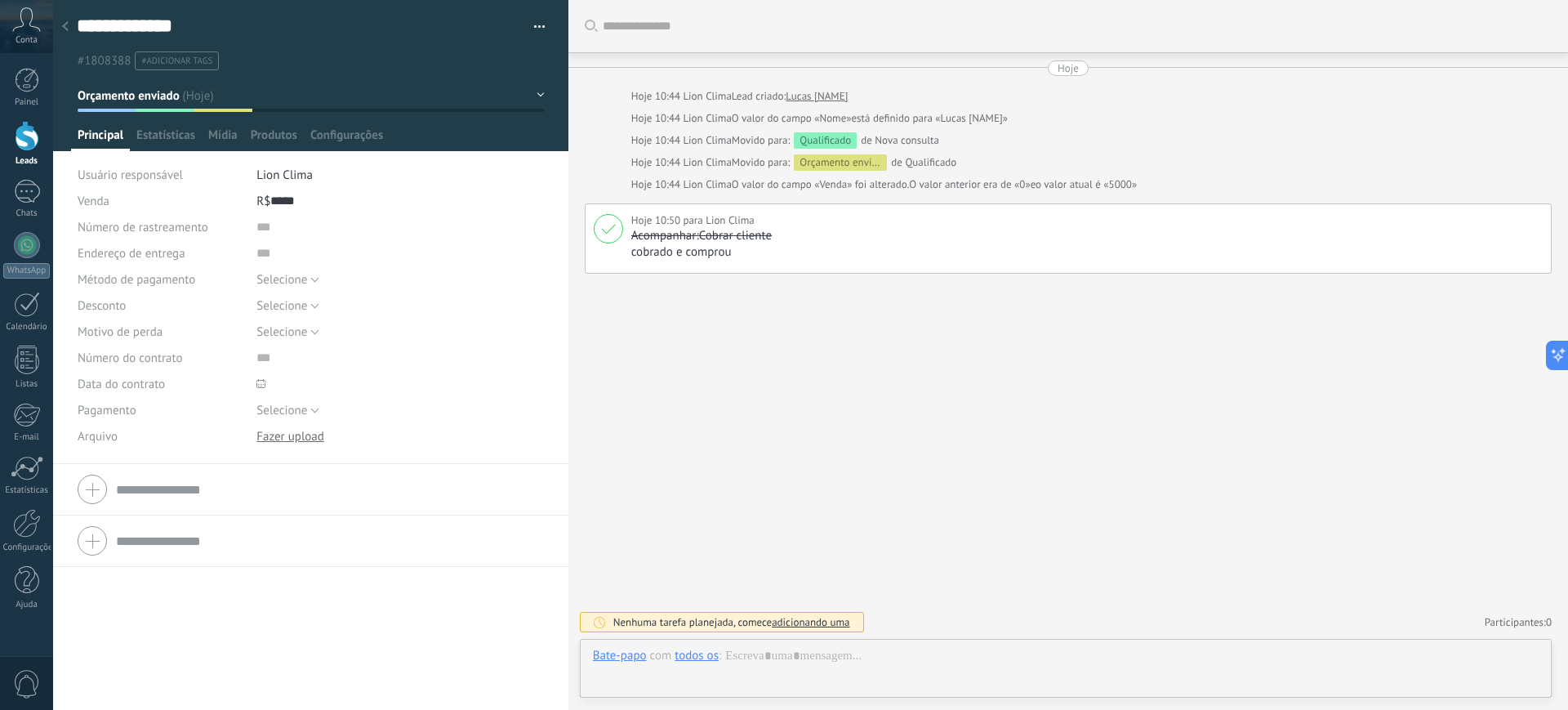 click on "Orçamento enviado" at bounding box center (311, 96) 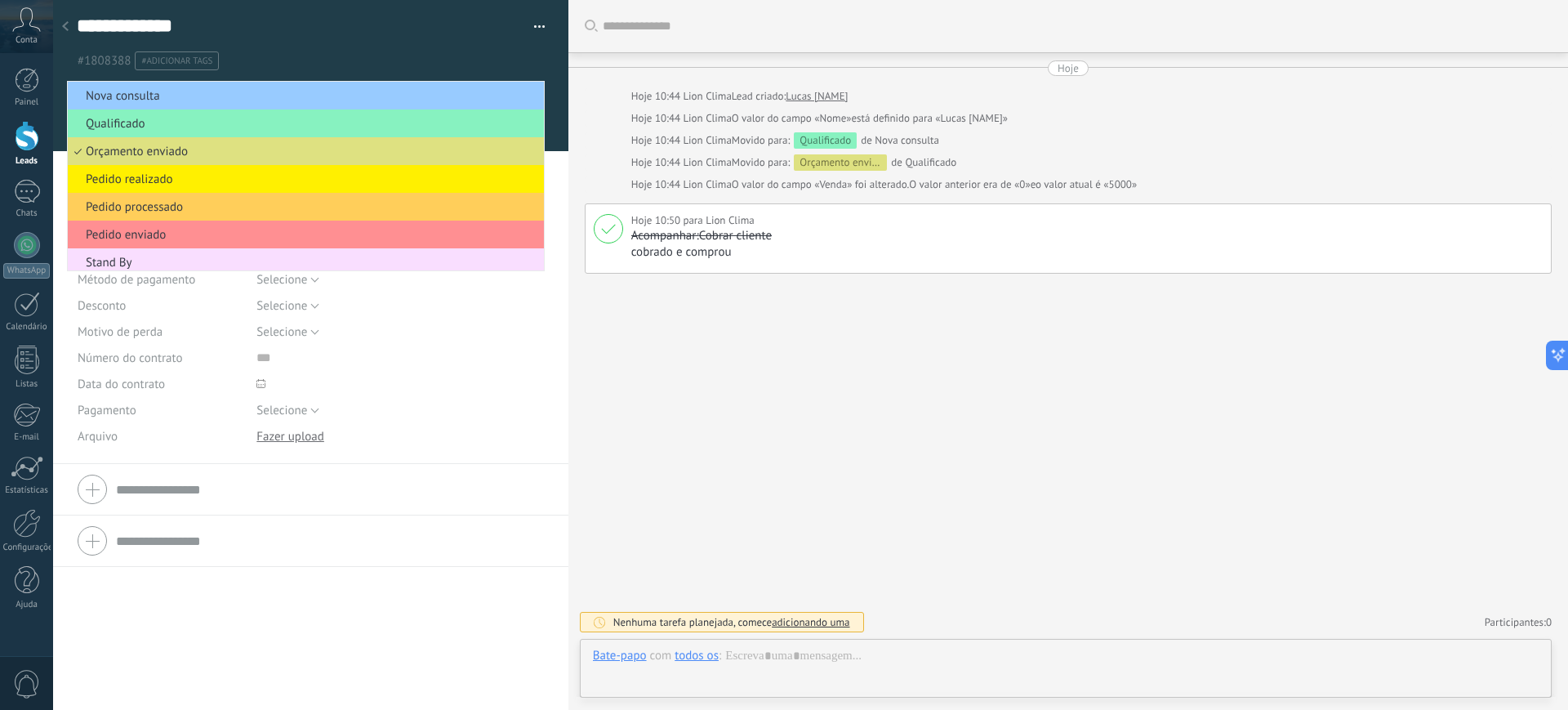 click on "Buscar Carregar mais Hoje Hoje 10:44 Lion Clima  Lead criado:  Lucas [NAME] Hoje 10:44 Lion Clima  O valor do campo «Nome»  está definido para «Lucas [NAME]» Hoje 10:44 Lion Clima  Movido para: Qualificado de Nova consulta Hoje 10:44 Lion Clima  Movido para: Orçamento enviado de Qualificado Hoje 10:44 Lion Clima  O valor do campo «Venda» foi alterado.  O valor anterior era de «0»  eo valor atual é «5000» Hoje 10:50  para Lion Clima Acompanhar:  Cobrar cliente cobrado e comprou Excluir Editar Nenhuma tarefa planejada, comece   adicionando uma  Participantes:  0 Adicionar membro Bots:  0" at bounding box center (1068, 355) 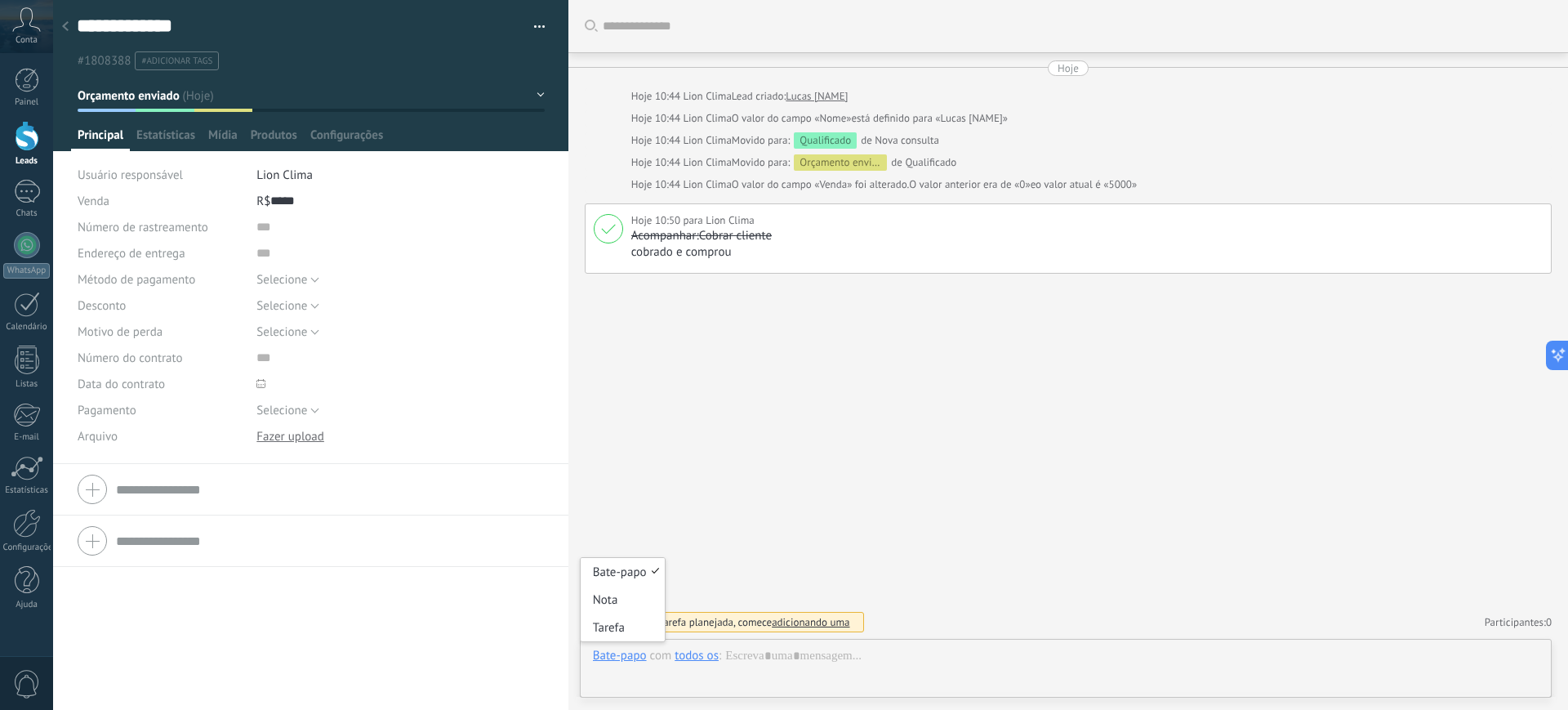 click on "Bate-papo" at bounding box center (620, 655) 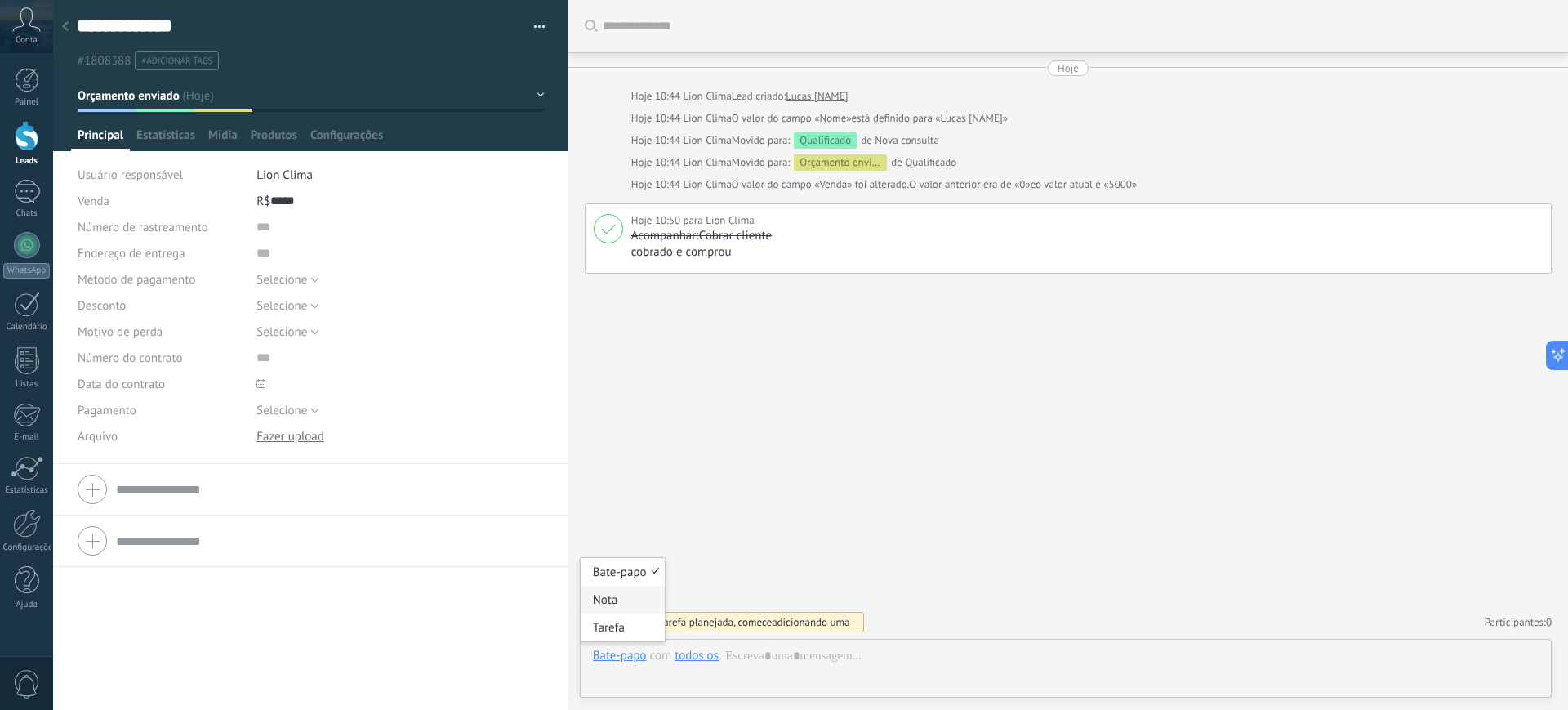 click on "Nota" at bounding box center (622, 600) 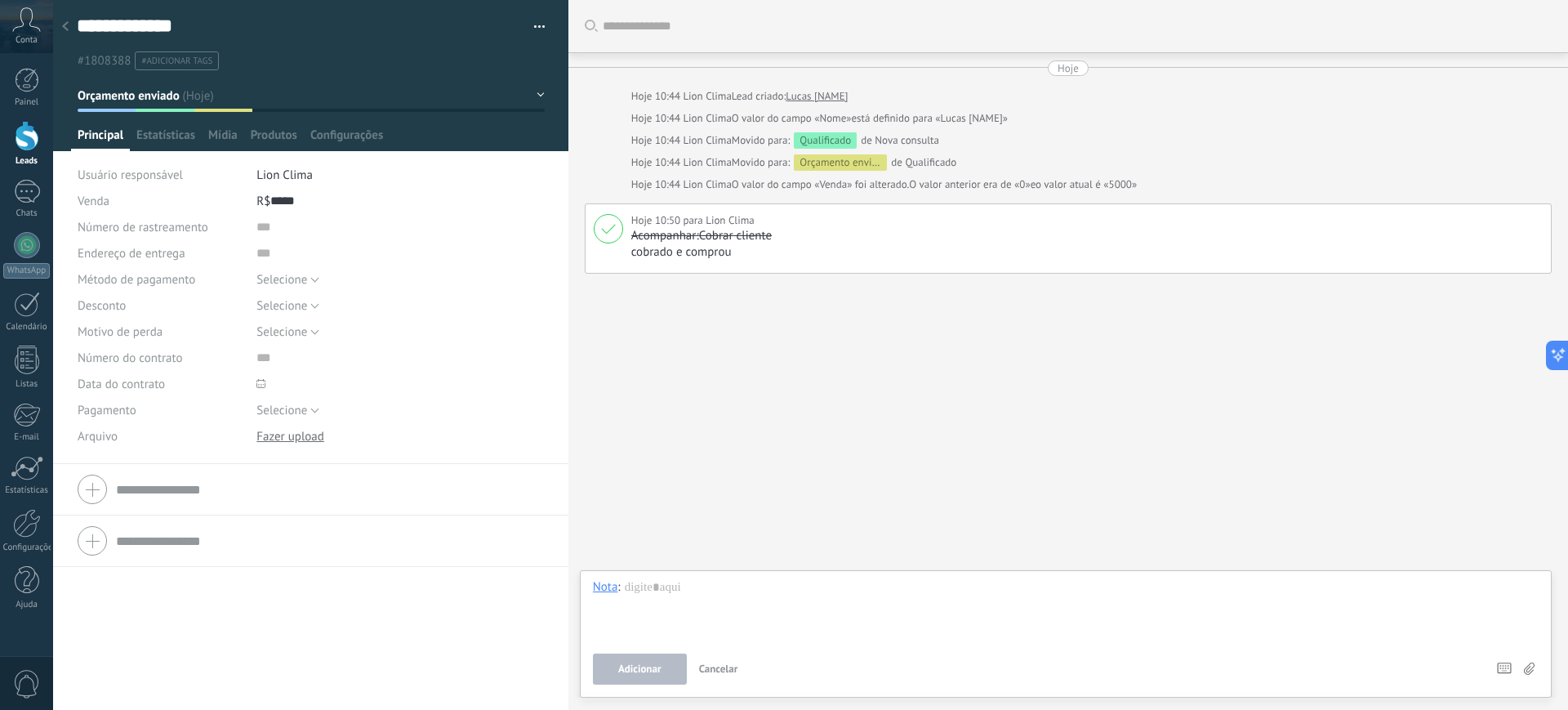click at bounding box center (1066, 610) 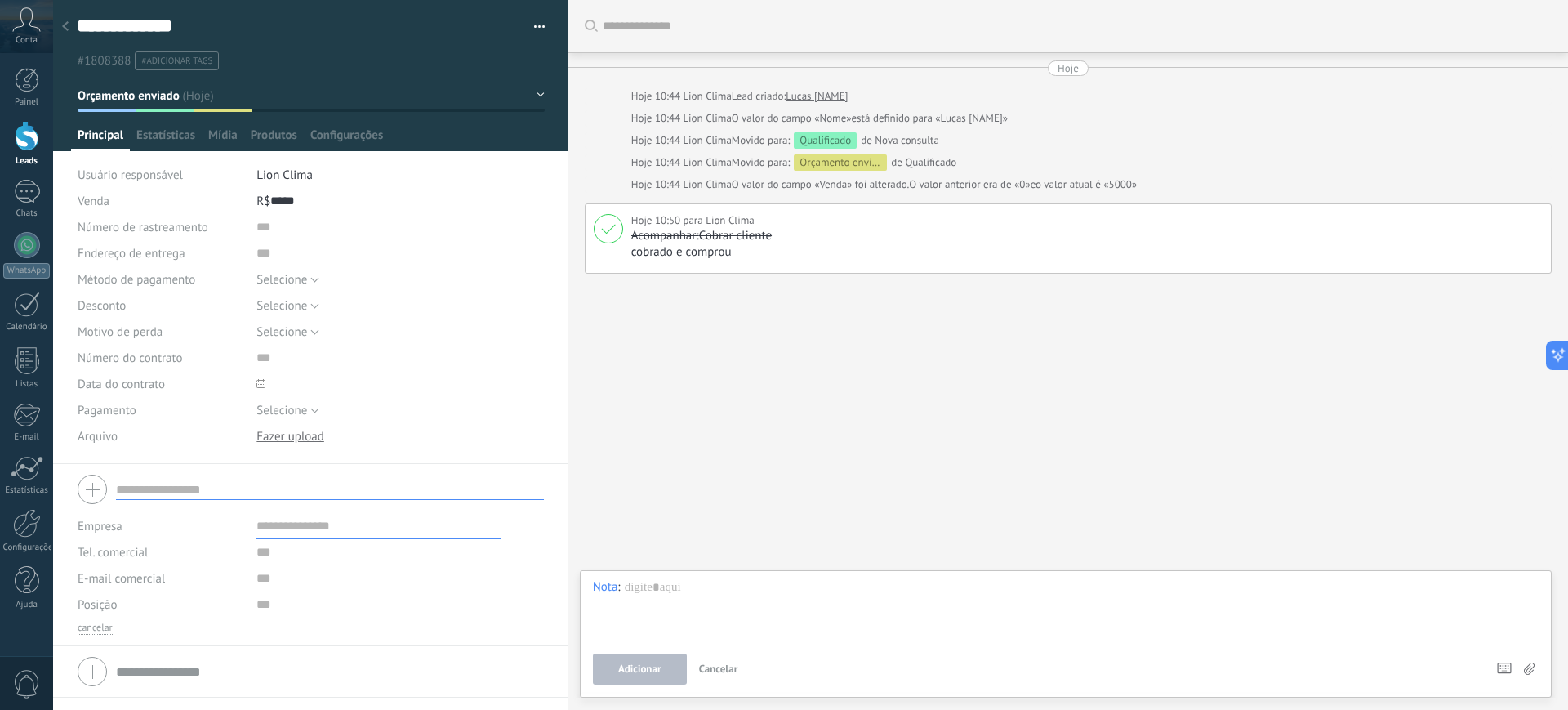 click at bounding box center [378, 526] 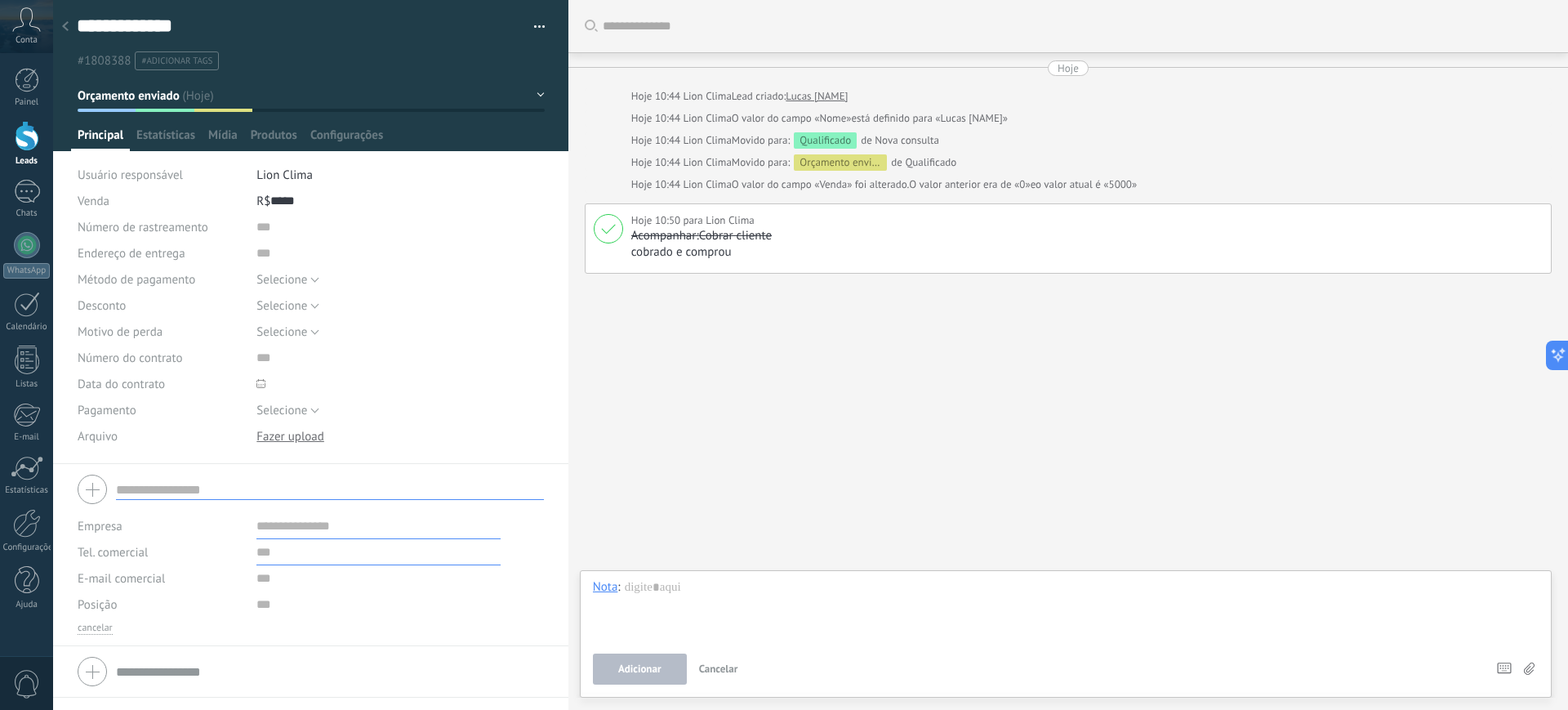 click at bounding box center [378, 552] 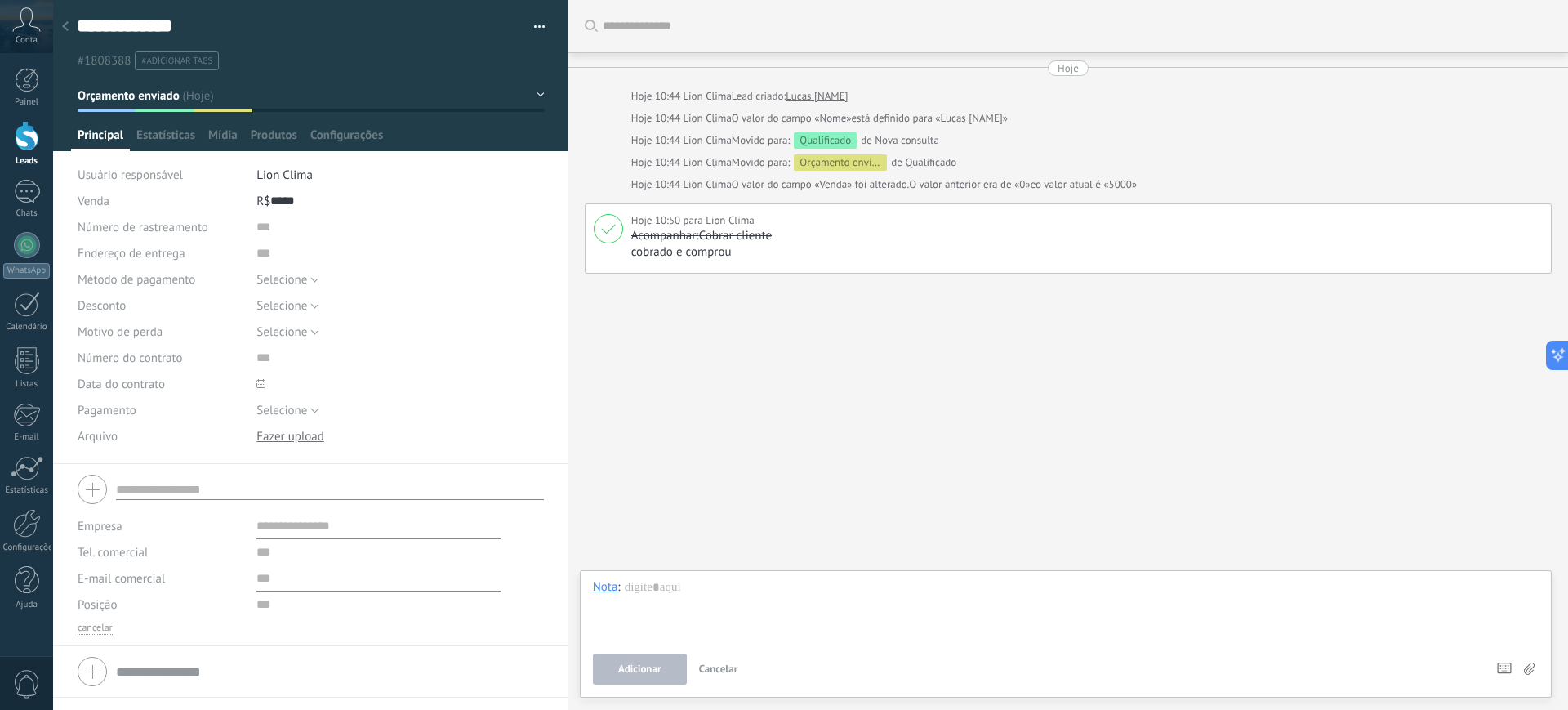 click at bounding box center [378, 578] 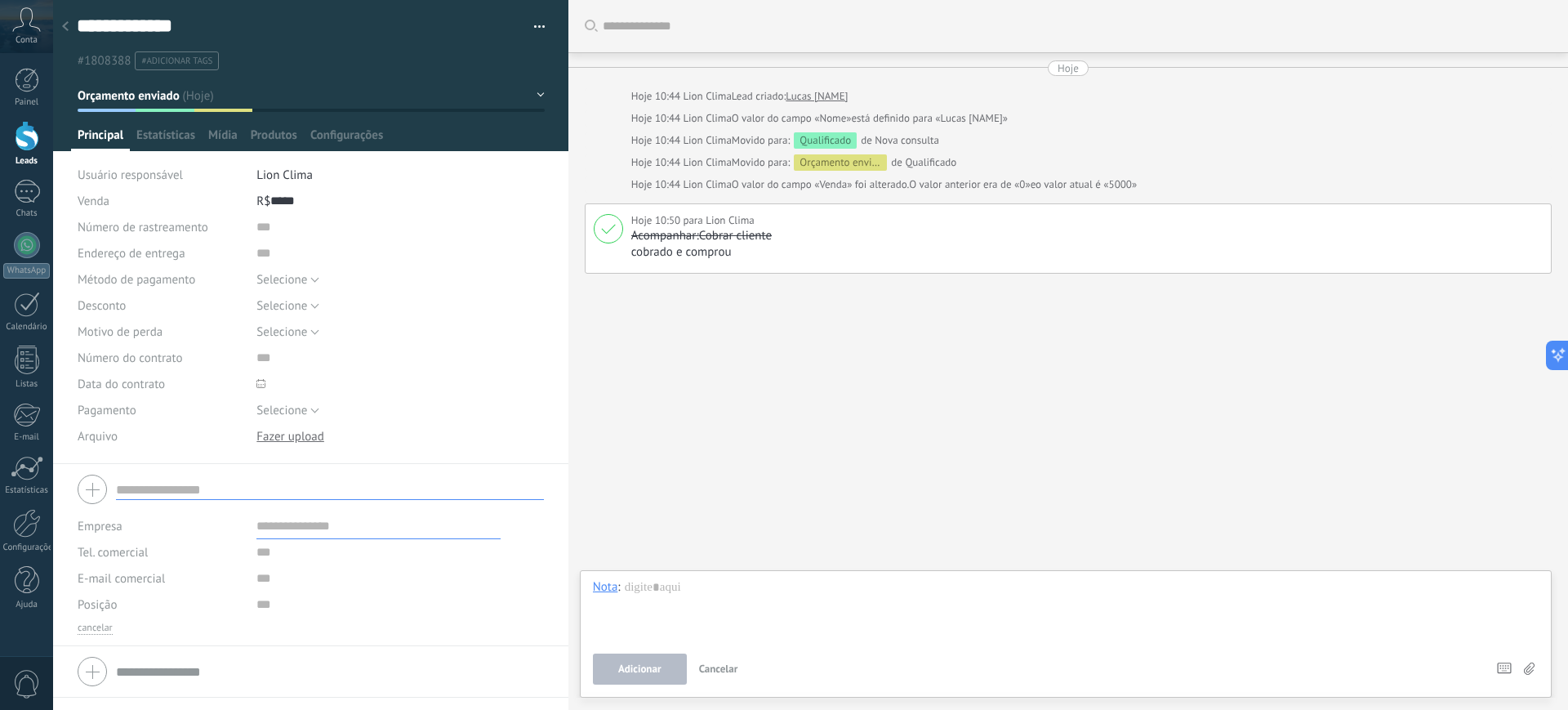 click on "Buscar Carregar mais Hoje Hoje 10:44 Lion Clima  Lead criado:  Lucas [NAME] Hoje 10:44 Lion Clima  O valor do campo «Nome»  está definido para «Lucas [NAME]» Hoje 10:44 Lion Clima  Movido para: Qualificado de Nova consulta Hoje 10:44 Lion Clima  Movido para: Orçamento enviado de Qualificado Hoje 10:44 Lion Clima  O valor do campo «Venda» foi alterado.  O valor anterior era de «0»  eo valor atual é «5000» Hoje 10:50  para Lion Clima Acompanhar:  Cobrar cliente cobrado e comprou Excluir Editar Nenhuma tarefa planejada, comece   adicionando uma  Participantes:  0 Adicionar membro Bots:  0" at bounding box center (1068, 355) 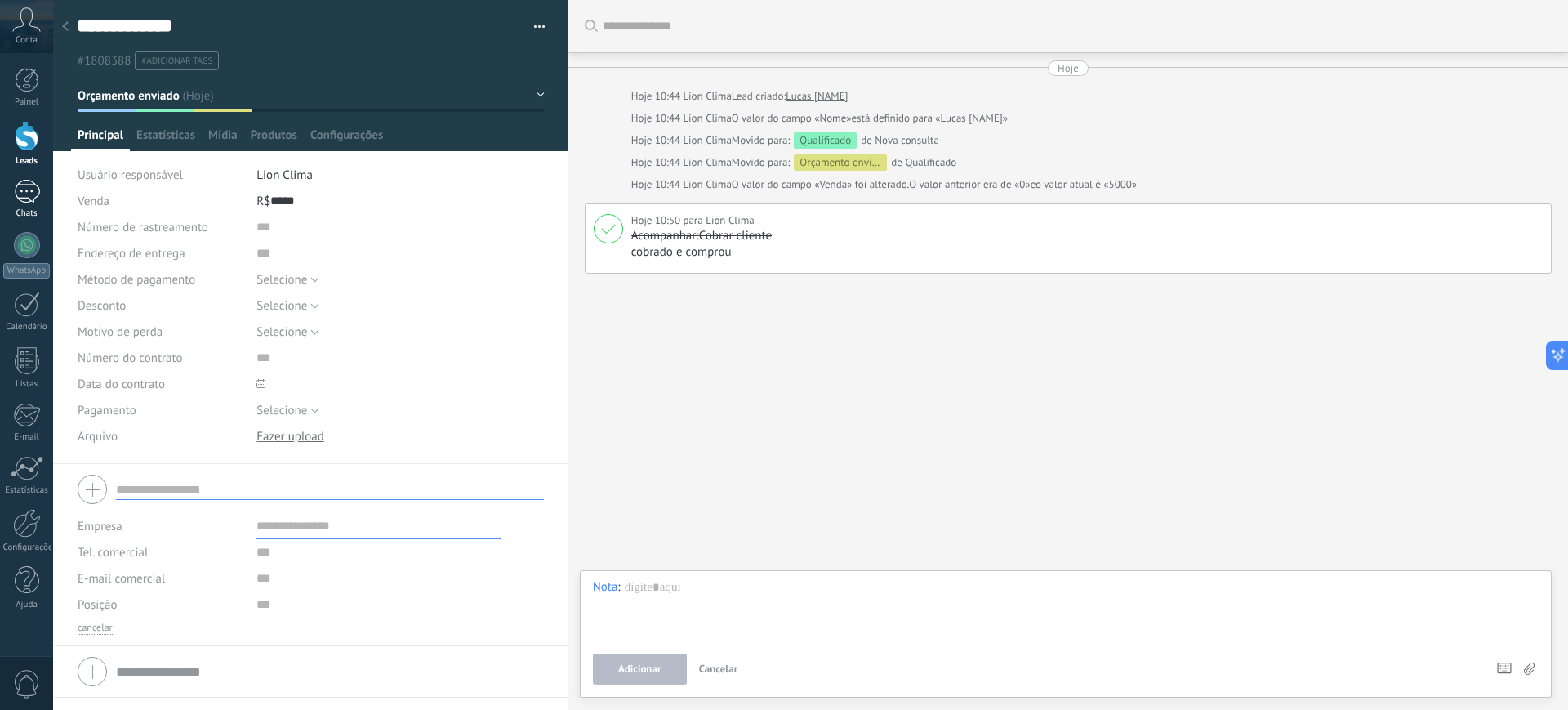 click at bounding box center (27, 191) 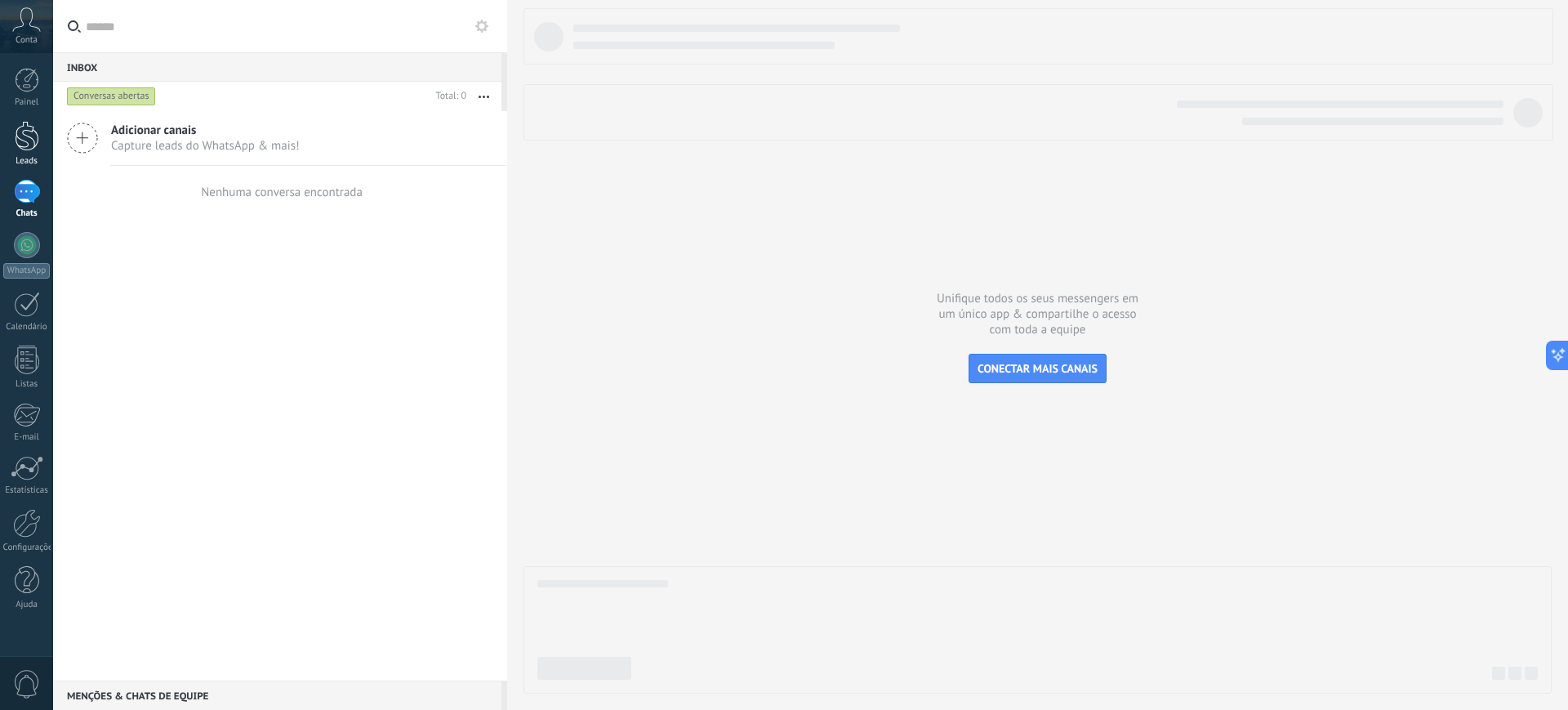 click at bounding box center [27, 136] 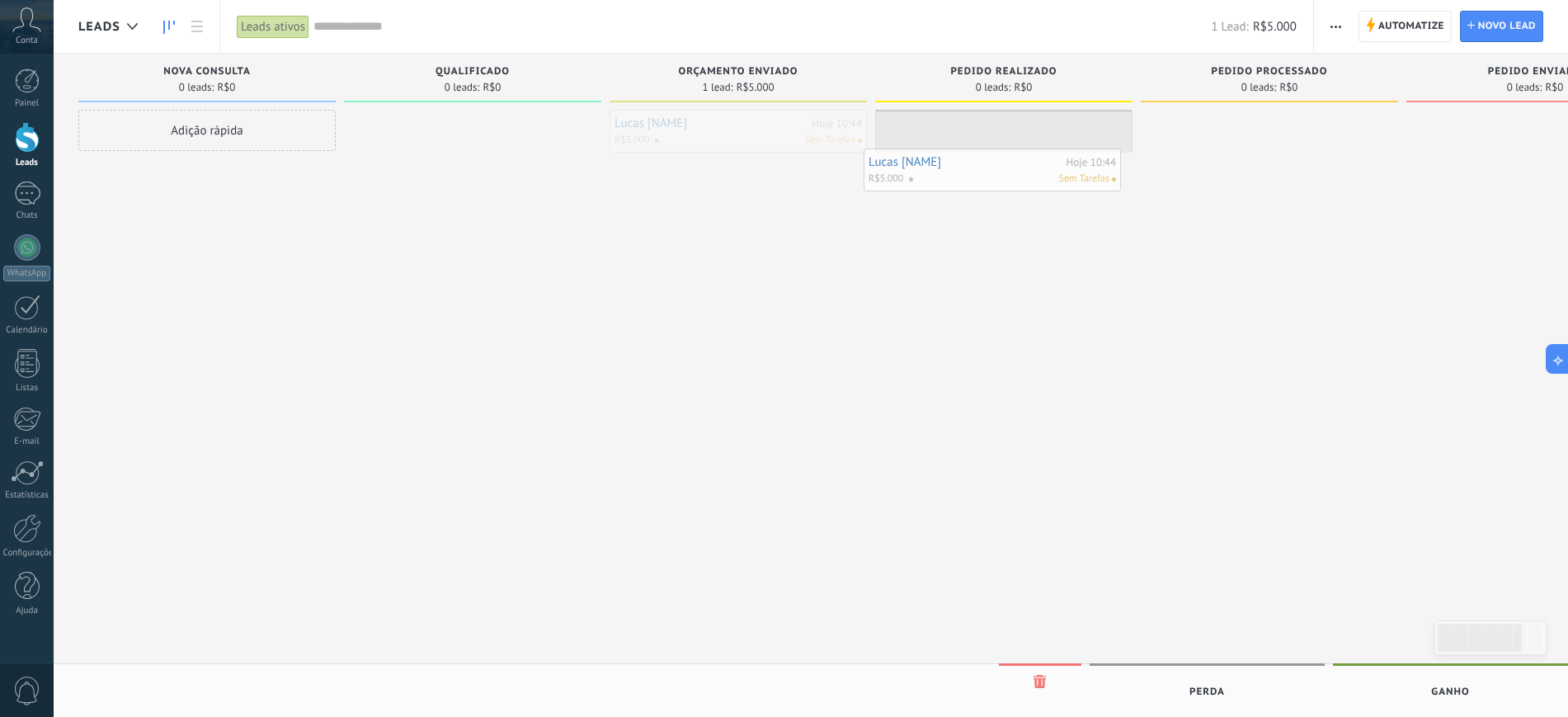 drag, startPoint x: 736, startPoint y: 130, endPoint x: 1007, endPoint y: 158, distance: 272.44265 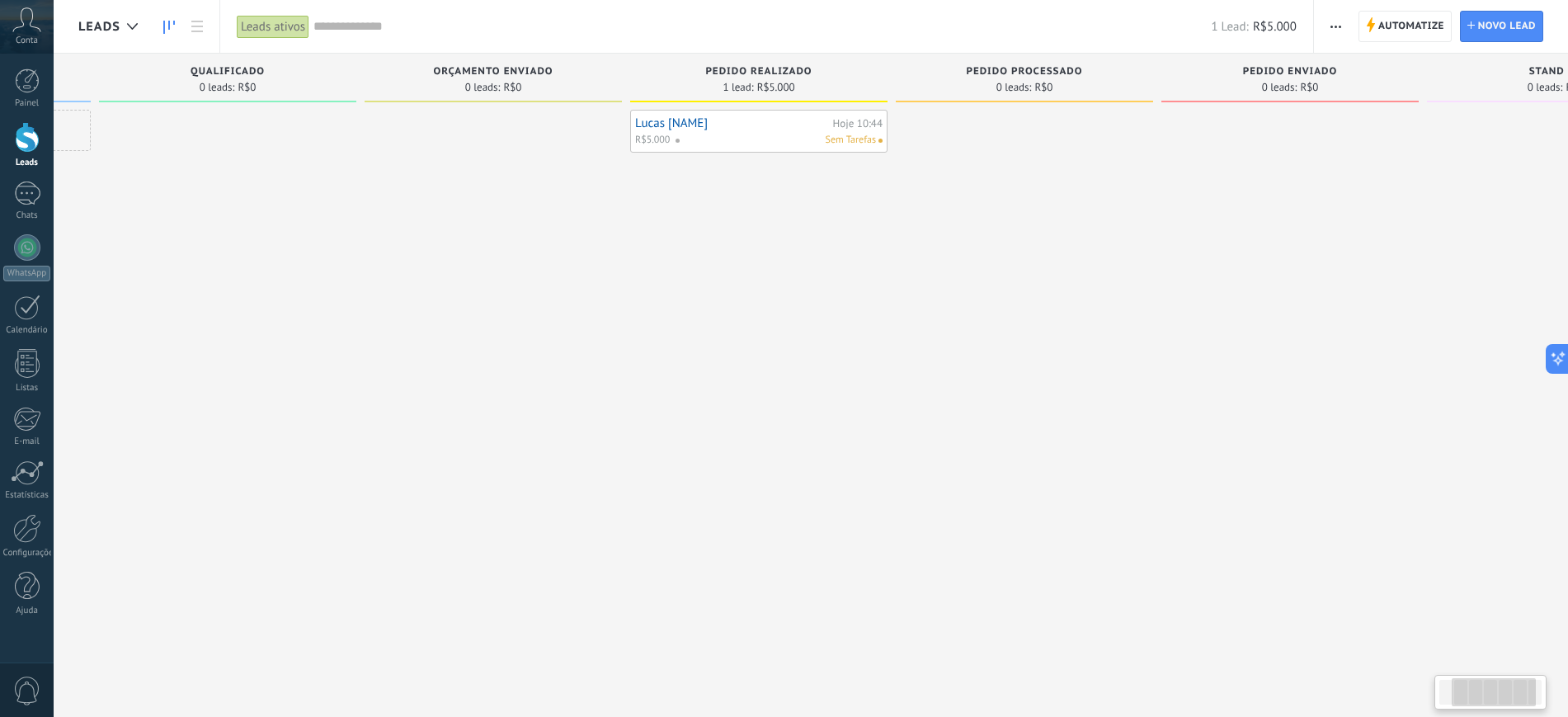 drag, startPoint x: 834, startPoint y: 268, endPoint x: 730, endPoint y: 285, distance: 105.38026 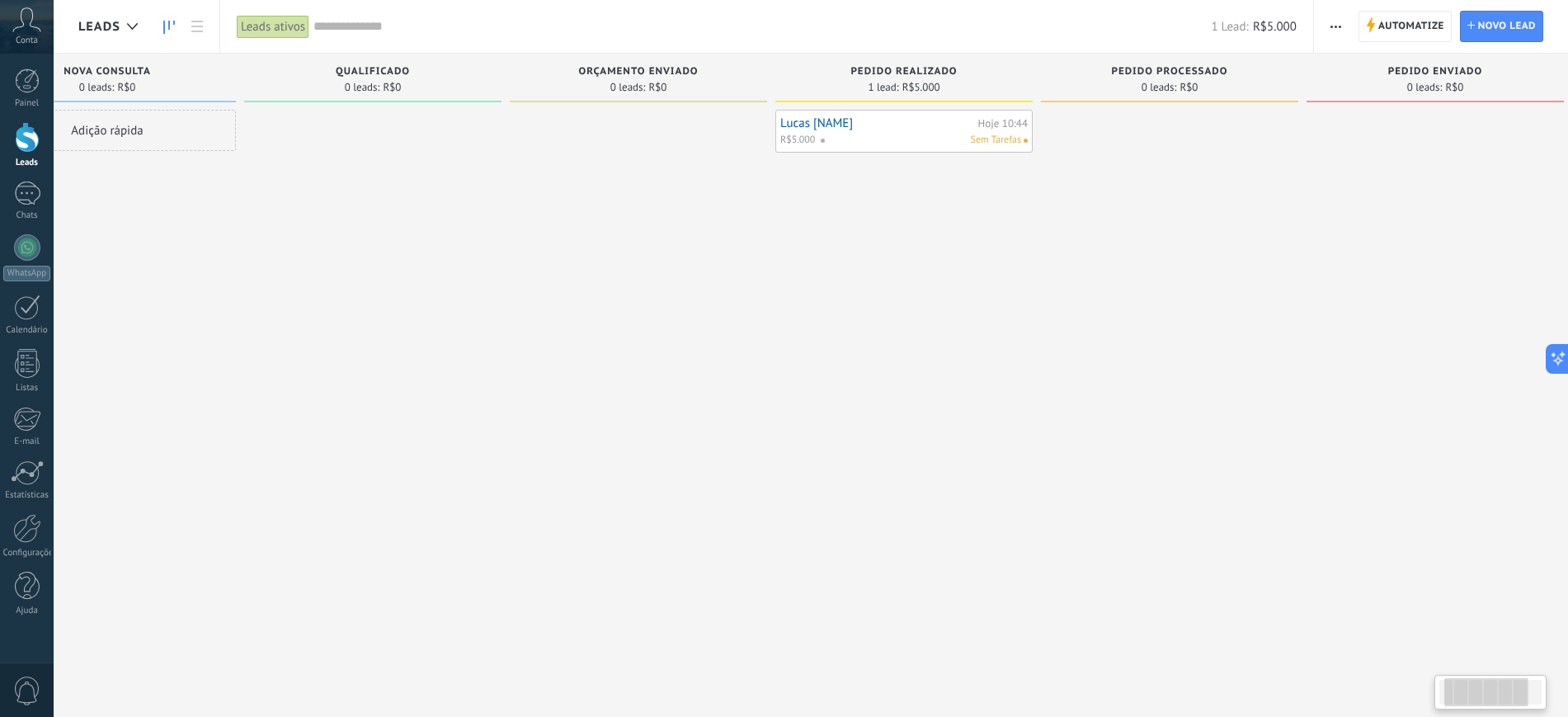 drag, startPoint x: 765, startPoint y: 293, endPoint x: 888, endPoint y: 284, distance: 123.32883 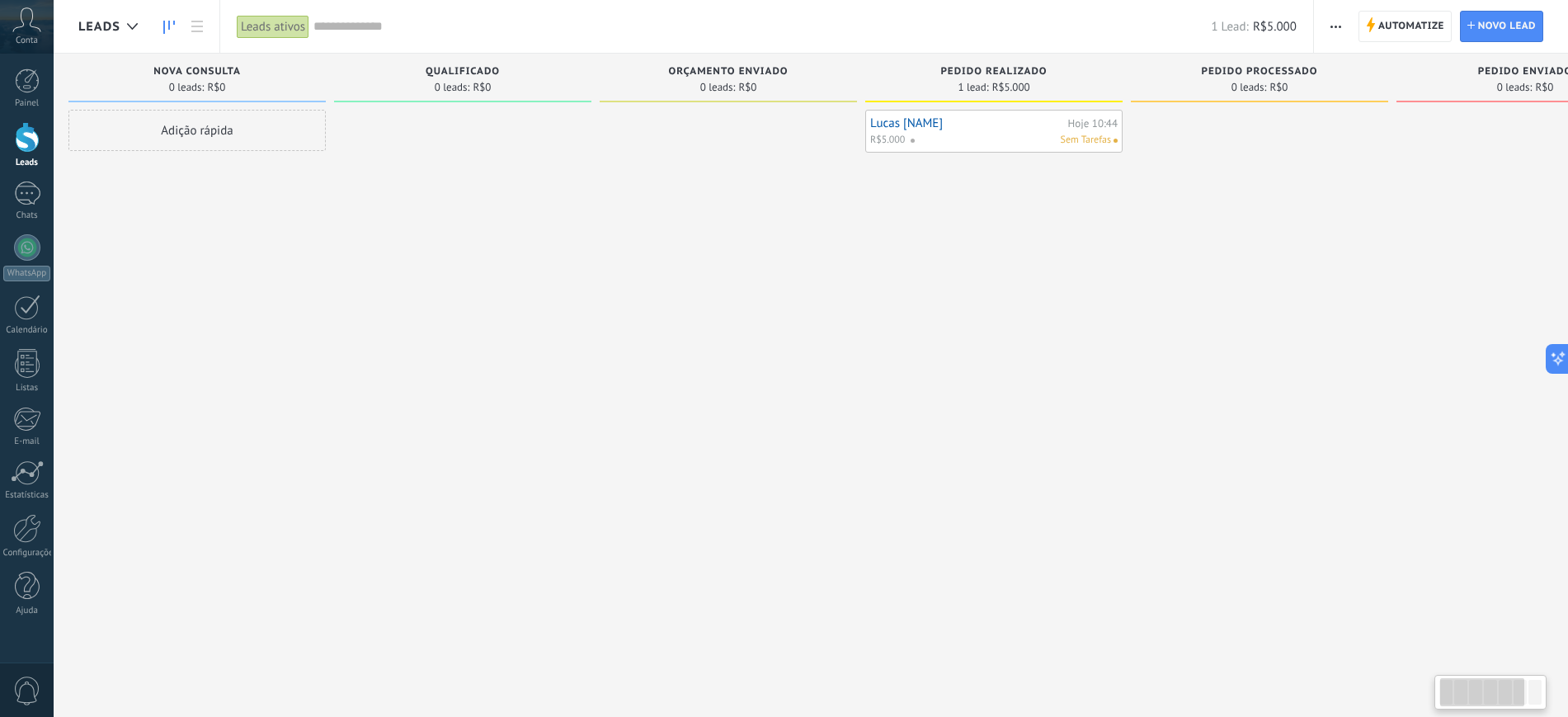 scroll, scrollTop: 0, scrollLeft: 0, axis: both 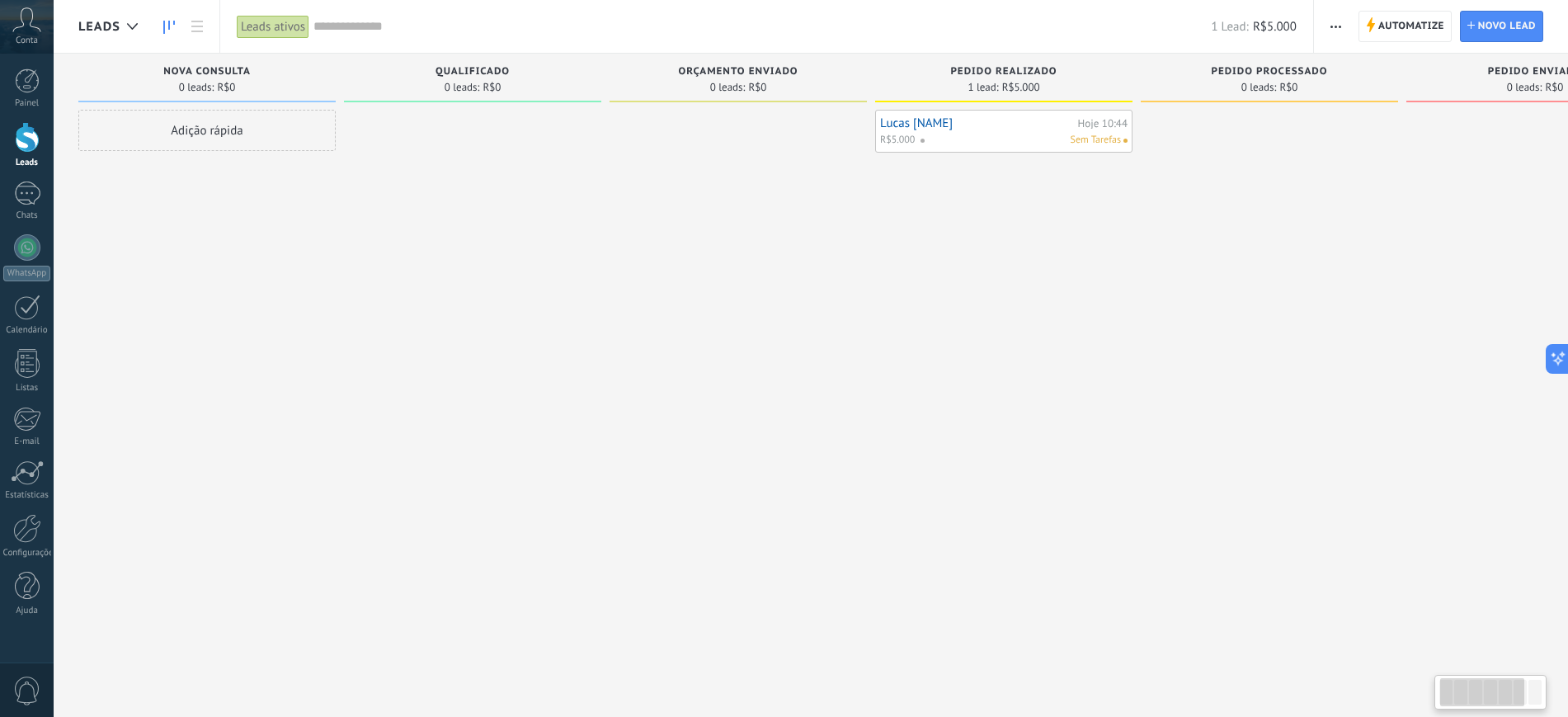 drag, startPoint x: 912, startPoint y: 278, endPoint x: 1037, endPoint y: 236, distance: 131.86736 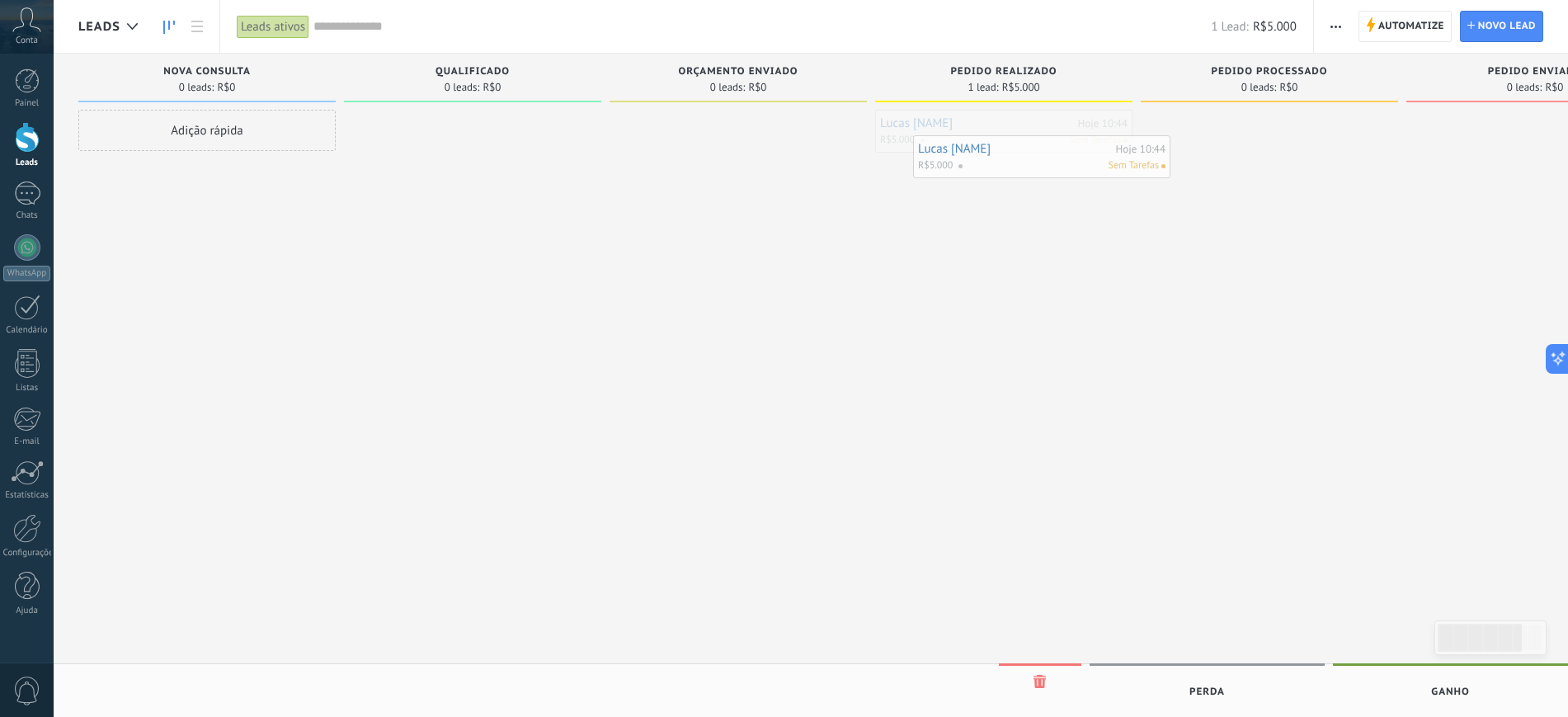 drag, startPoint x: 991, startPoint y: 132, endPoint x: 985, endPoint y: 176, distance: 44.407207 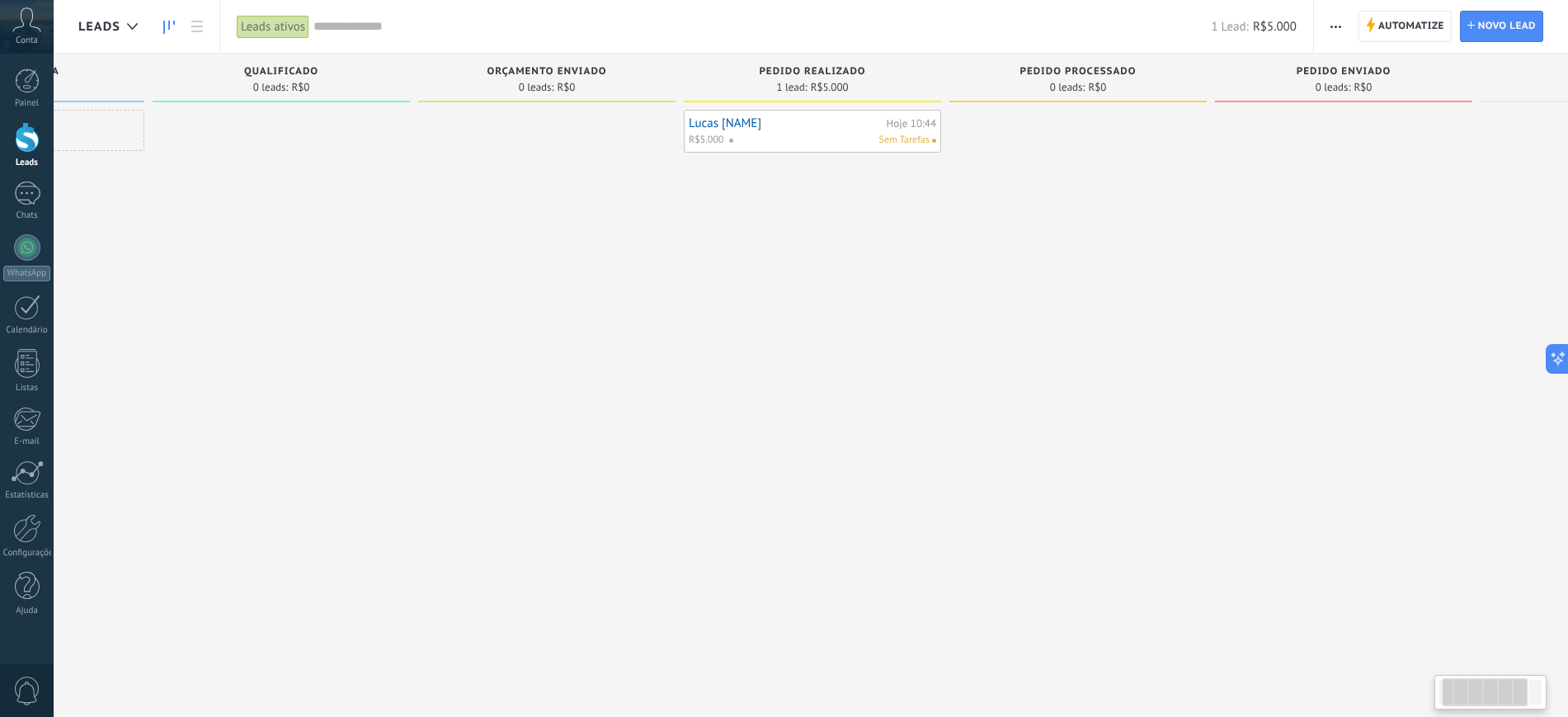 drag, startPoint x: 951, startPoint y: 352, endPoint x: 764, endPoint y: 352, distance: 187 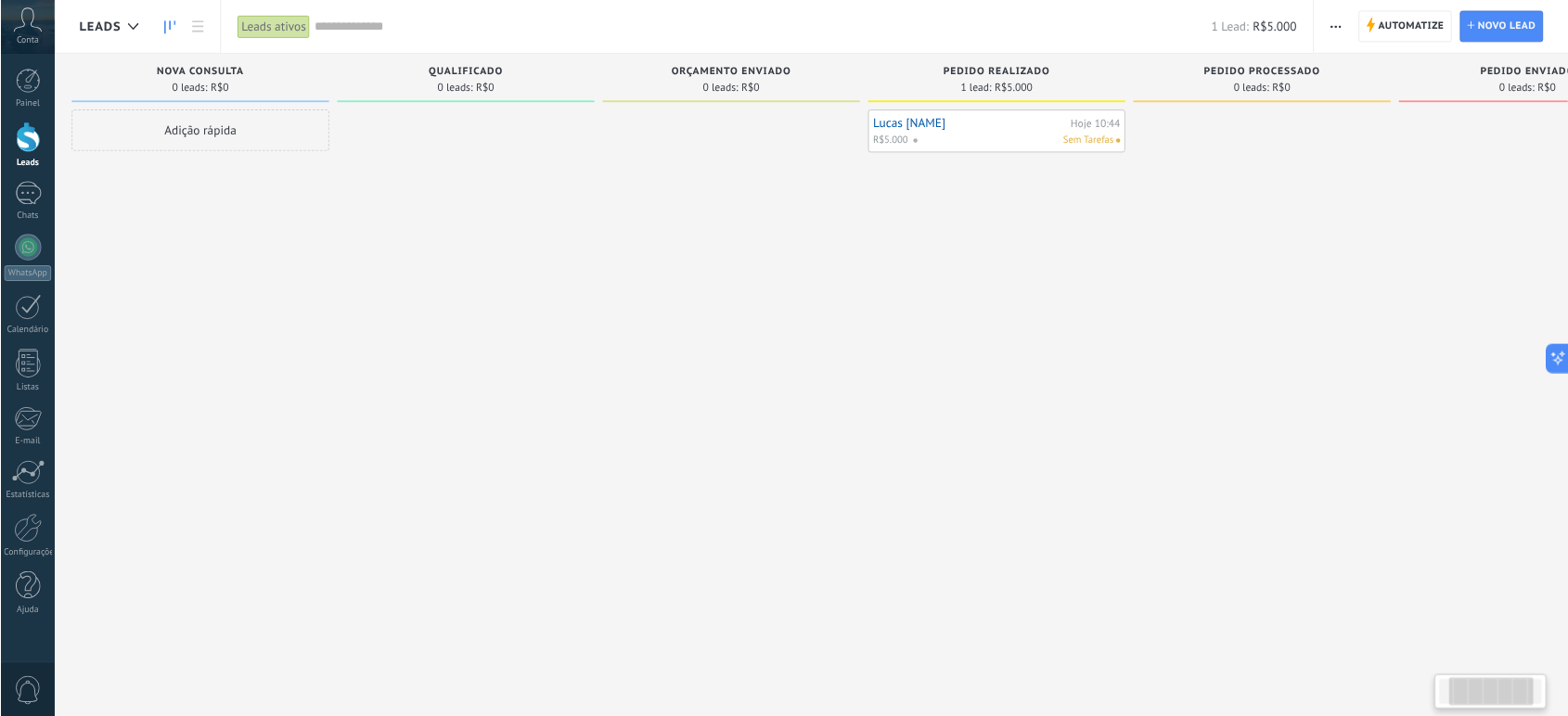 scroll, scrollTop: 0, scrollLeft: 0, axis: both 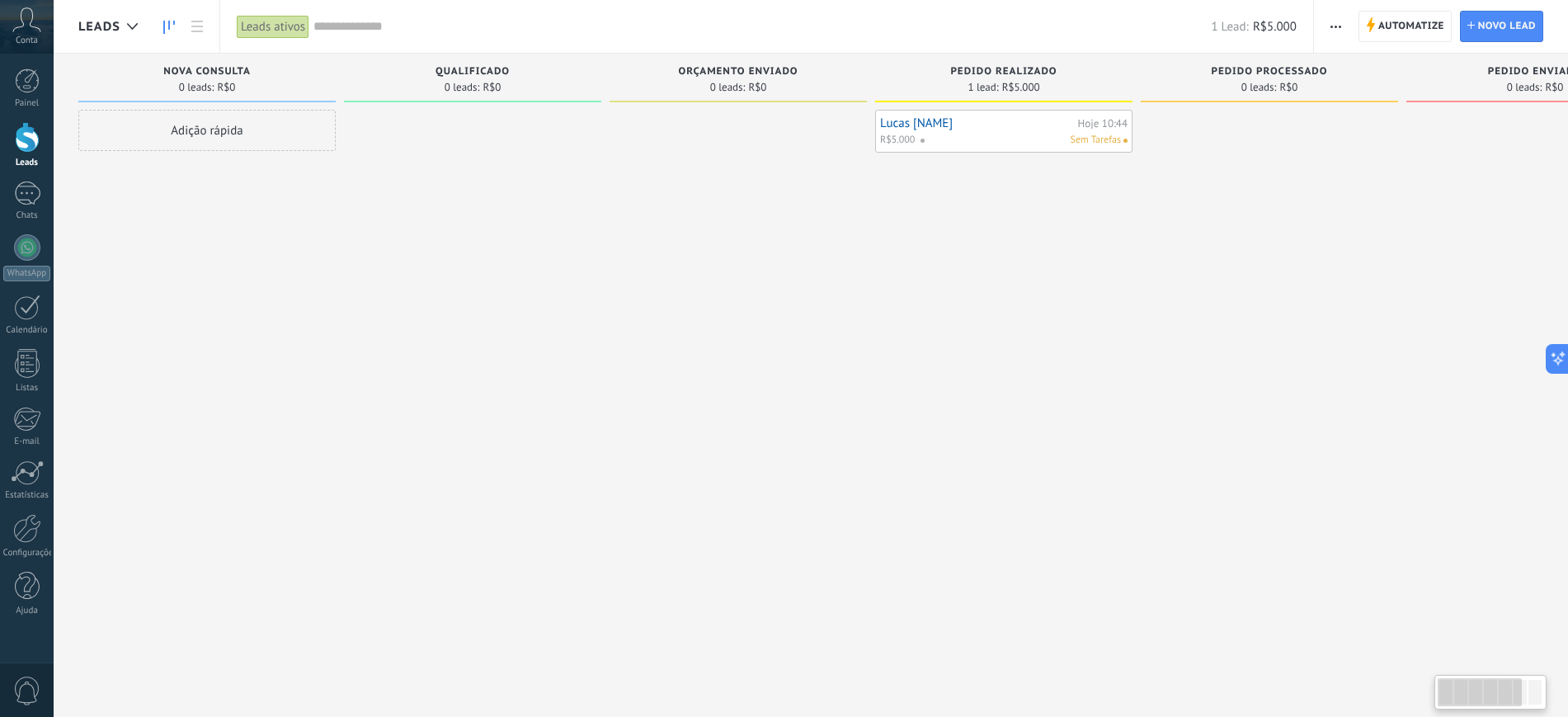 drag, startPoint x: 916, startPoint y: 372, endPoint x: 1189, endPoint y: 364, distance: 273.11719 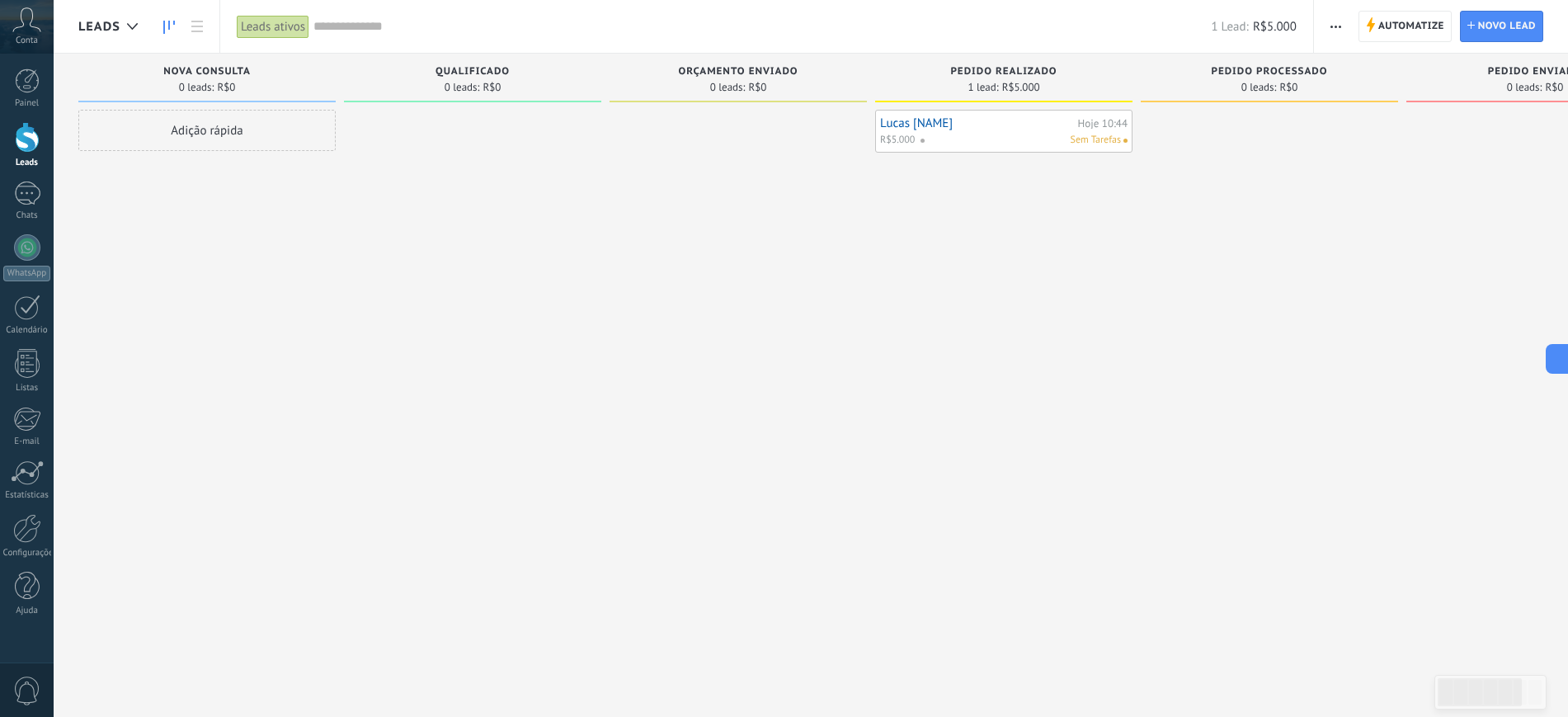 drag, startPoint x: 771, startPoint y: 322, endPoint x: 819, endPoint y: 326, distance: 48.16638 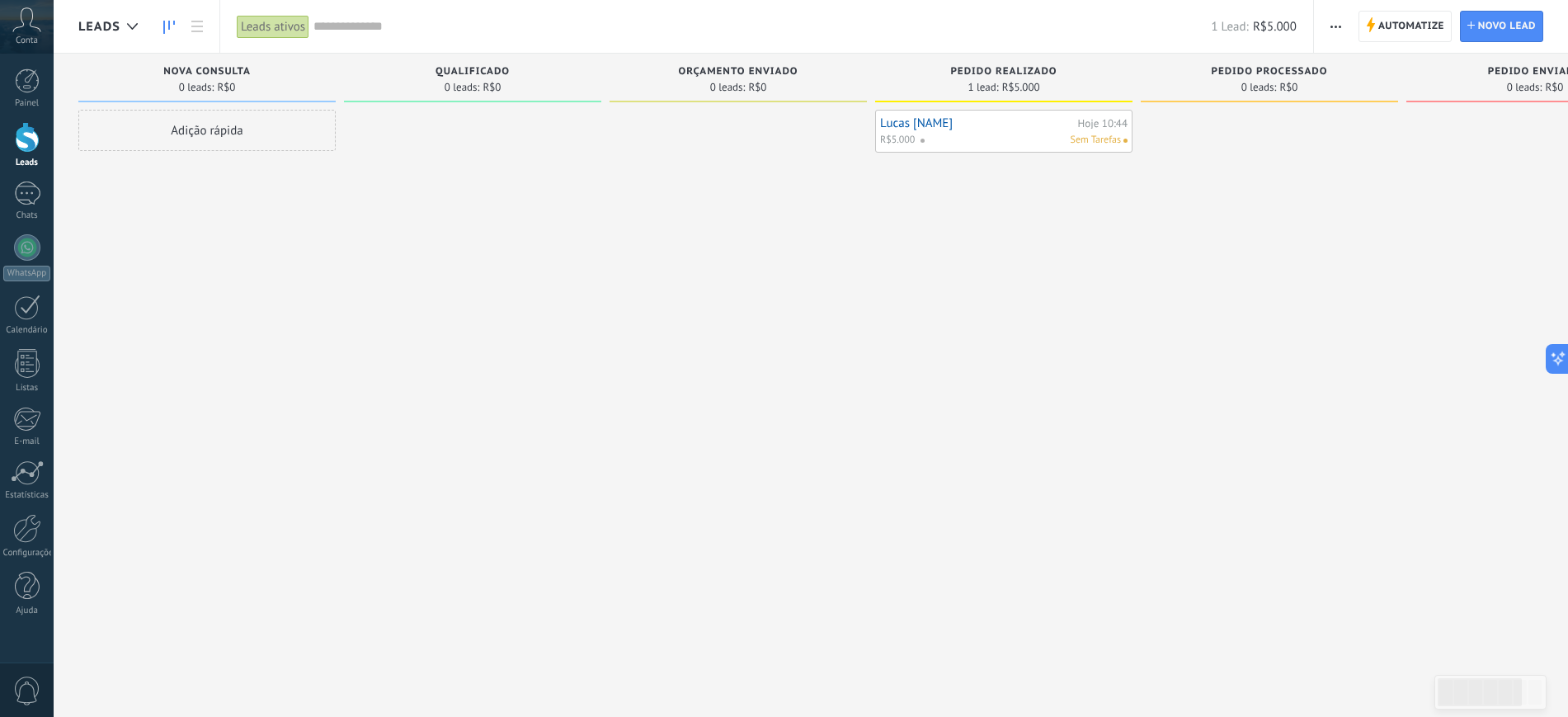 drag, startPoint x: 798, startPoint y: 218, endPoint x: 948, endPoint y: 212, distance: 150.11995 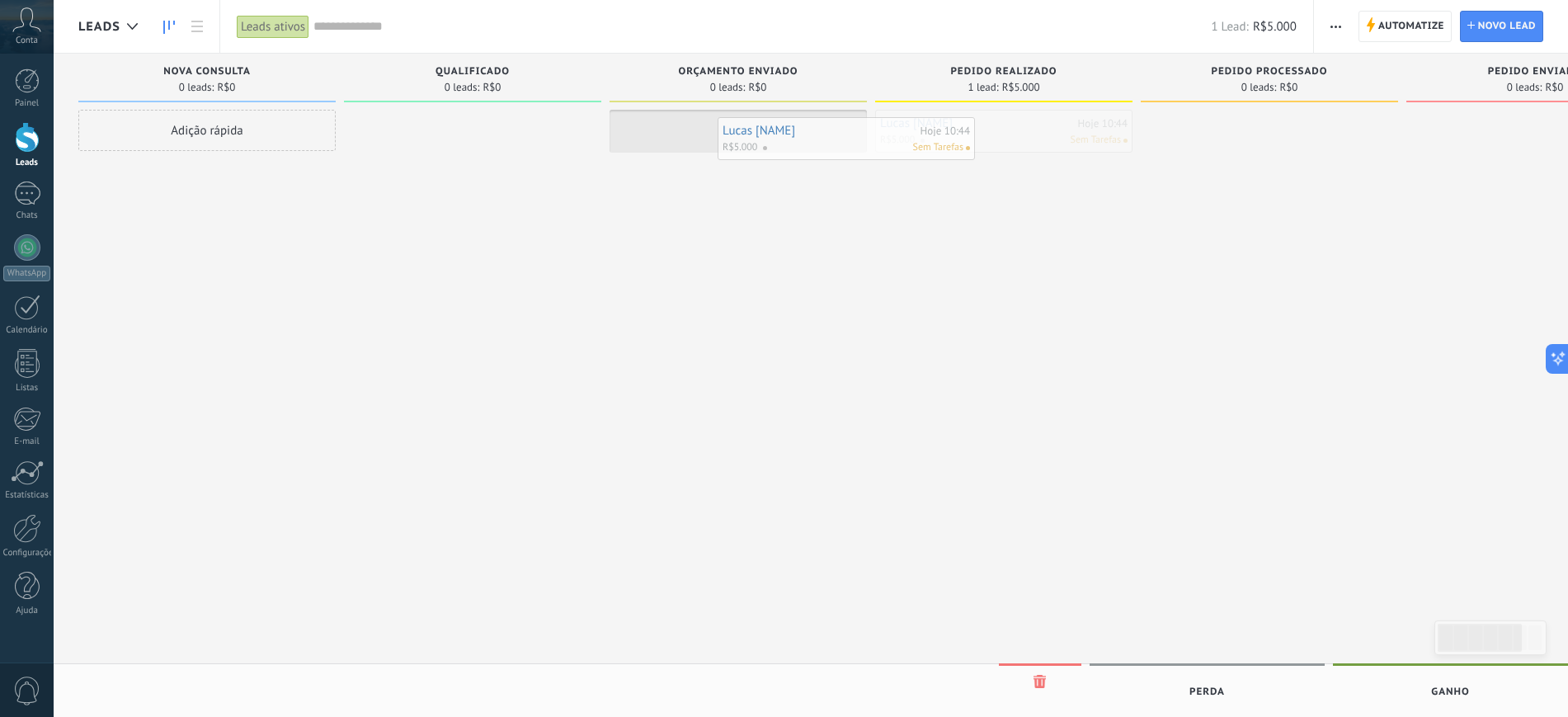 drag, startPoint x: 994, startPoint y: 129, endPoint x: 824, endPoint y: 136, distance: 170.1441 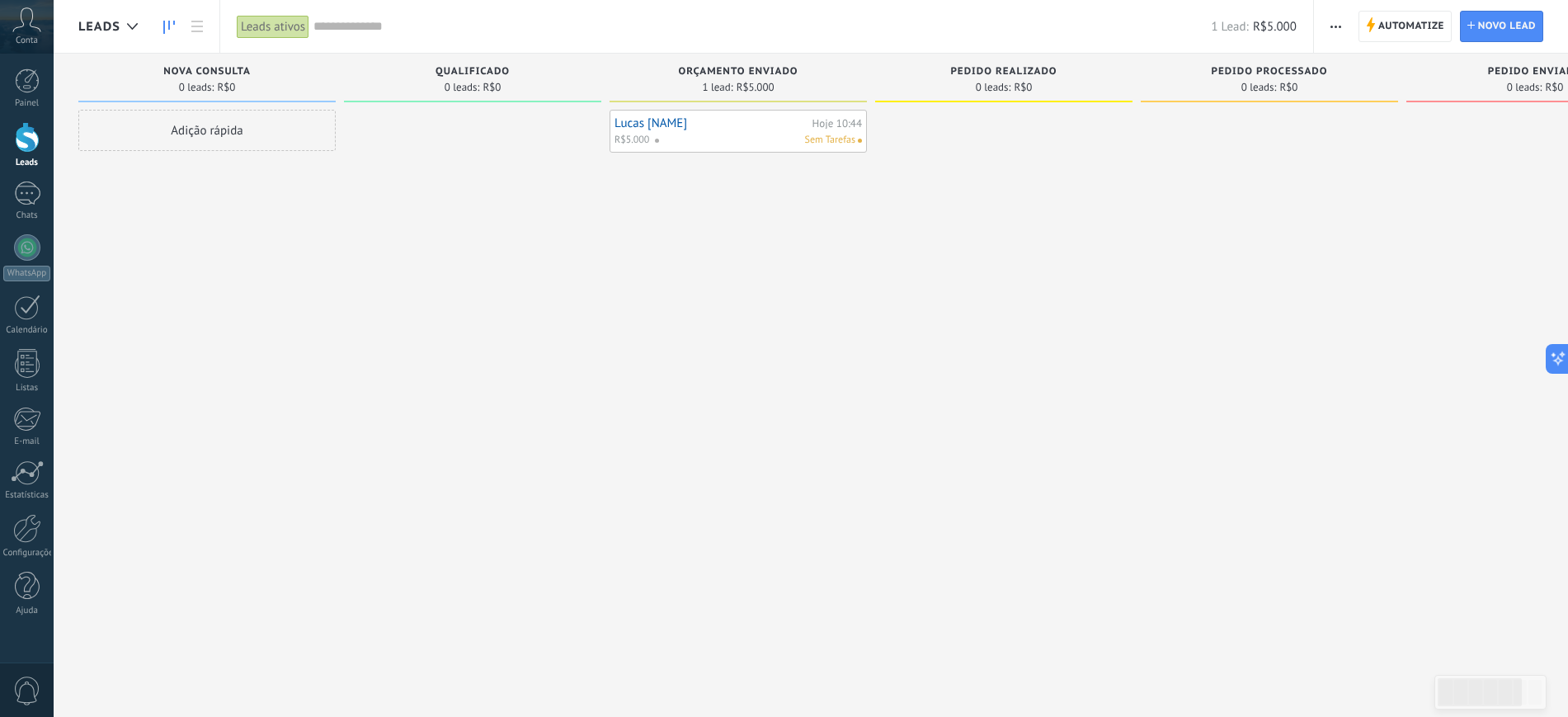 drag, startPoint x: 876, startPoint y: 232, endPoint x: 956, endPoint y: 231, distance: 80.00625 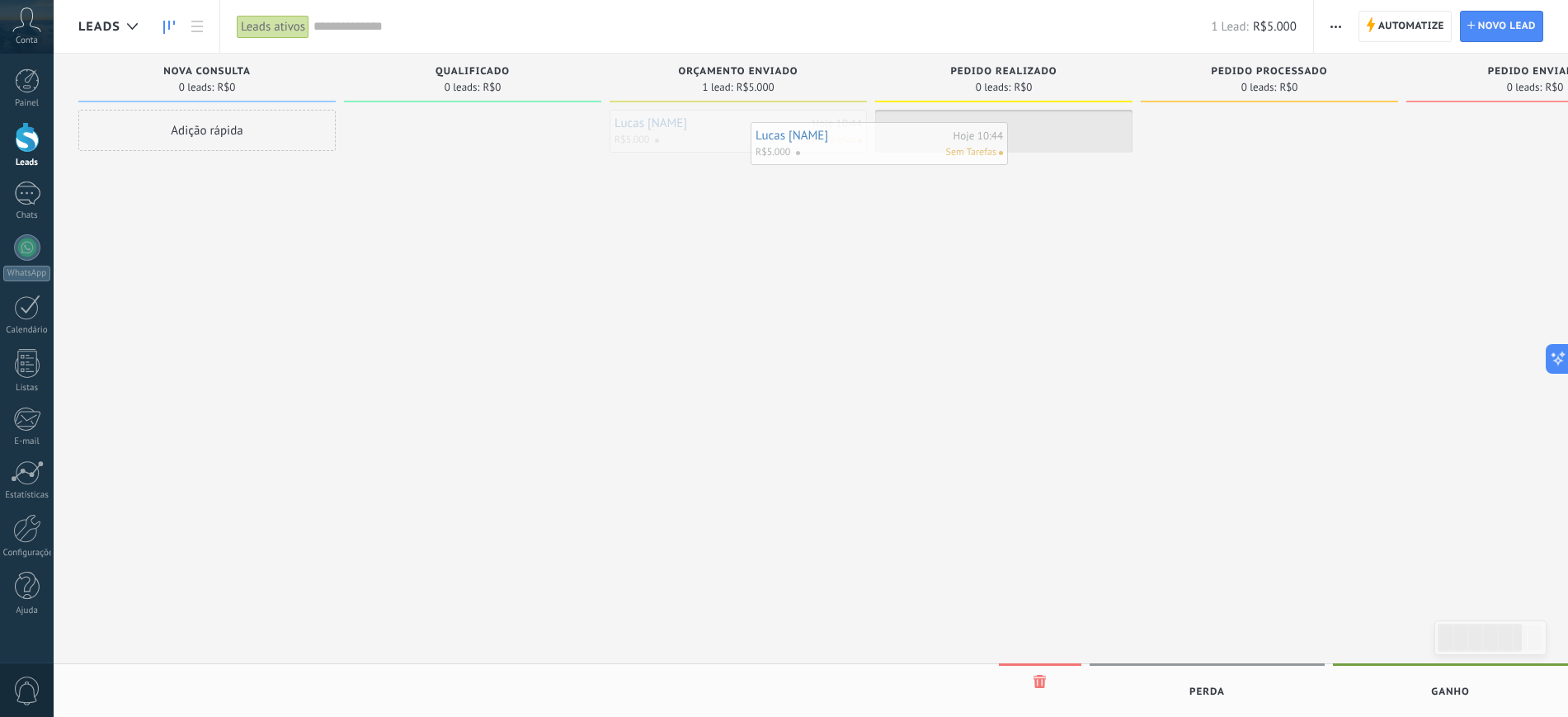 drag, startPoint x: 749, startPoint y: 127, endPoint x: 1011, endPoint y: 139, distance: 262.27467 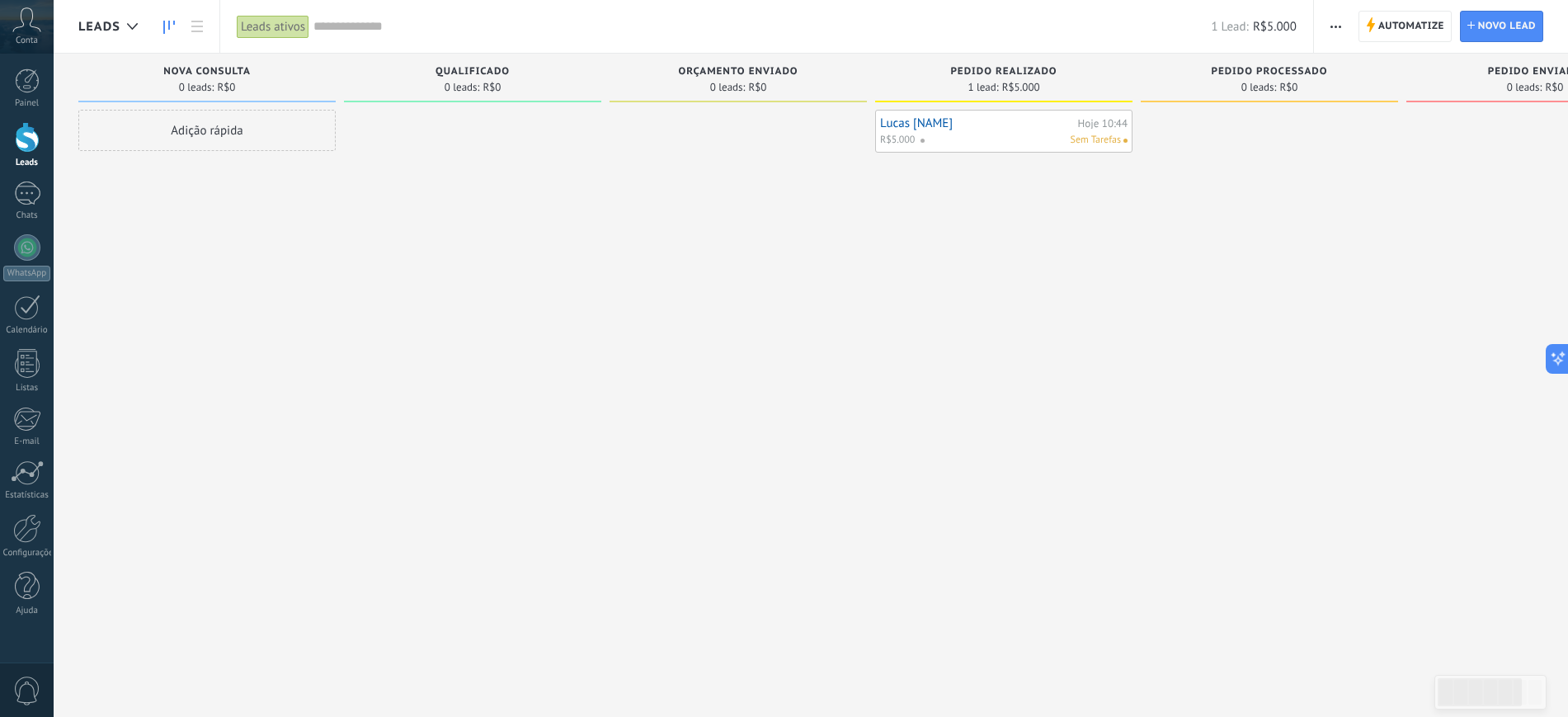 drag, startPoint x: 810, startPoint y: 267, endPoint x: 1003, endPoint y: 271, distance: 193.0414 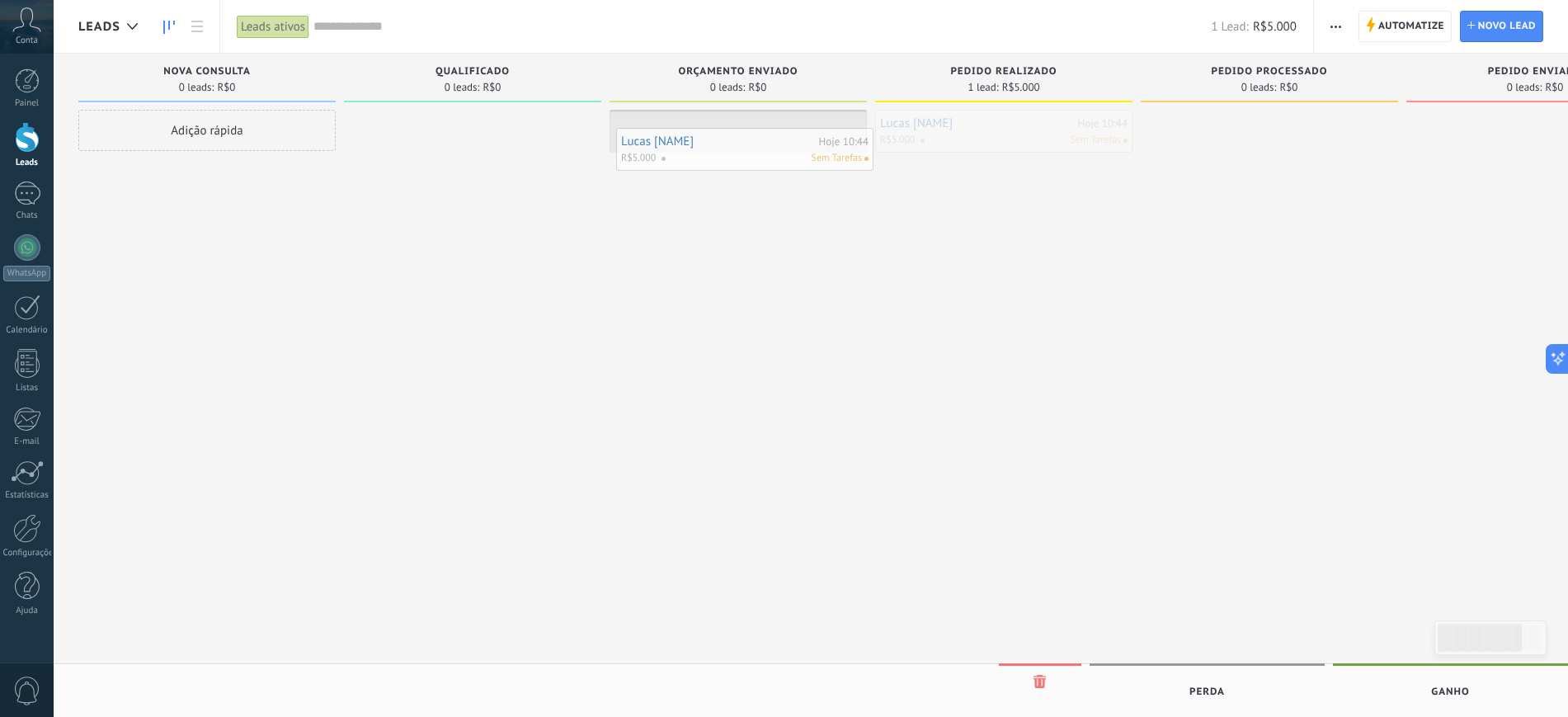 drag, startPoint x: 1009, startPoint y: 141, endPoint x: 751, endPoint y: 158, distance: 258.55947 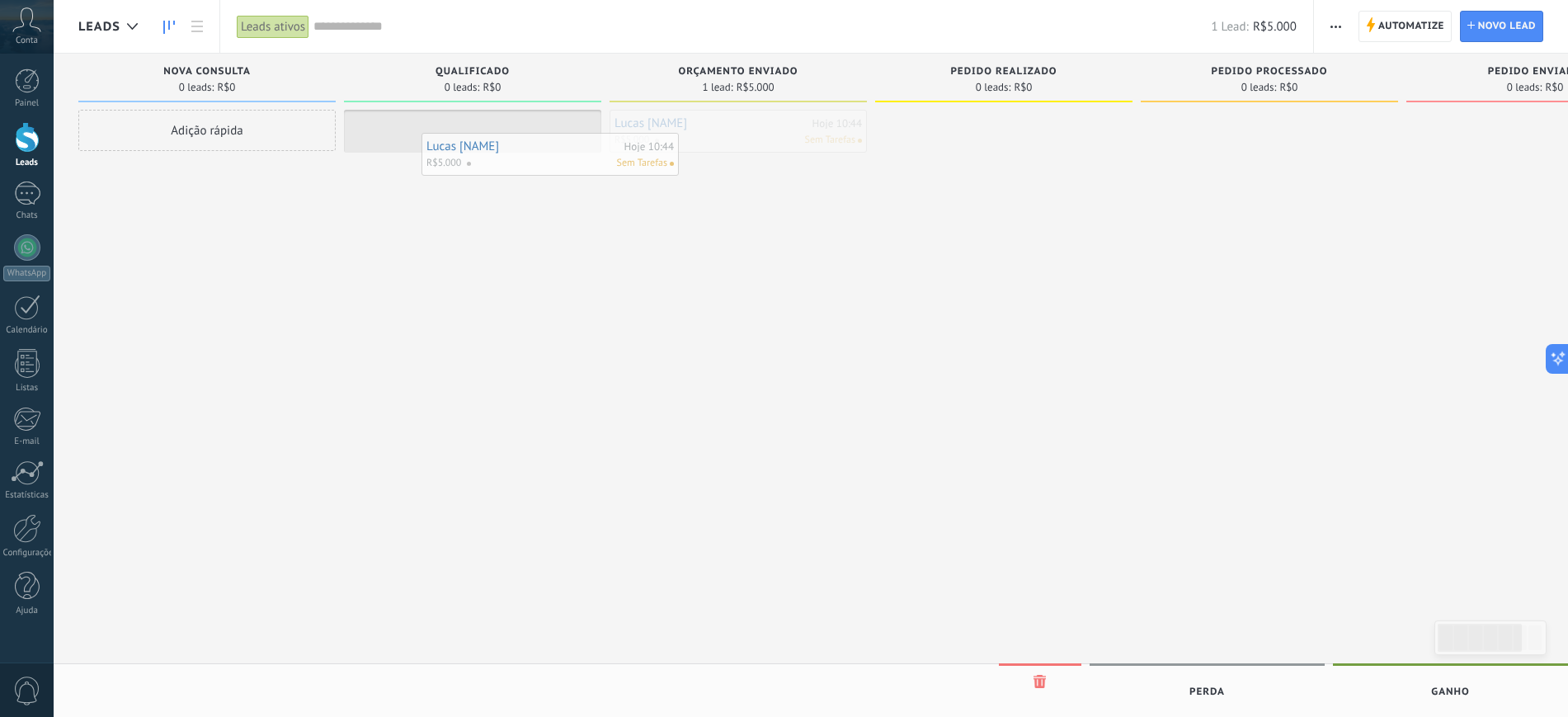 drag, startPoint x: 719, startPoint y: 127, endPoint x: 512, endPoint y: 154, distance: 208.75344 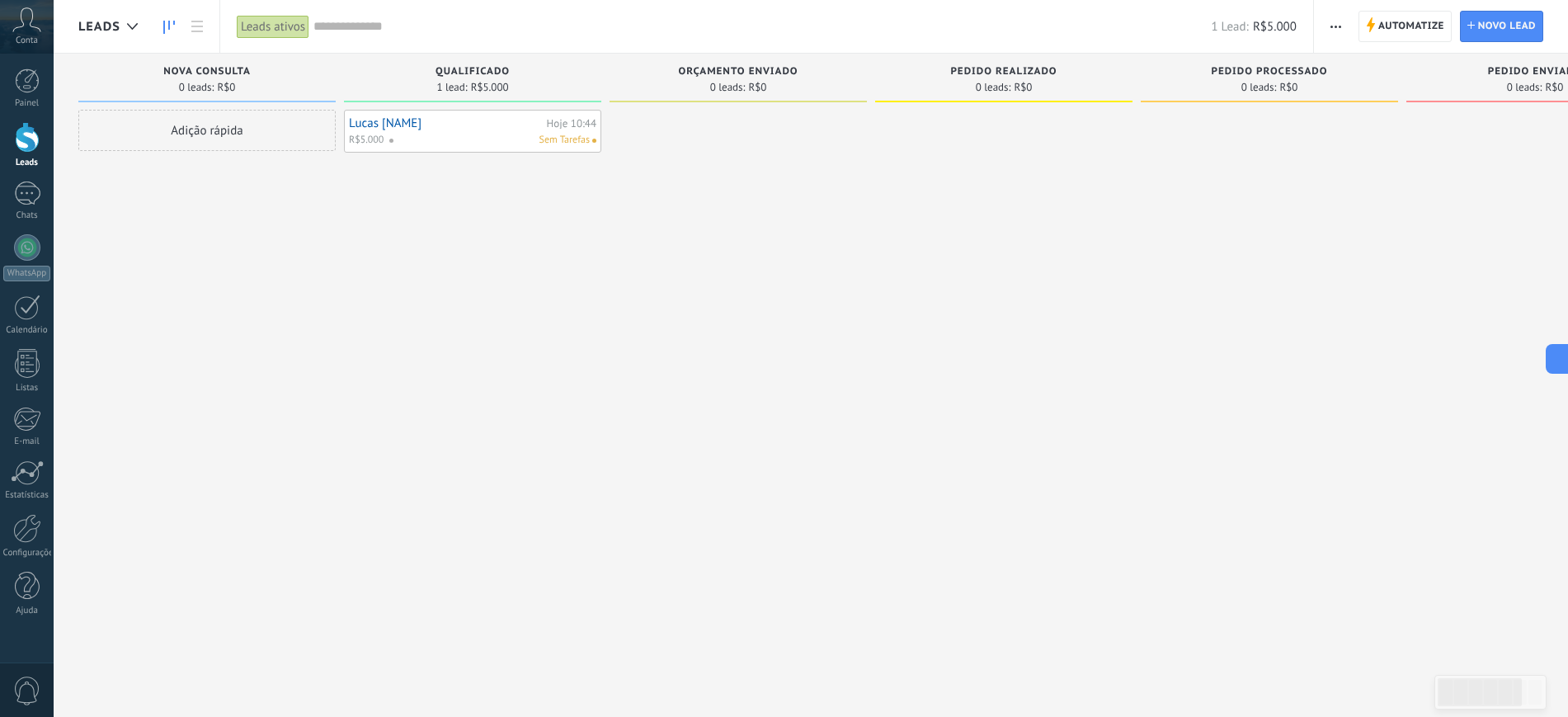 drag, startPoint x: 512, startPoint y: 227, endPoint x: 679, endPoint y: 234, distance: 167.1466 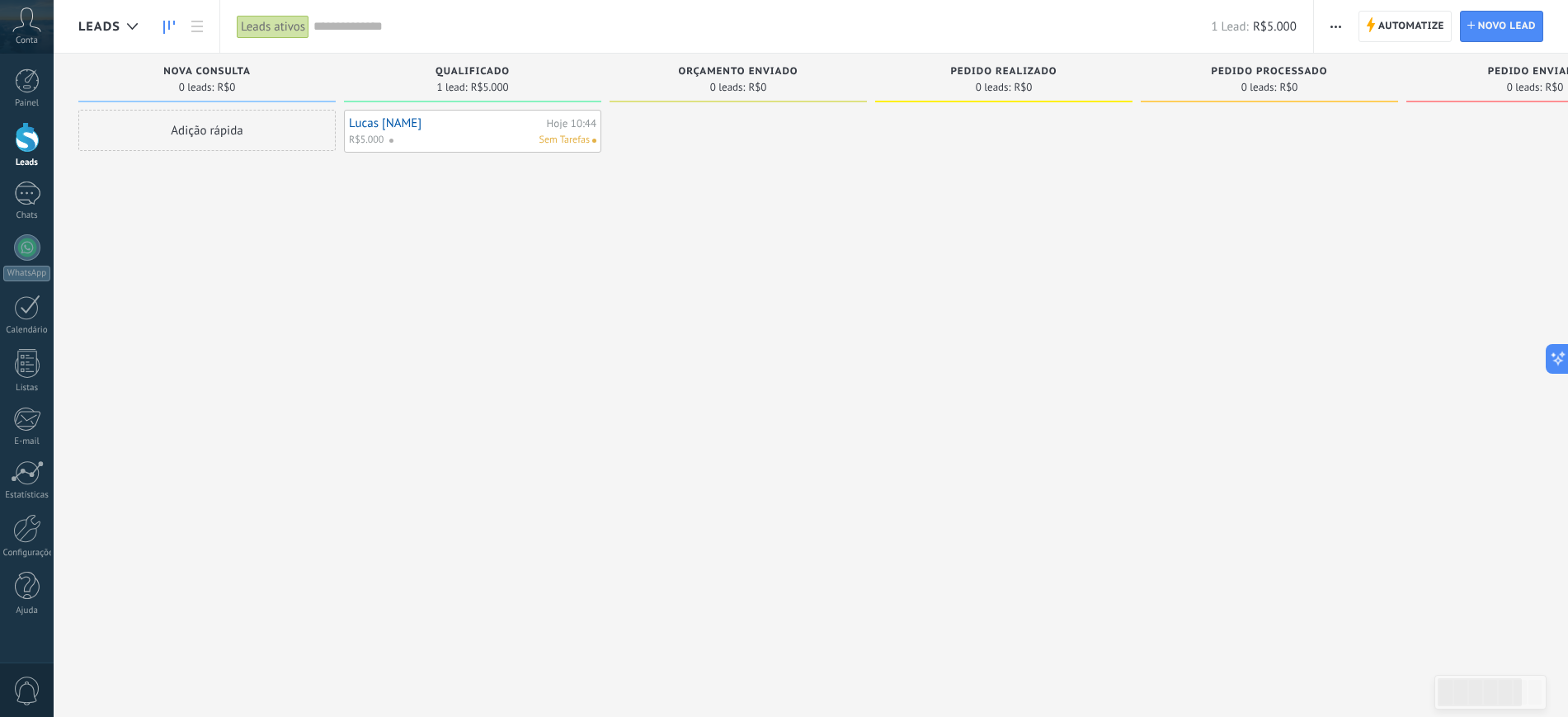 click at bounding box center (738, 361) 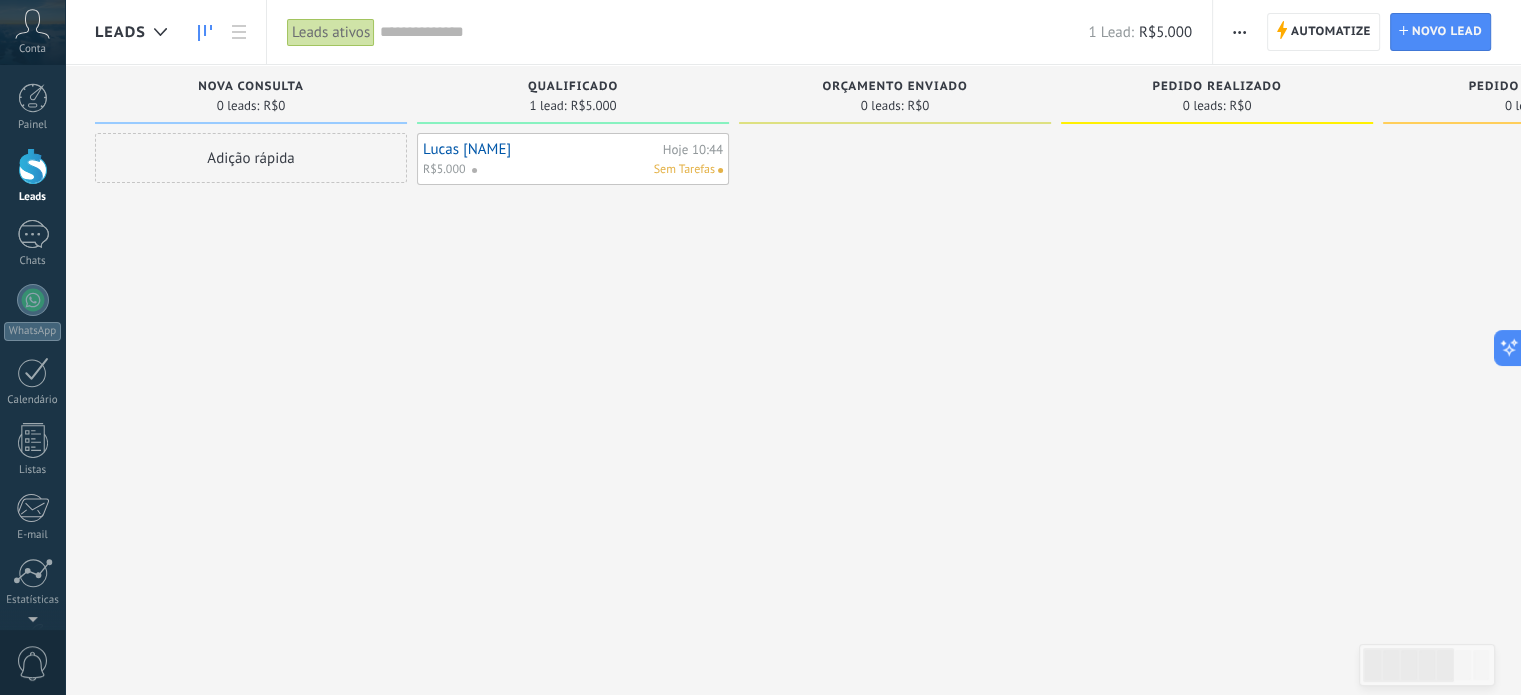 scroll, scrollTop: 19, scrollLeft: 0, axis: vertical 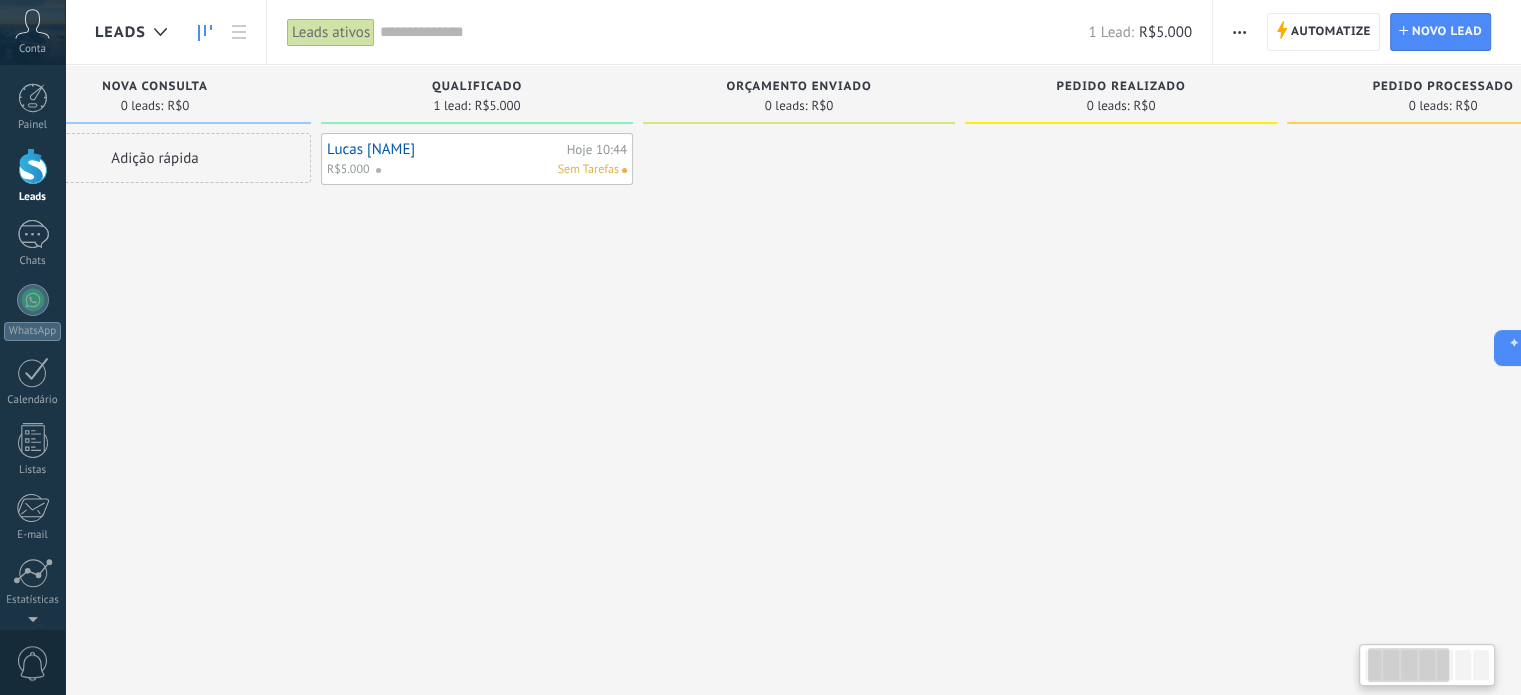 drag, startPoint x: 840, startPoint y: 243, endPoint x: 744, endPoint y: 235, distance: 96.332756 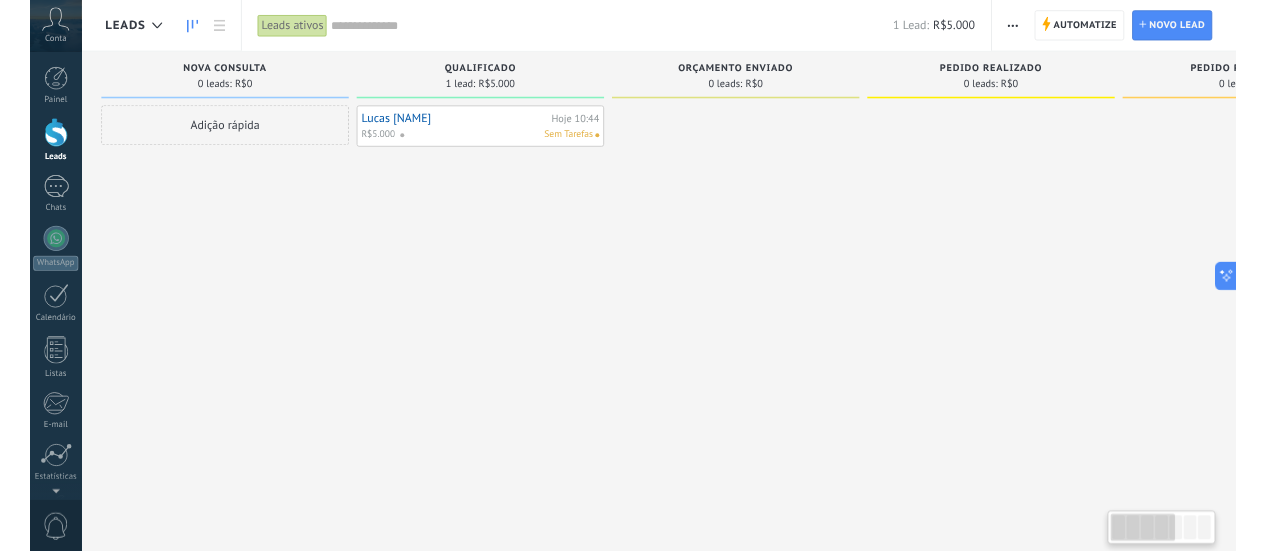 scroll, scrollTop: 0, scrollLeft: 0, axis: both 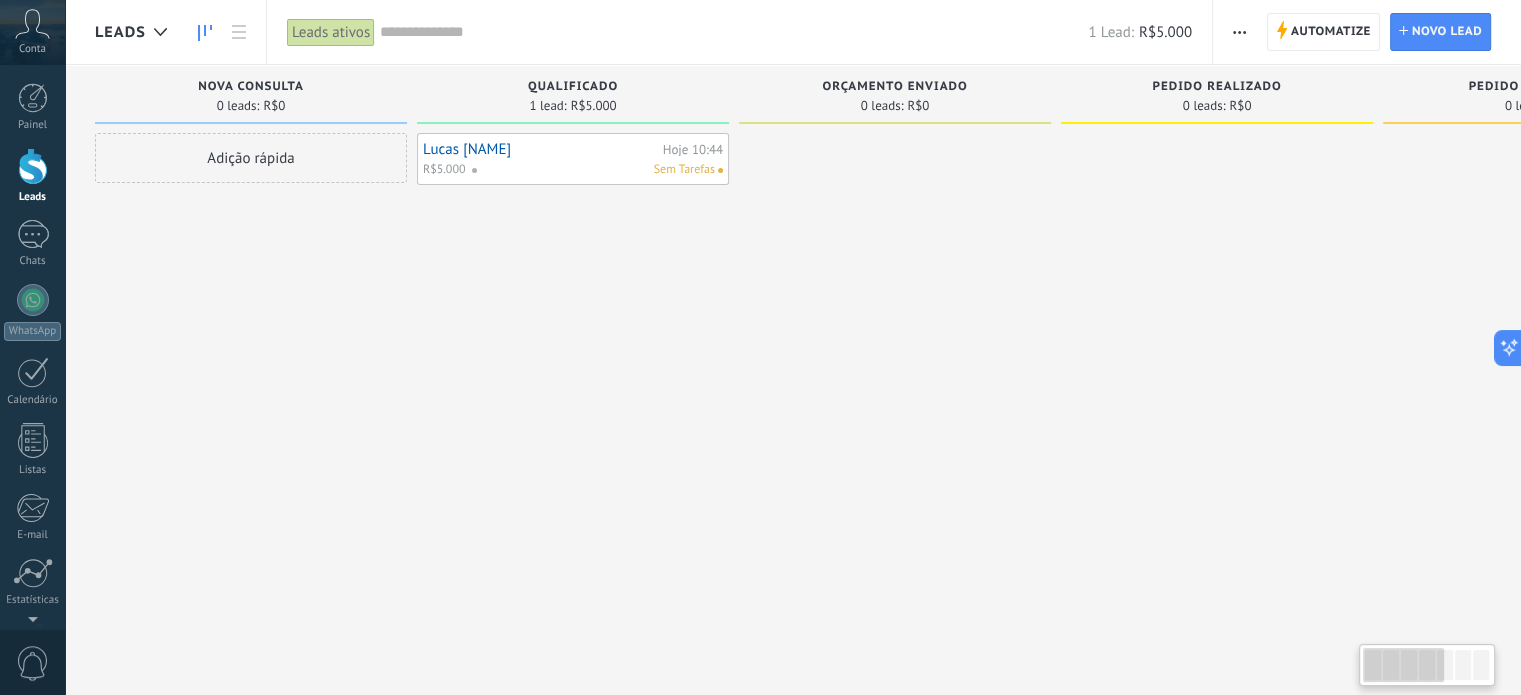 drag, startPoint x: 752, startPoint y: 275, endPoint x: 901, endPoint y: 291, distance: 149.8566 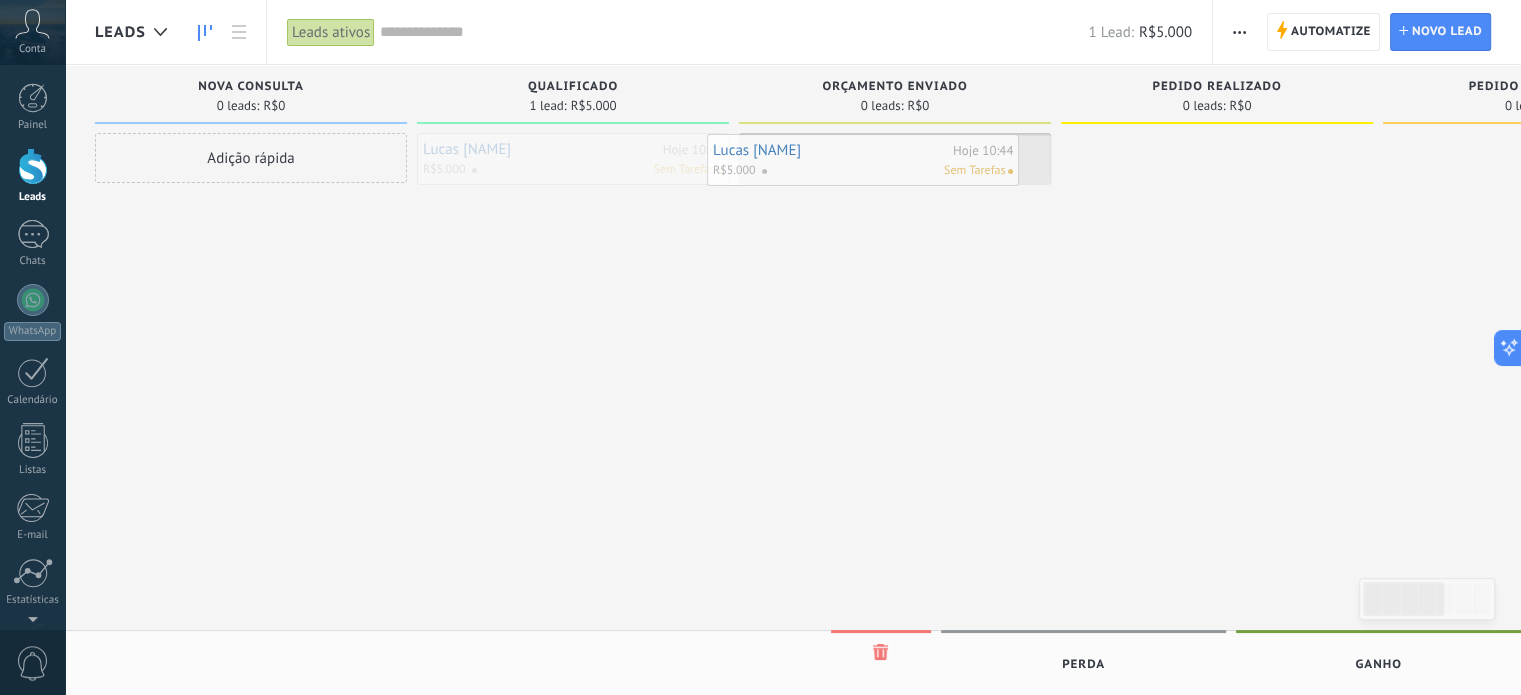 drag, startPoint x: 531, startPoint y: 164, endPoint x: 817, endPoint y: 162, distance: 286.007 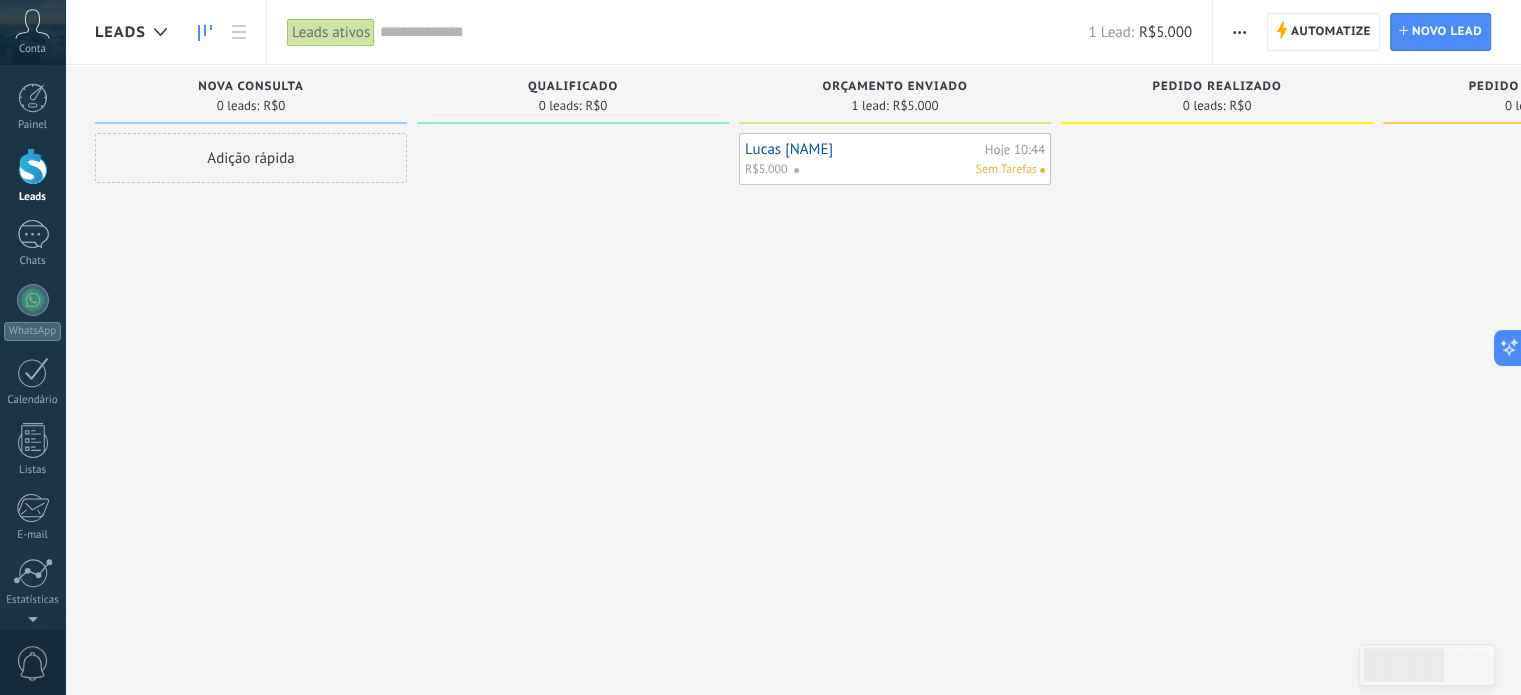 click at bounding box center [573, 350] 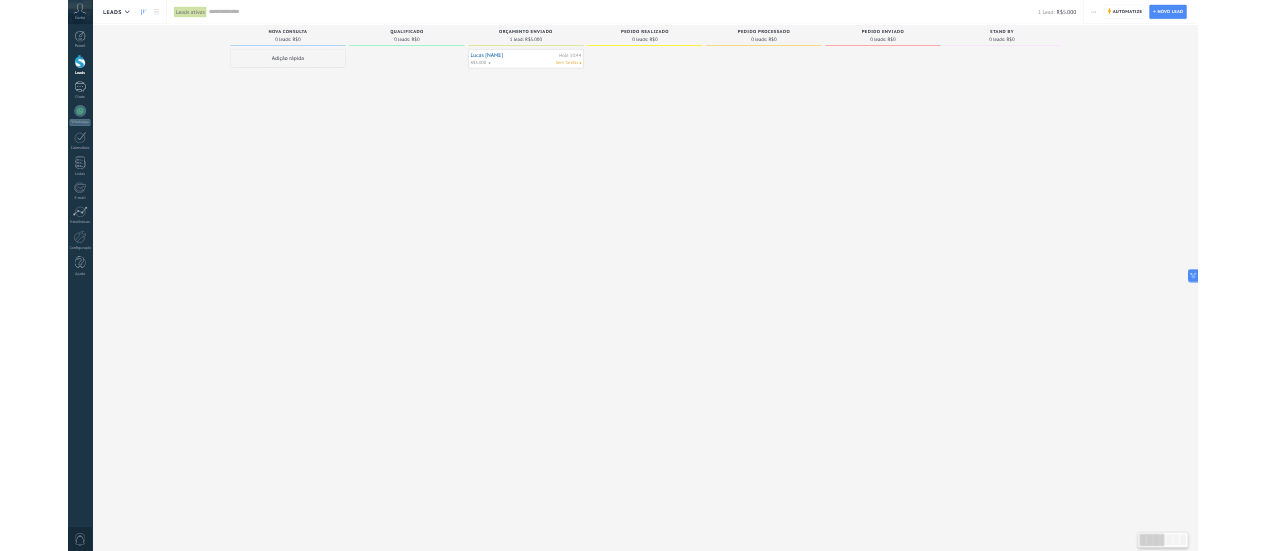 scroll, scrollTop: 19, scrollLeft: 0, axis: vertical 